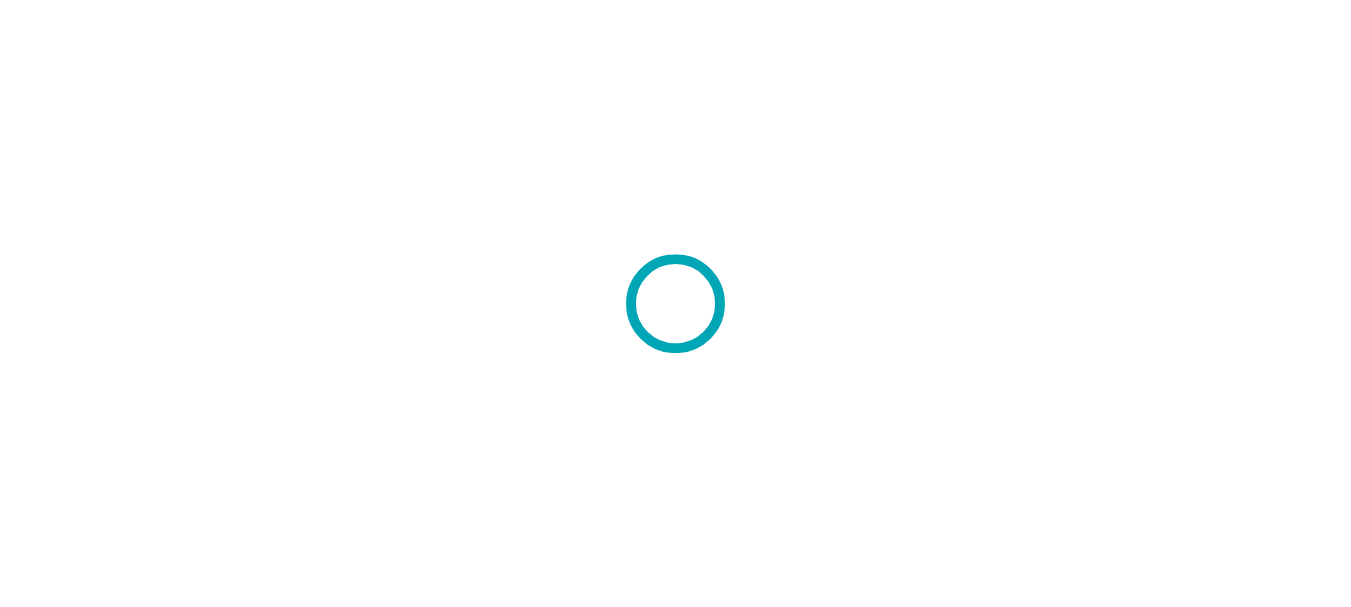 scroll, scrollTop: 0, scrollLeft: 0, axis: both 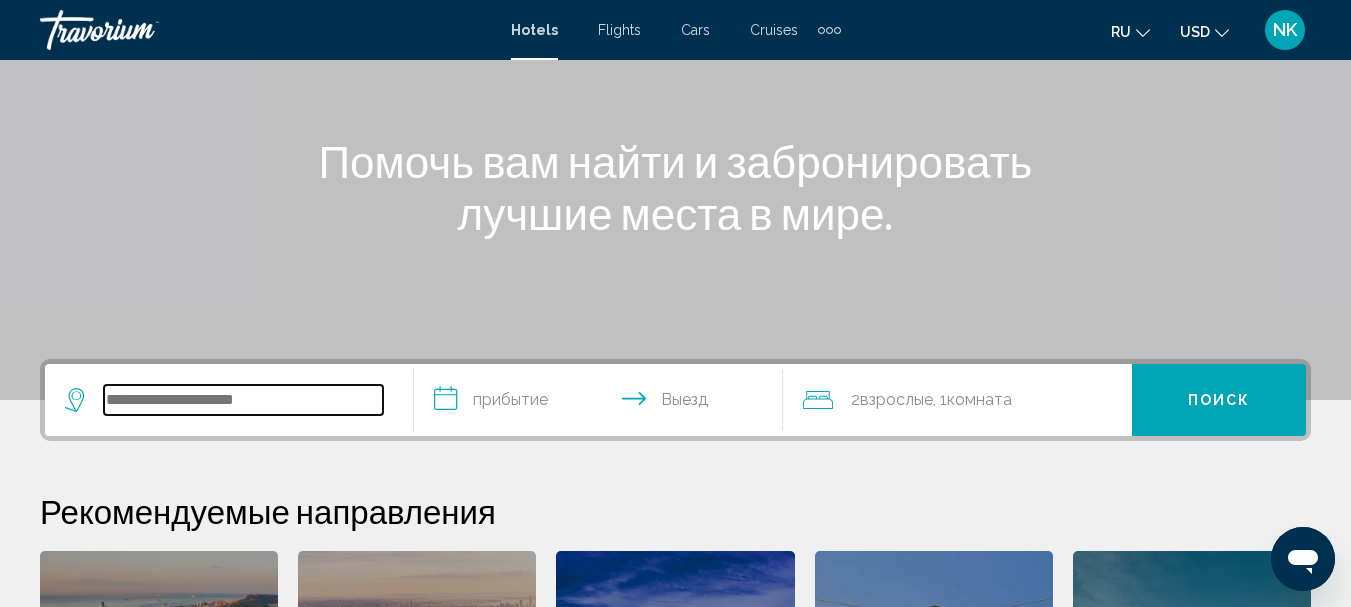 click at bounding box center [243, 400] 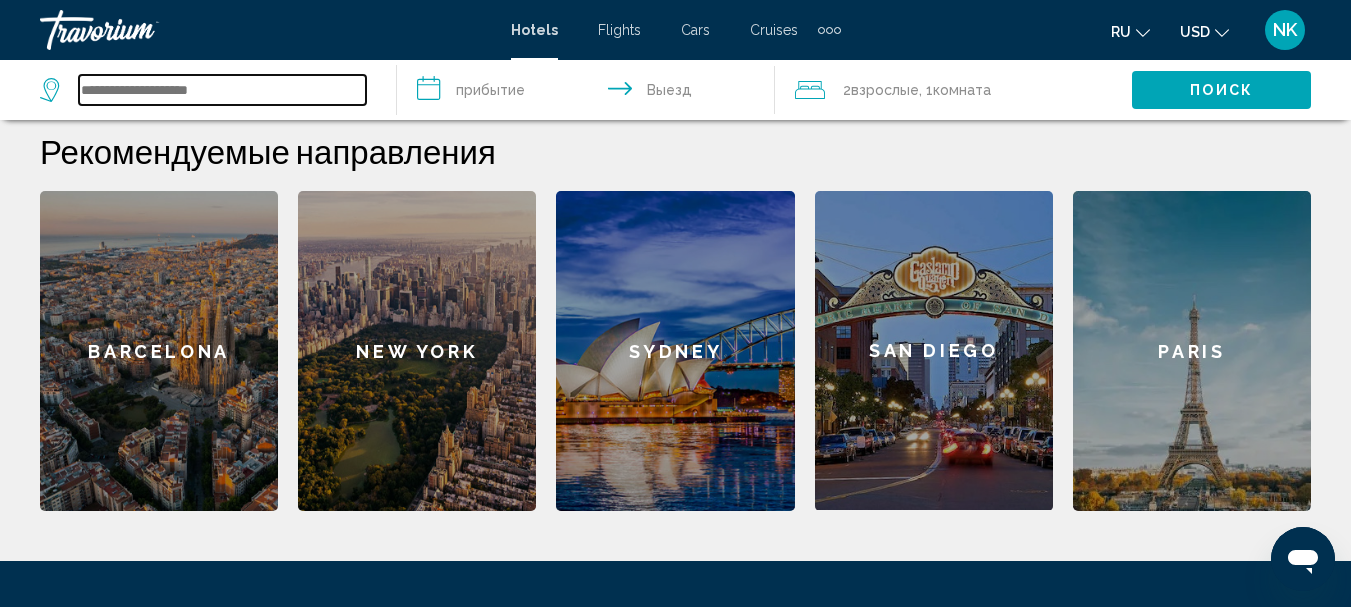 scroll, scrollTop: 694, scrollLeft: 0, axis: vertical 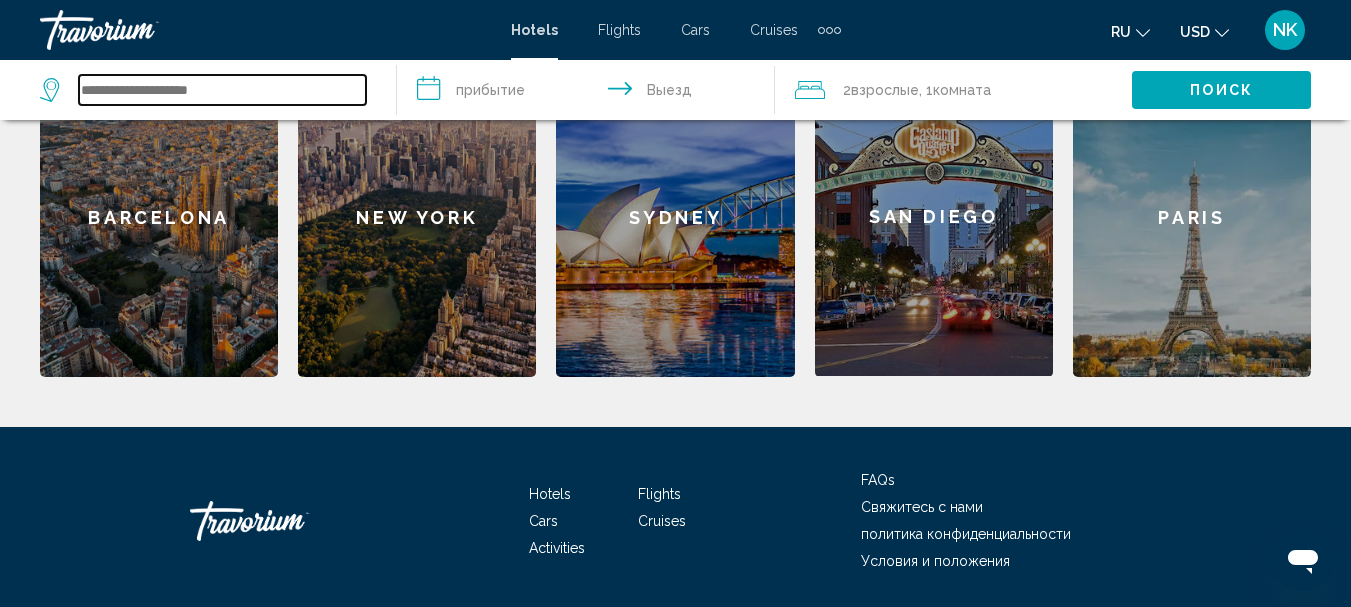 click at bounding box center (222, 90) 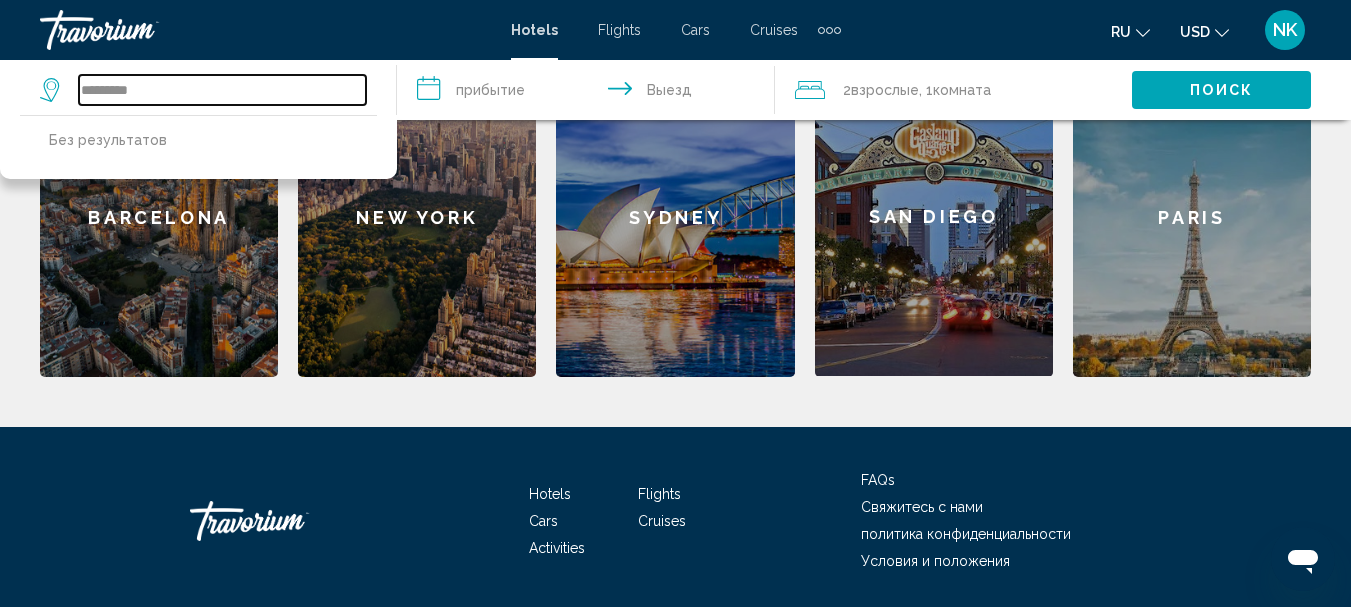 click on "*********" at bounding box center (222, 90) 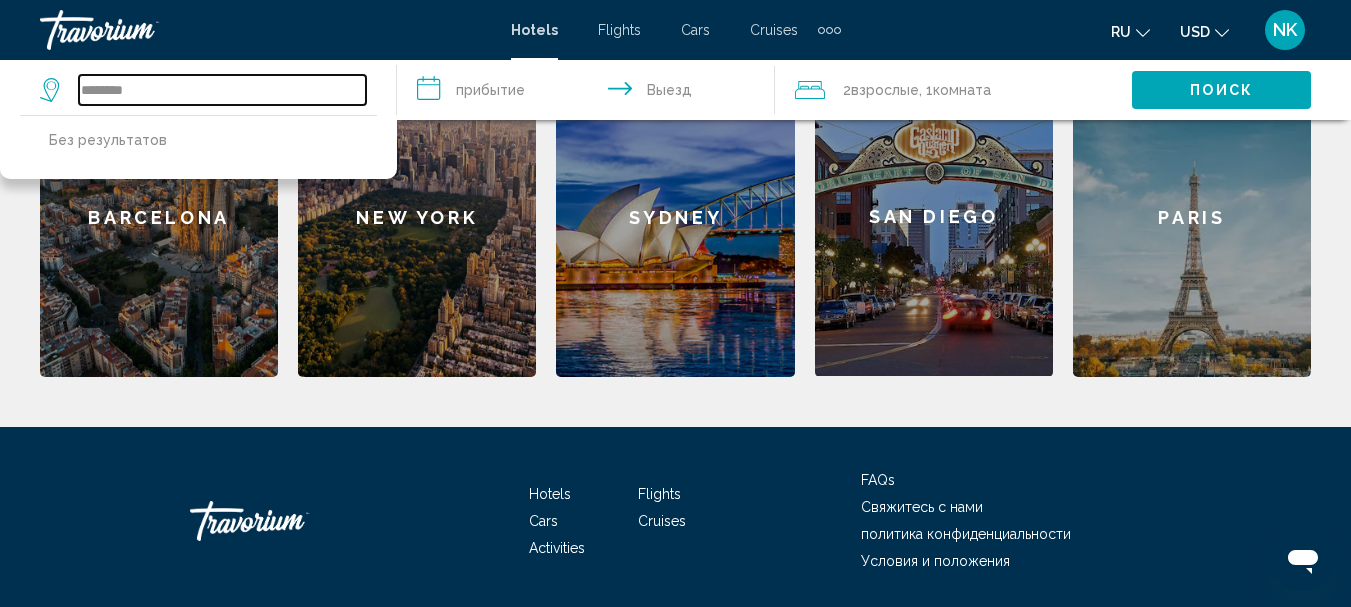click on "********" at bounding box center (222, 90) 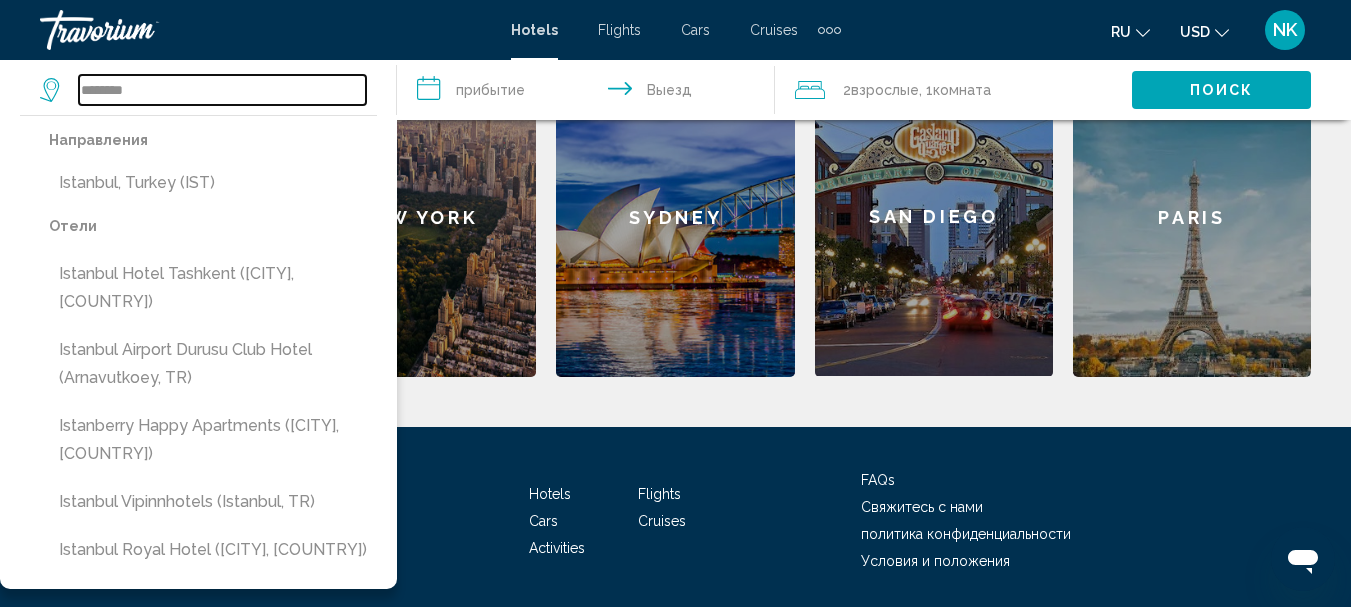 type on "********" 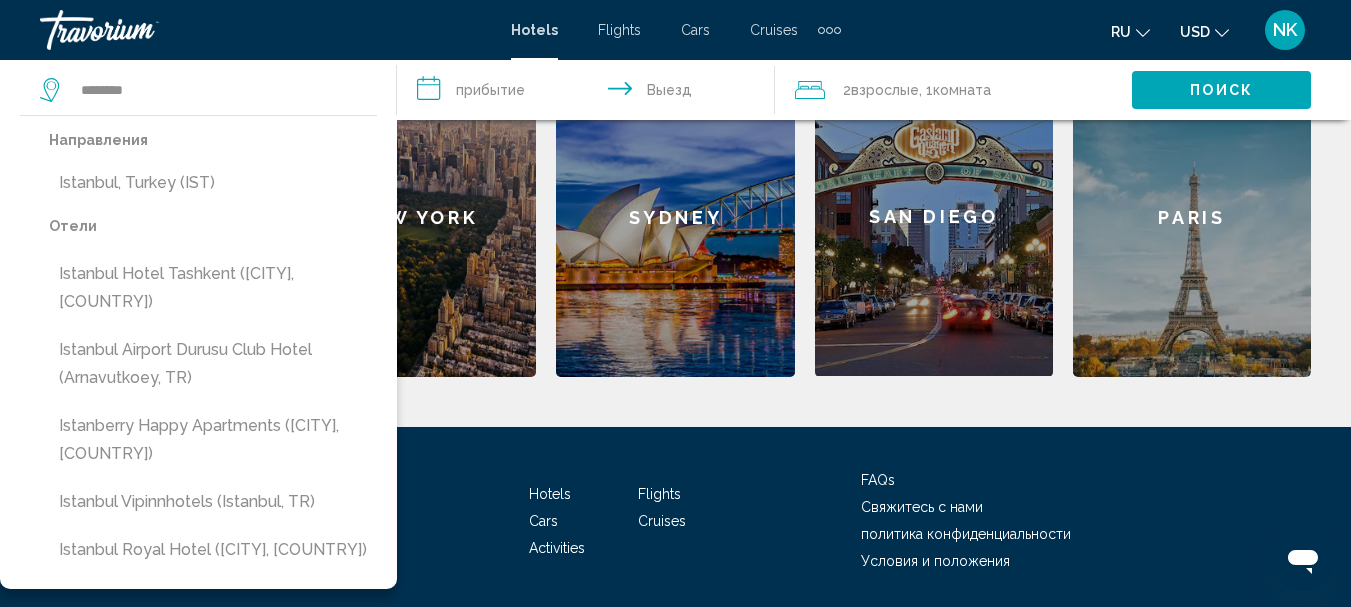 click on "**********" at bounding box center [589, 93] 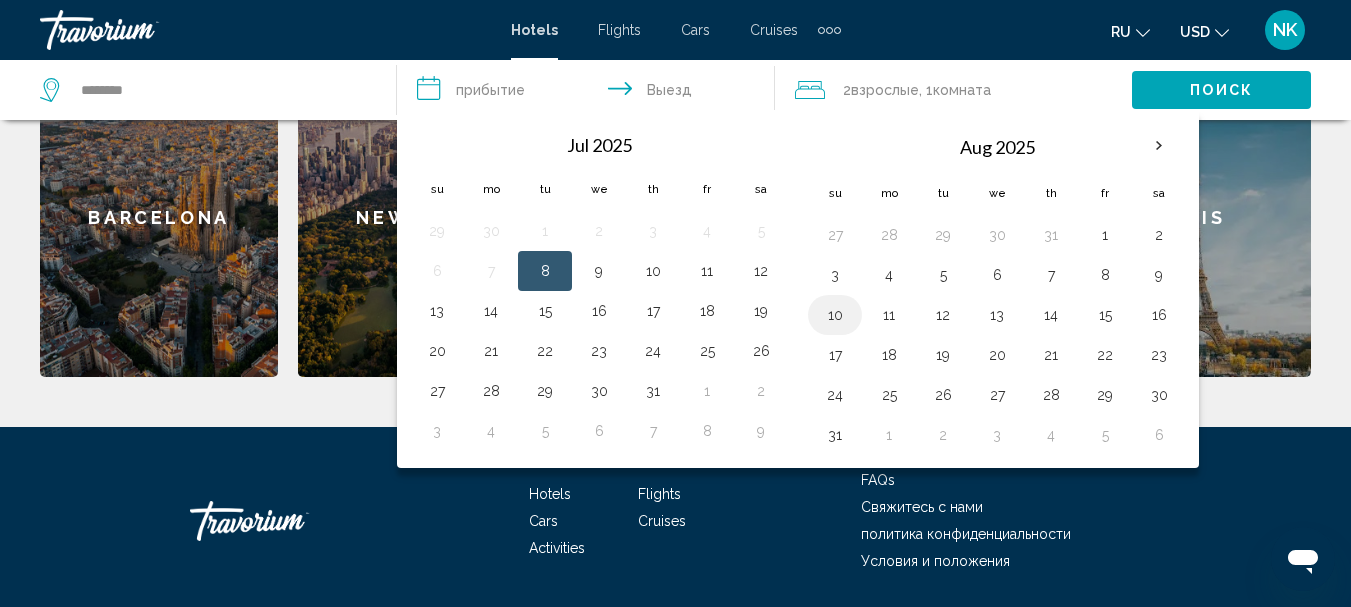 click on "10" at bounding box center [835, 315] 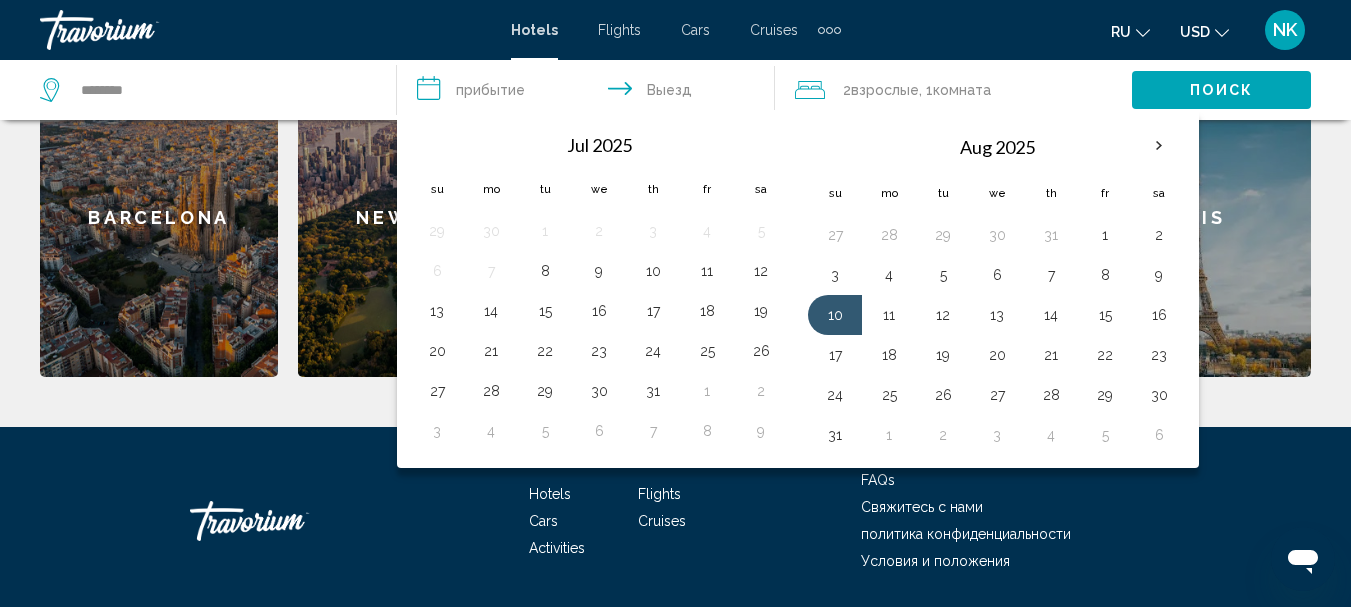 click on "**********" at bounding box center [589, 93] 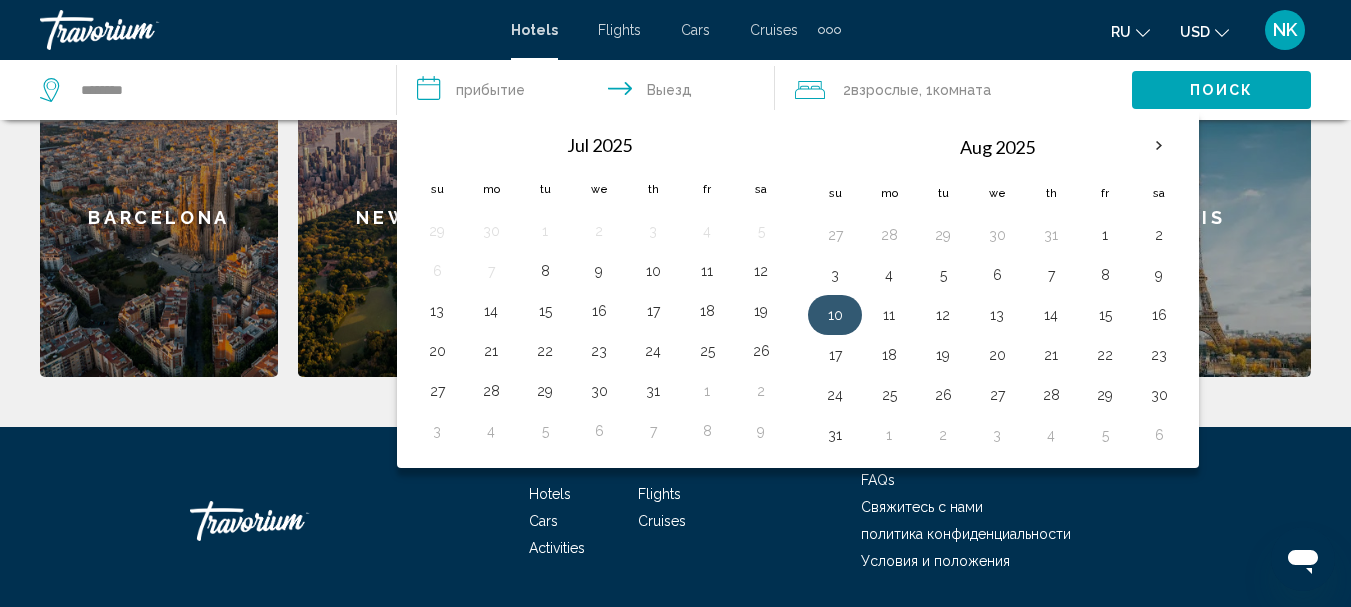 click on "10" at bounding box center [835, 315] 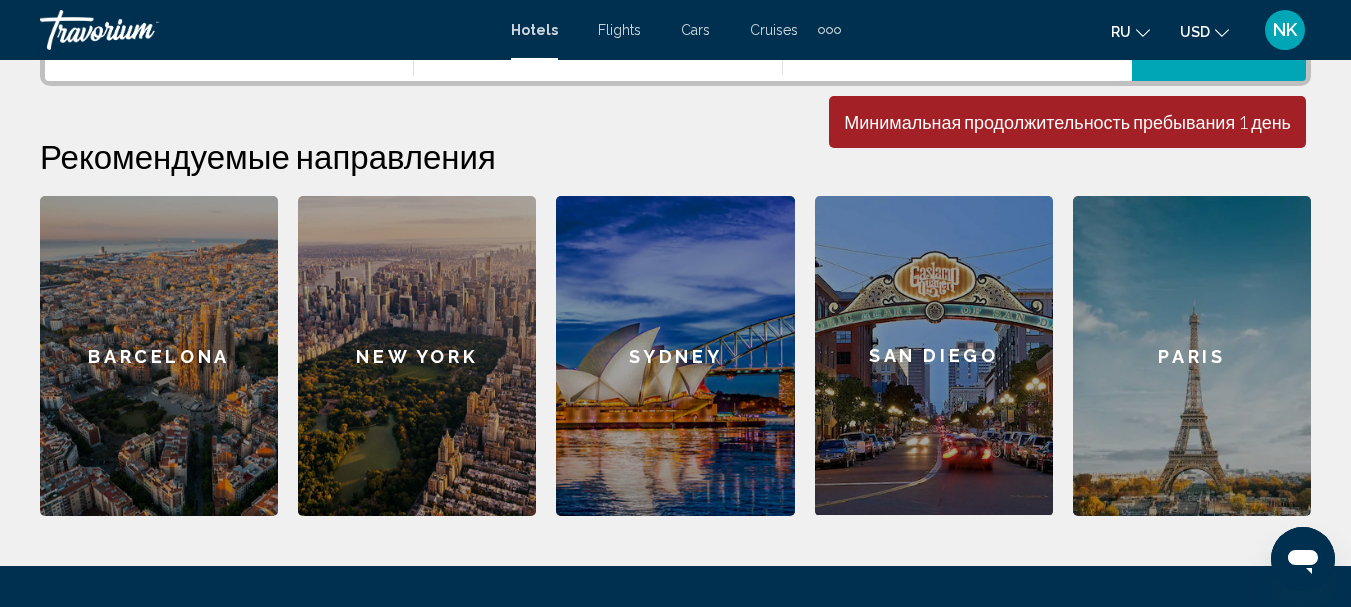 scroll, scrollTop: 494, scrollLeft: 0, axis: vertical 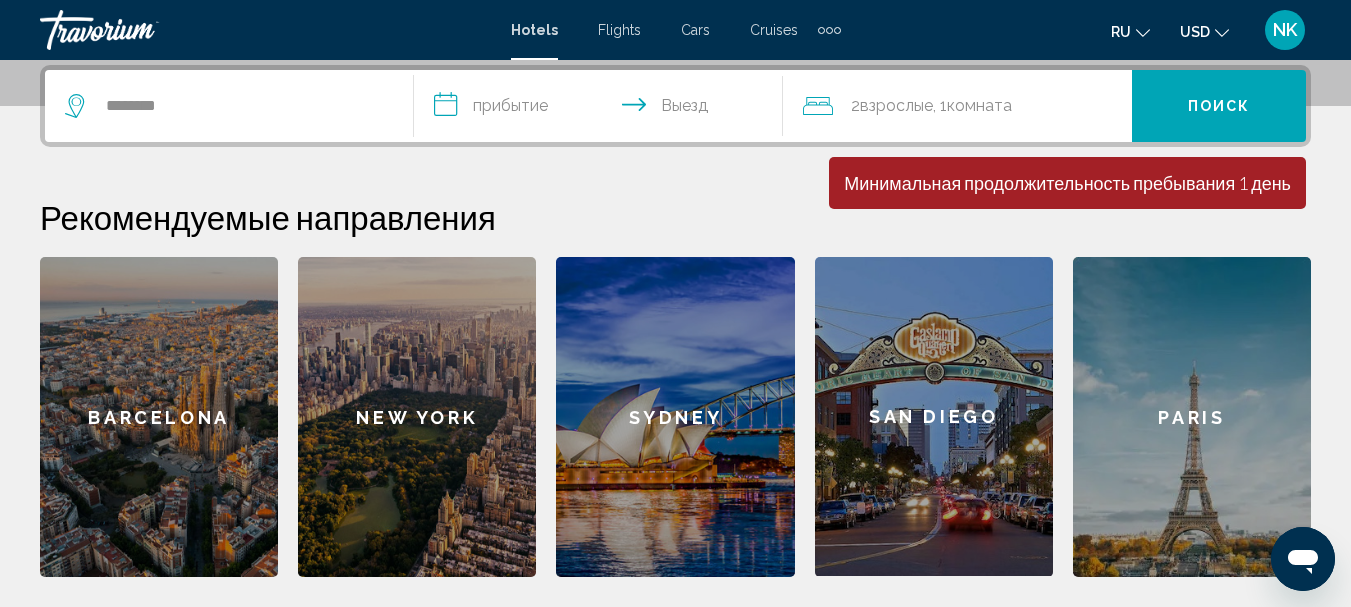 click on "**********" at bounding box center [602, 109] 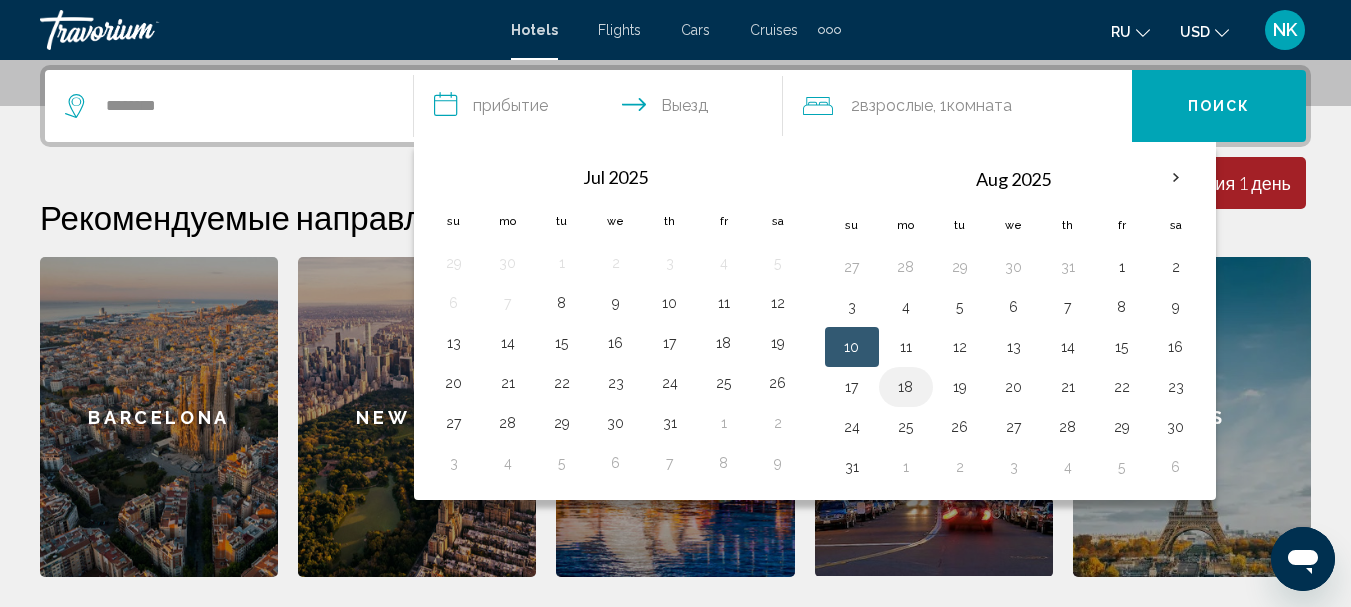 click on "18" at bounding box center (906, 387) 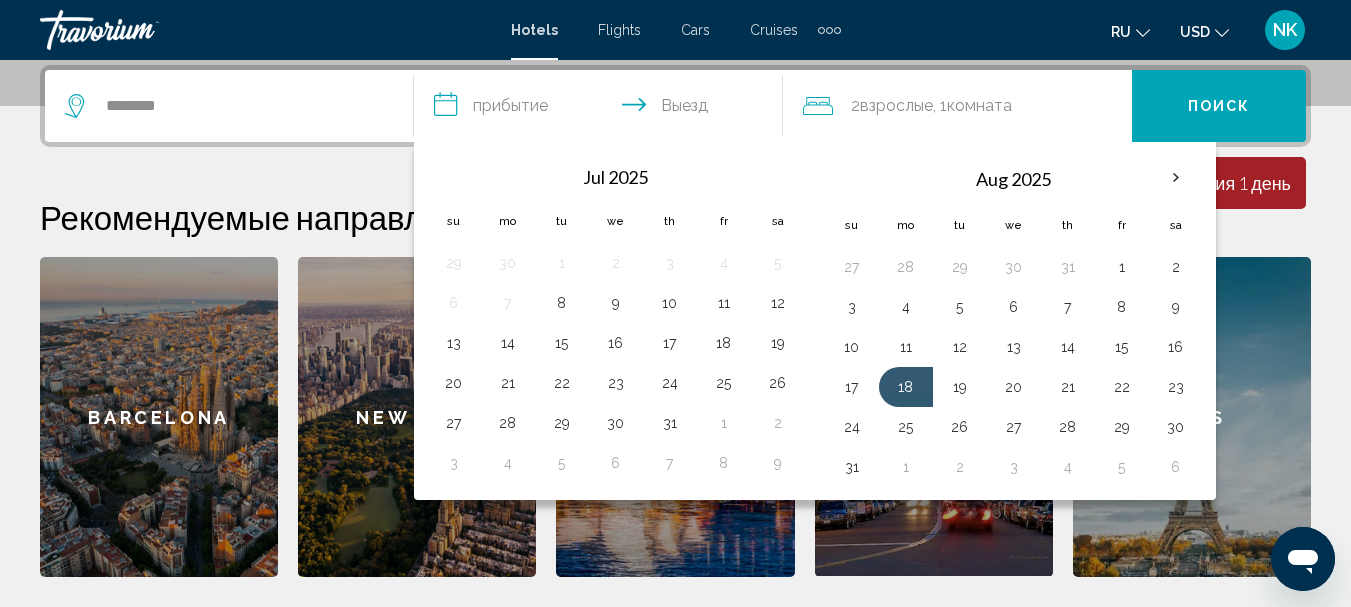 click on ", 1  Комната номера" at bounding box center (972, 106) 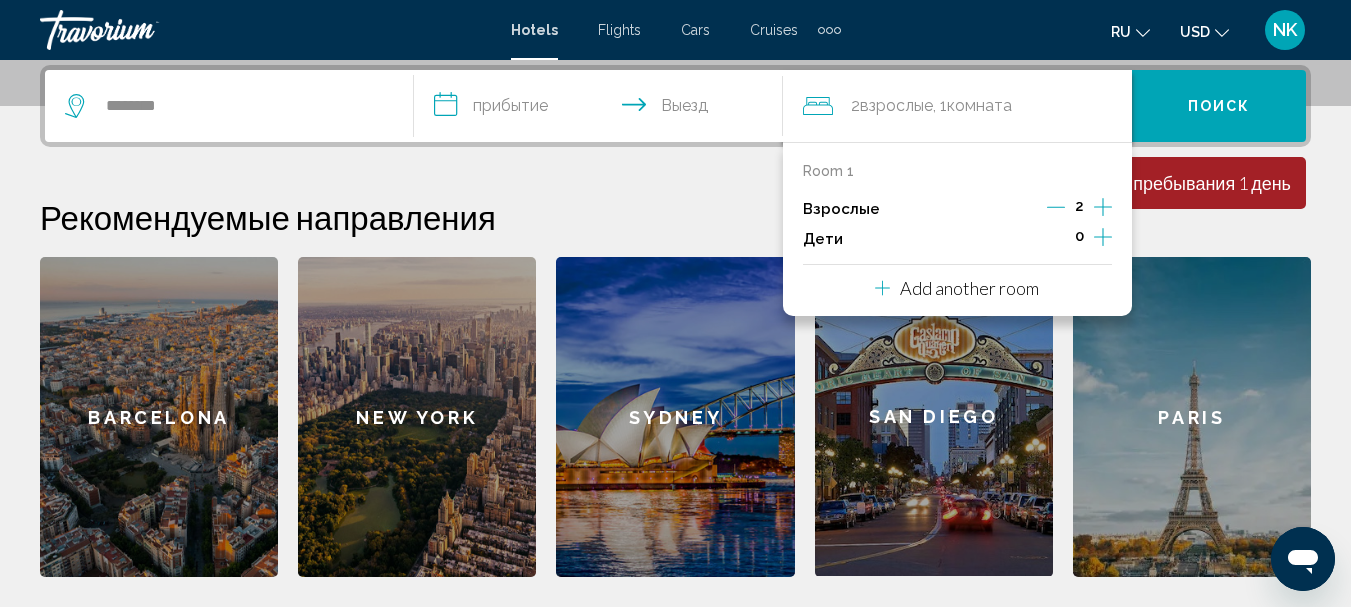 click at bounding box center [1056, 207] 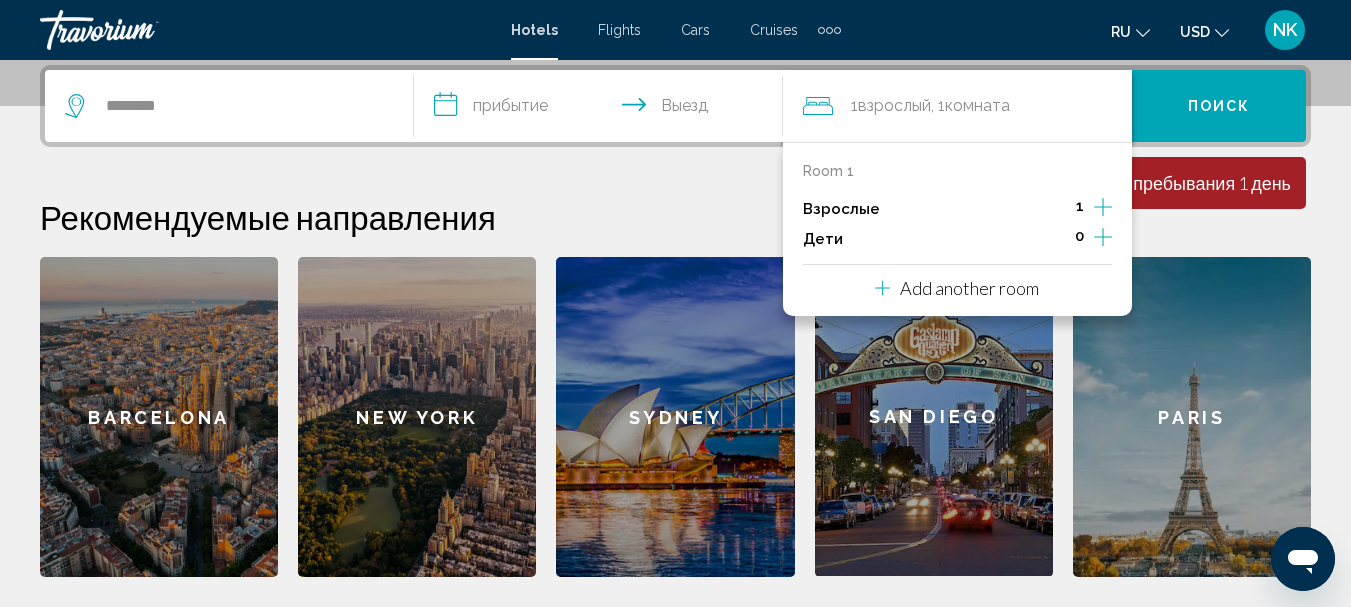 click at bounding box center [1103, 237] 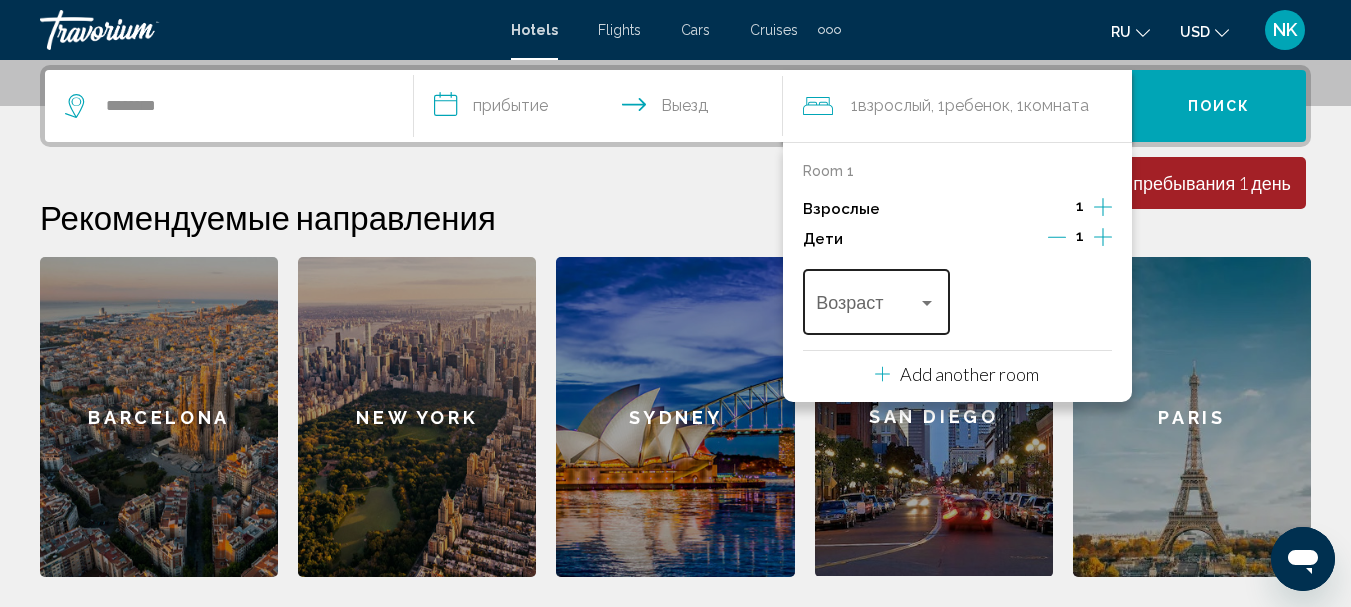 click at bounding box center (927, 303) 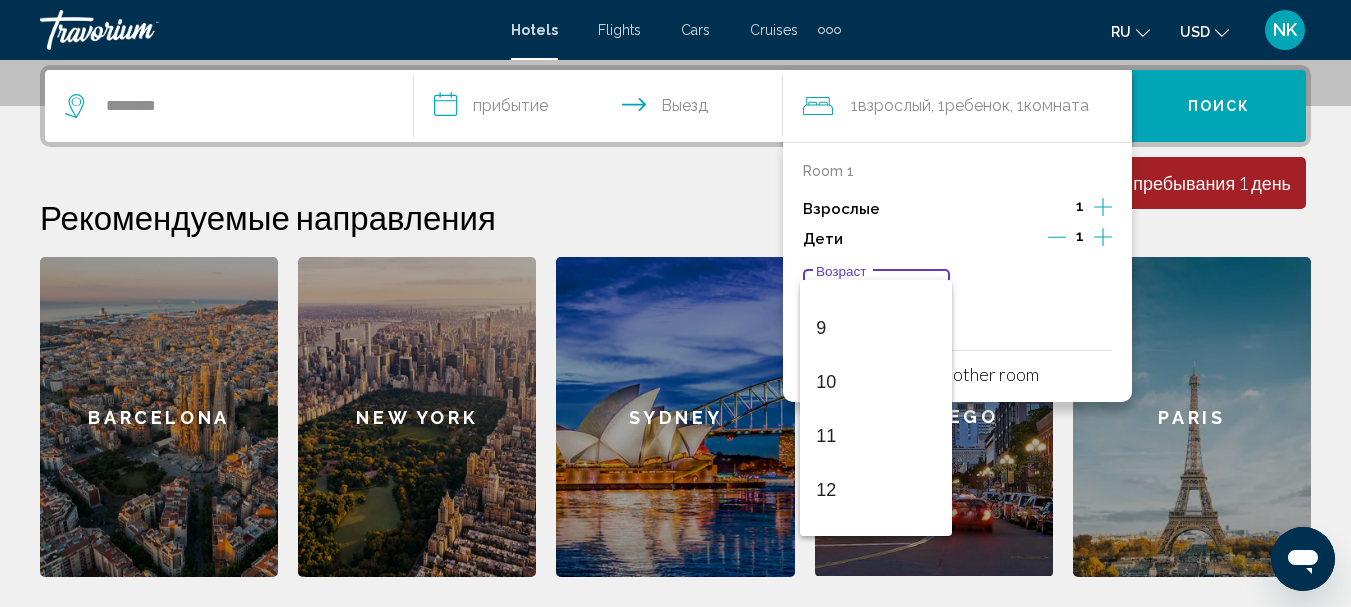 scroll, scrollTop: 500, scrollLeft: 0, axis: vertical 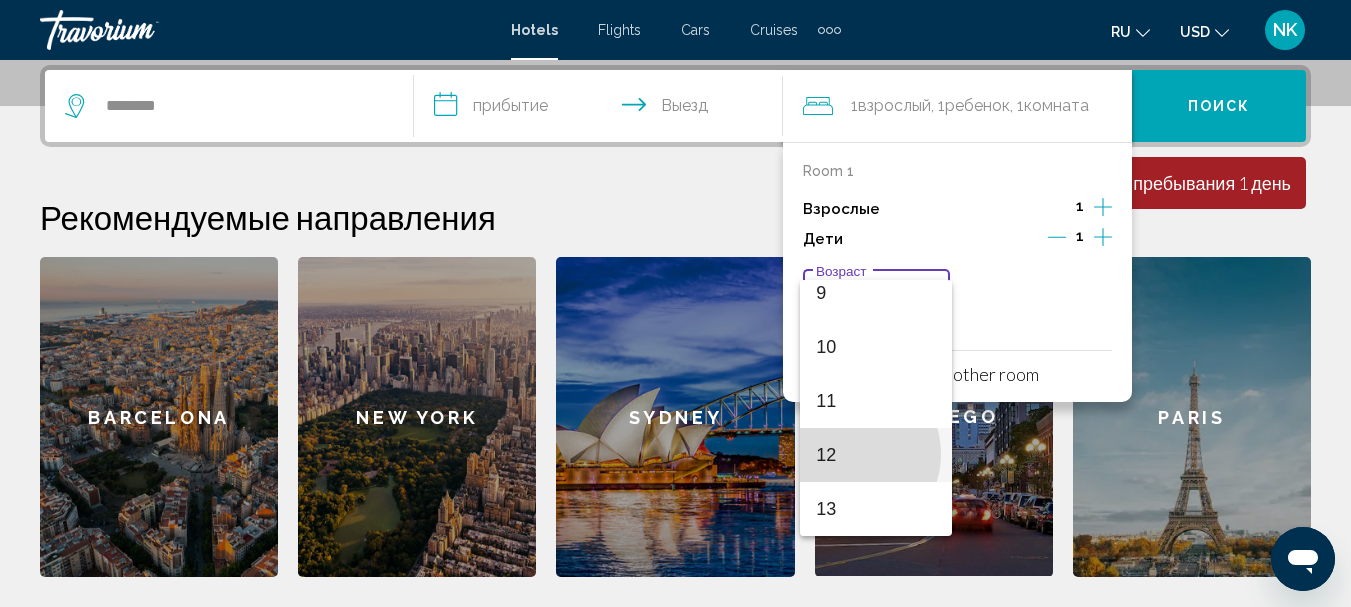 click on "12" at bounding box center (876, 455) 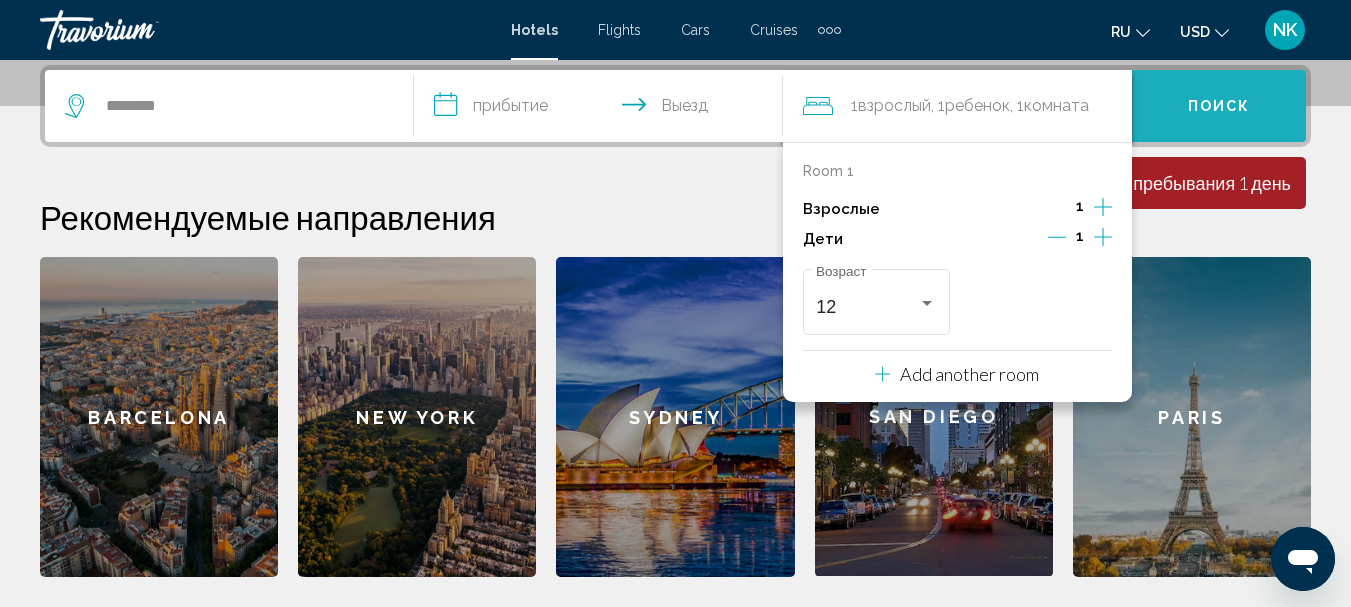 click on "Поиск" at bounding box center [1219, 107] 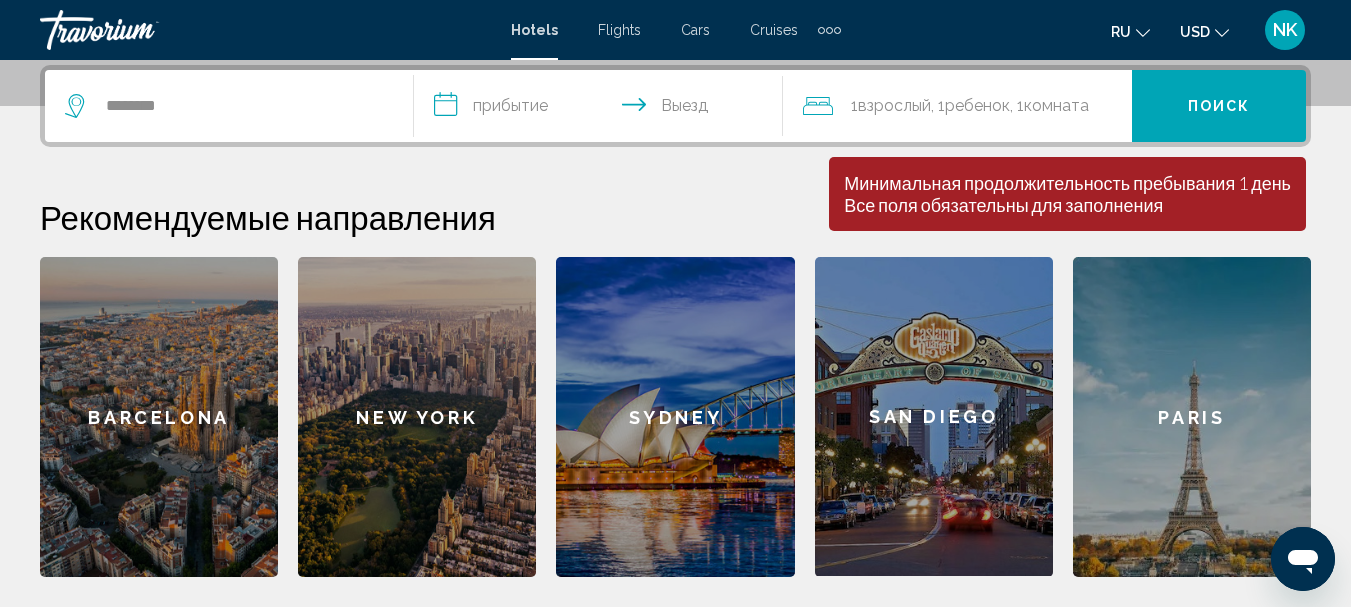 click on "**********" at bounding box center (602, 109) 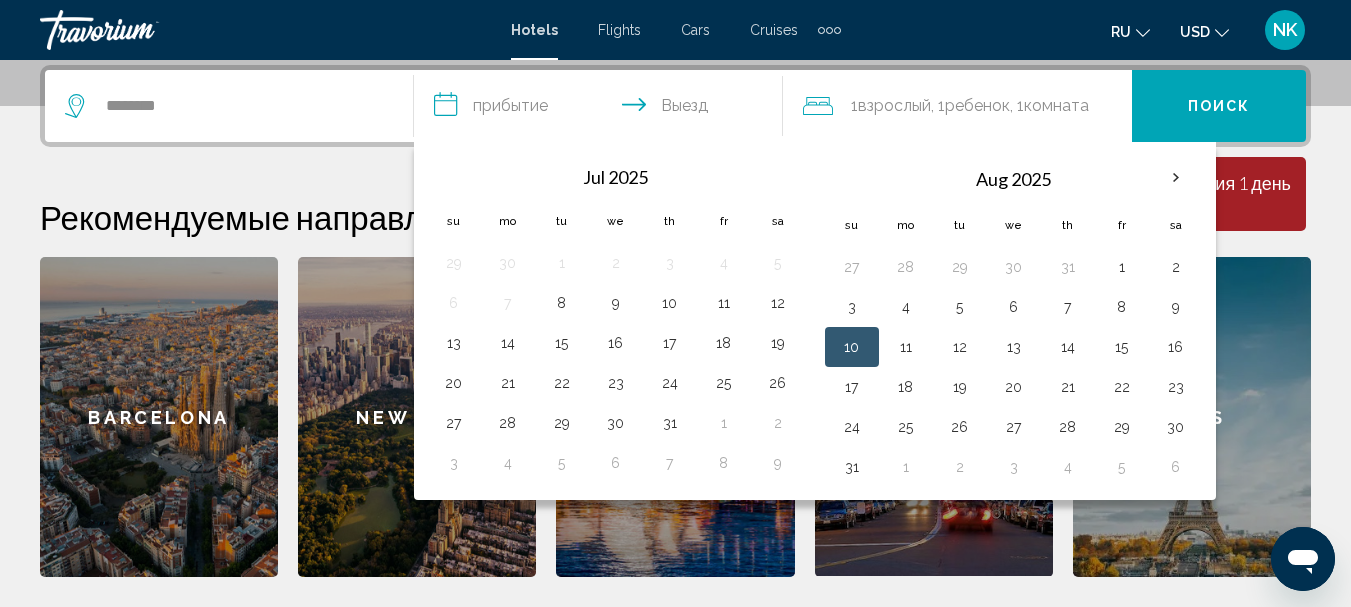 click on "10" at bounding box center [852, 347] 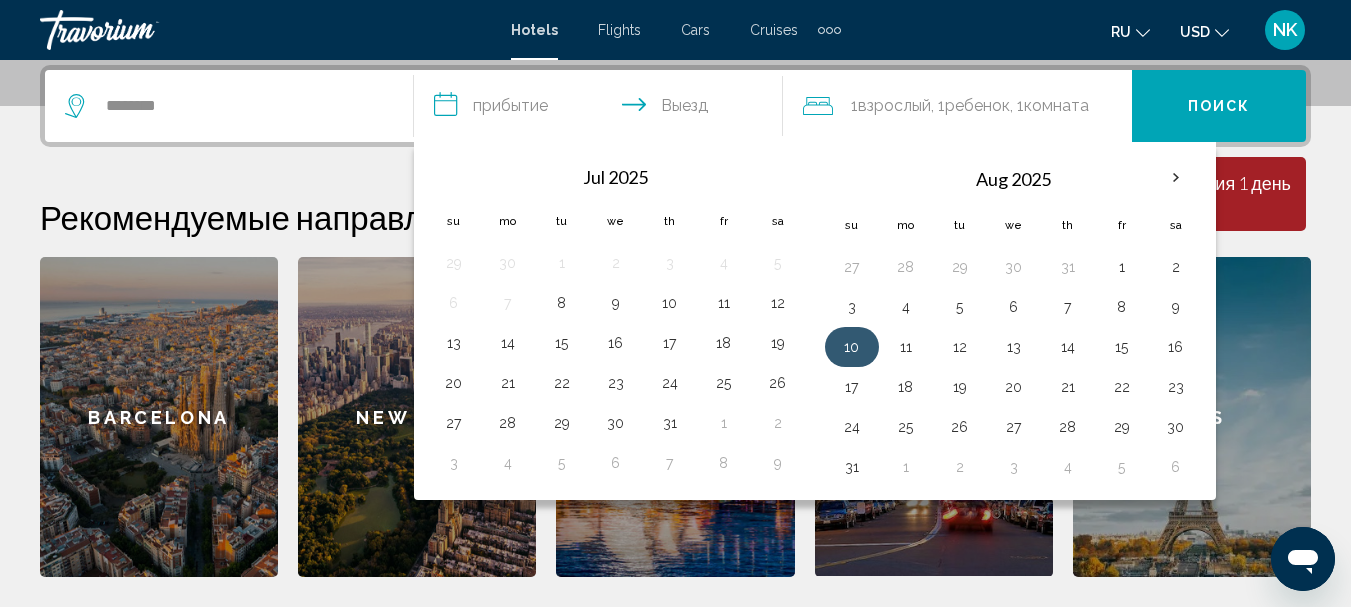 click on "10" at bounding box center [852, 347] 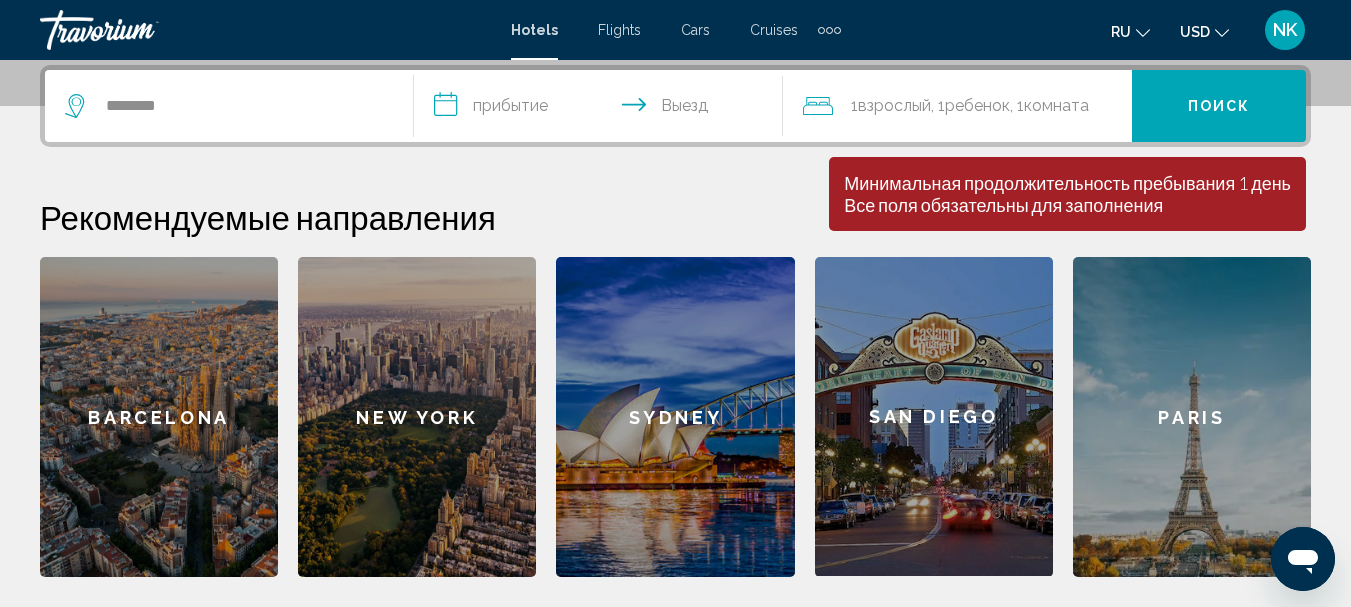 click on "**********" at bounding box center (602, 109) 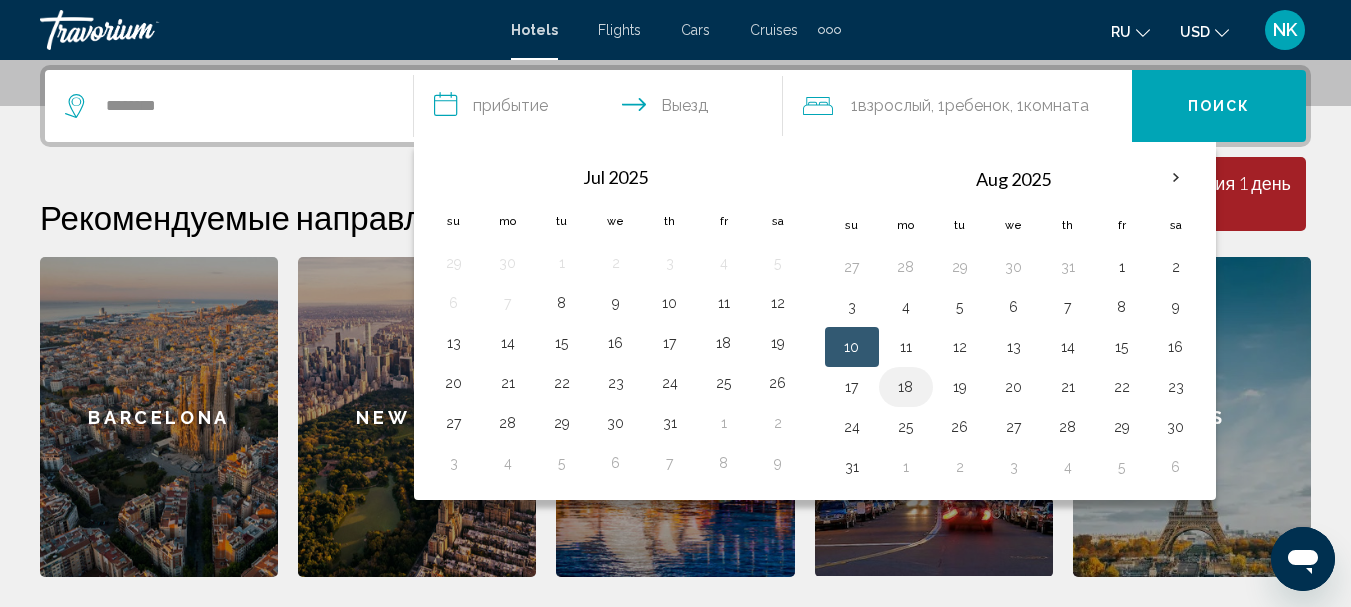 click on "18" at bounding box center (906, 387) 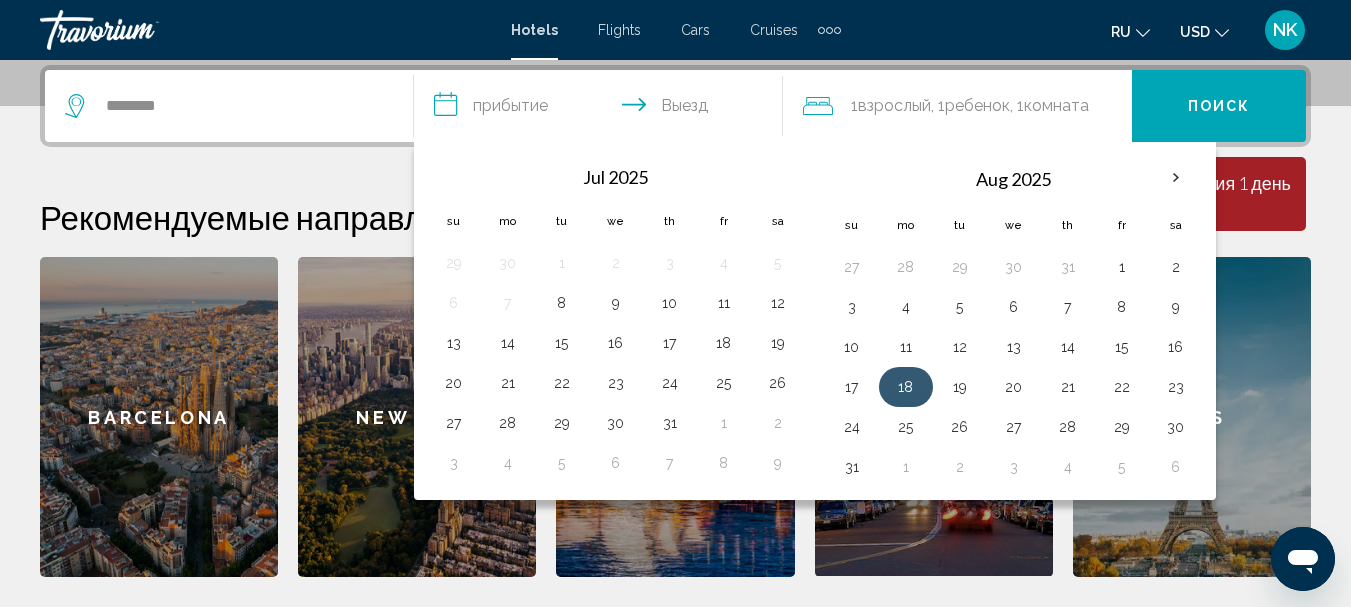 click on "18" at bounding box center (906, 387) 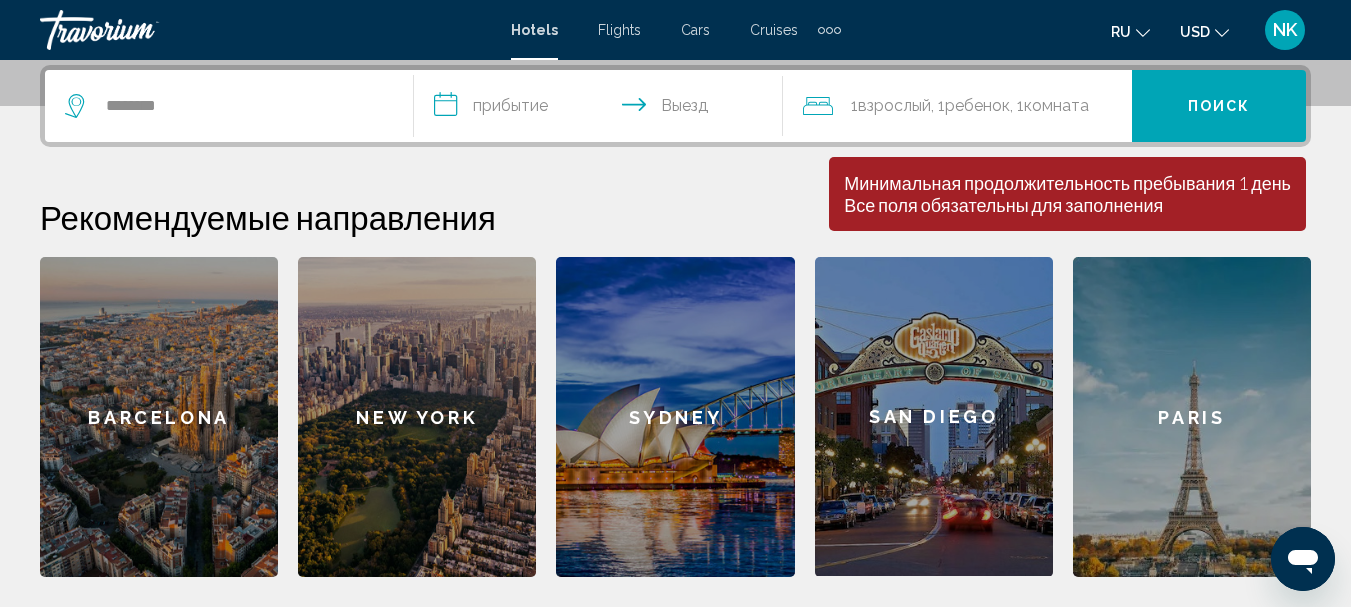 click on "**********" at bounding box center (602, 109) 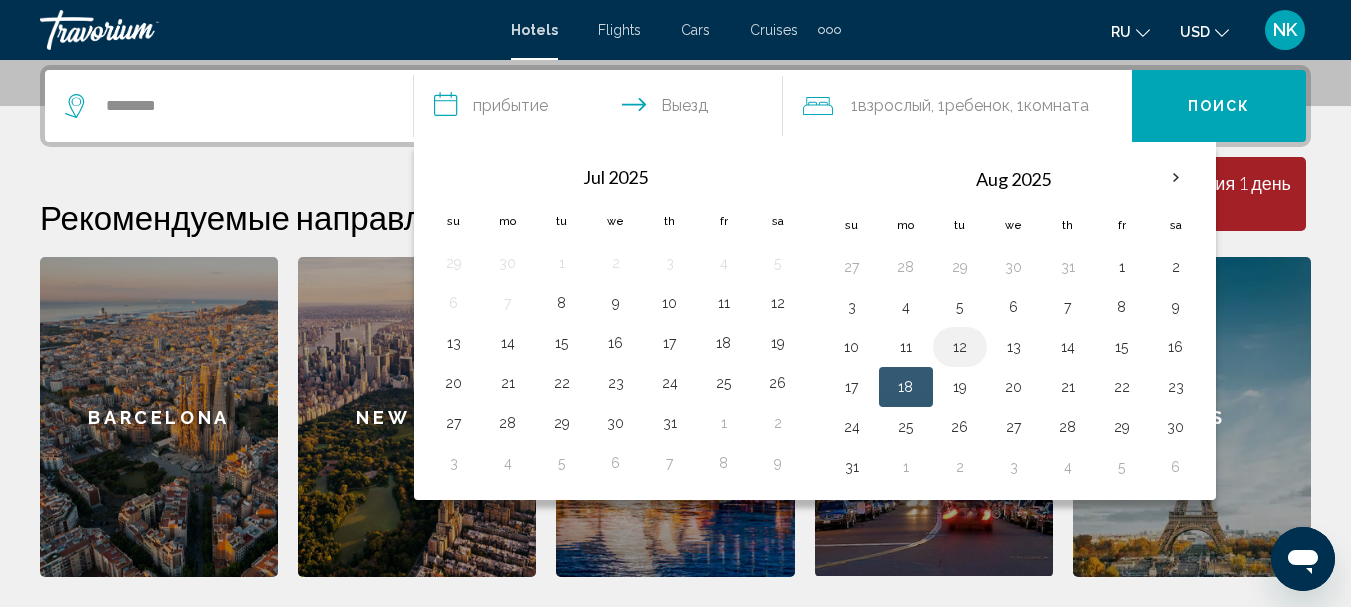 click on "12" at bounding box center (960, 347) 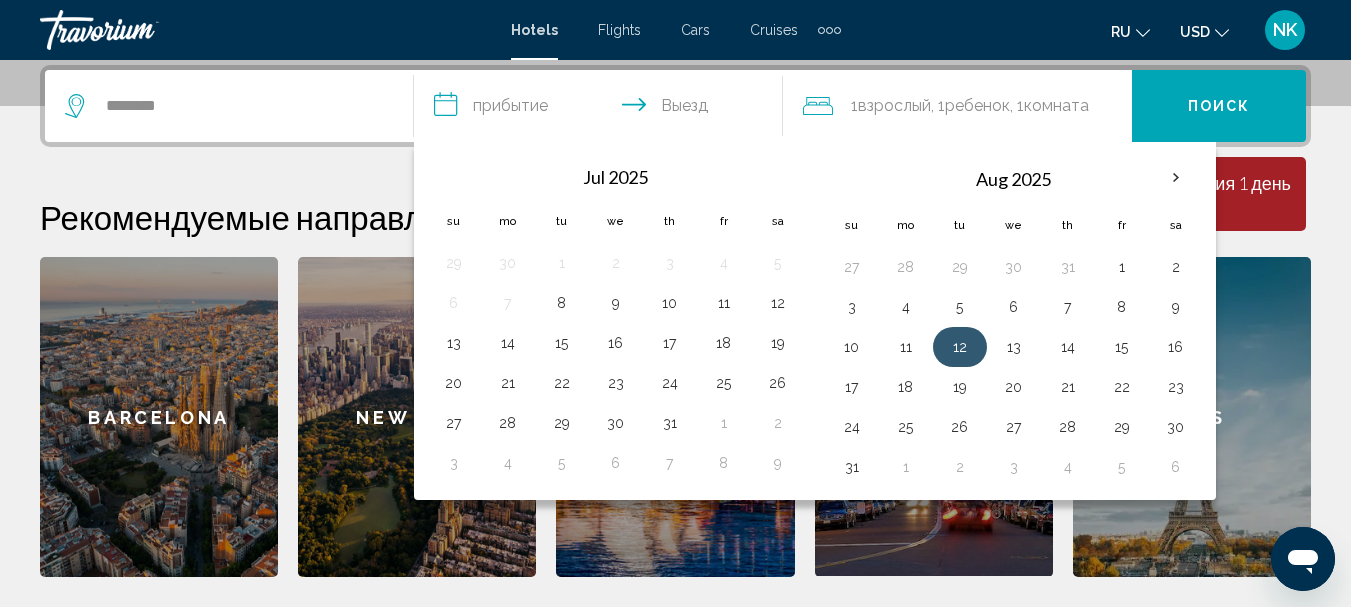 click on "12" at bounding box center [960, 347] 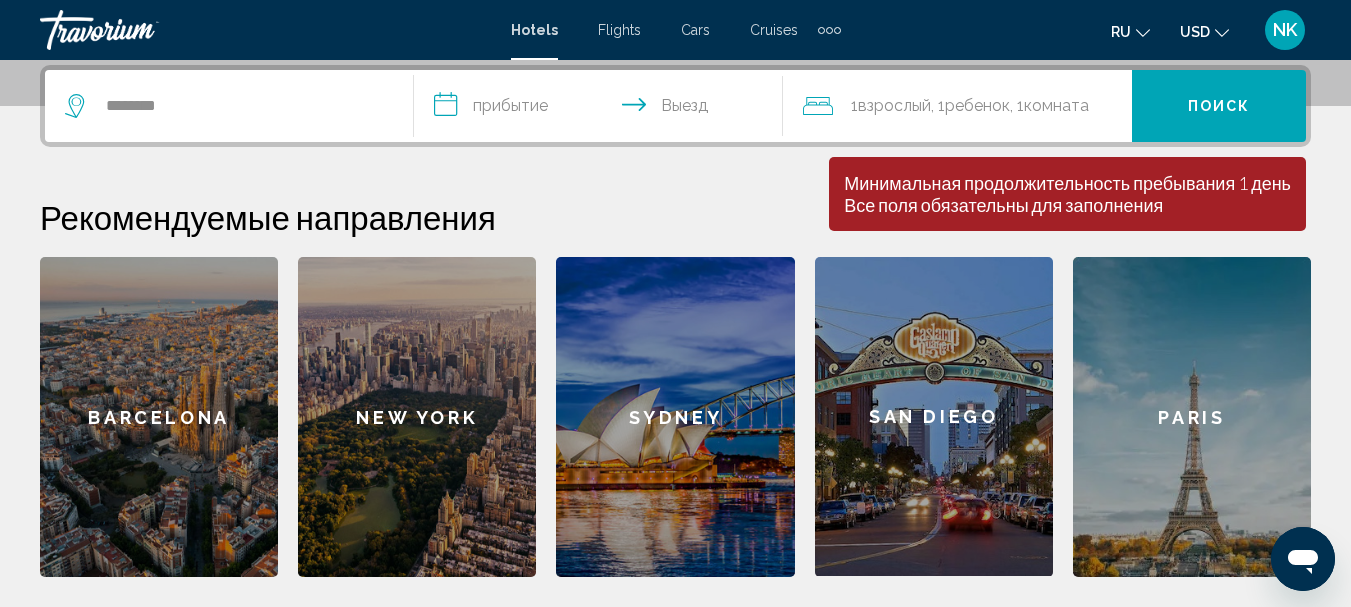 click on "**********" at bounding box center [602, 109] 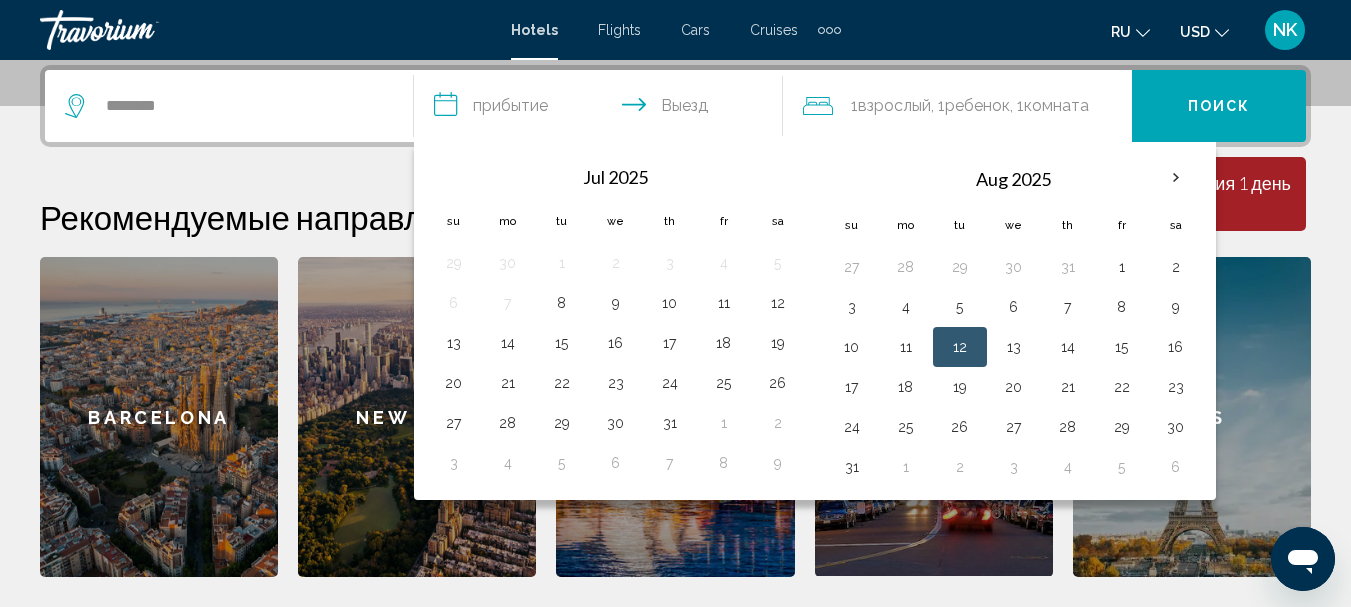 click on "12" at bounding box center (960, 347) 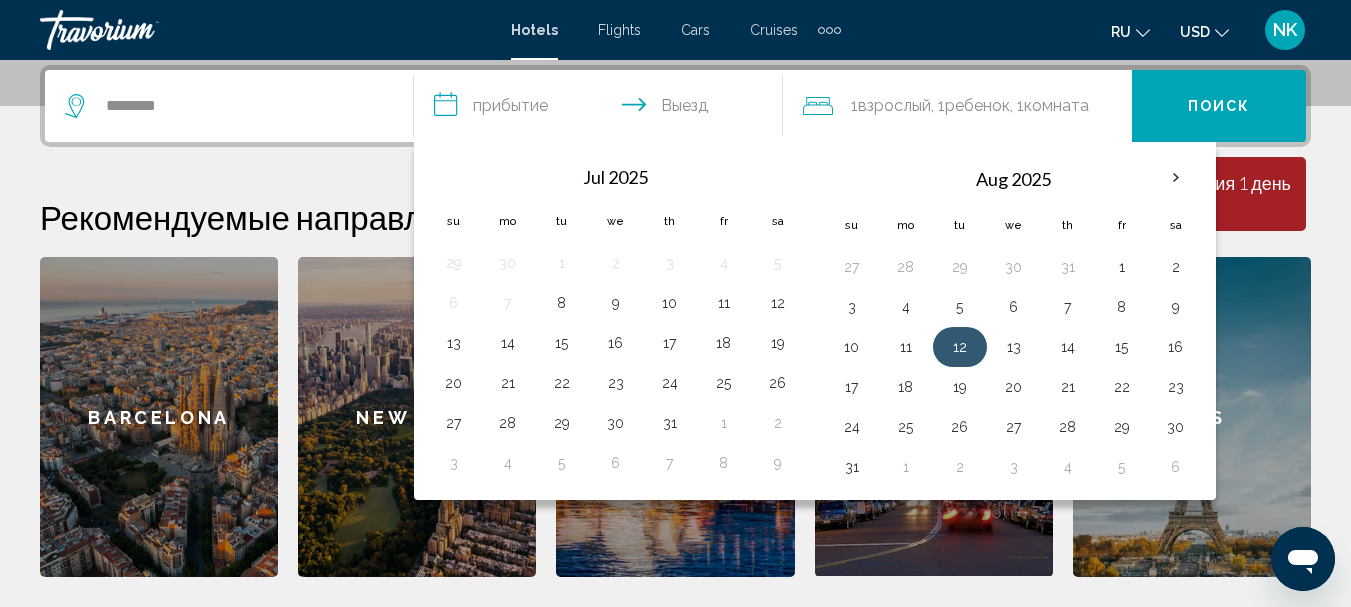 click on "12" at bounding box center (960, 347) 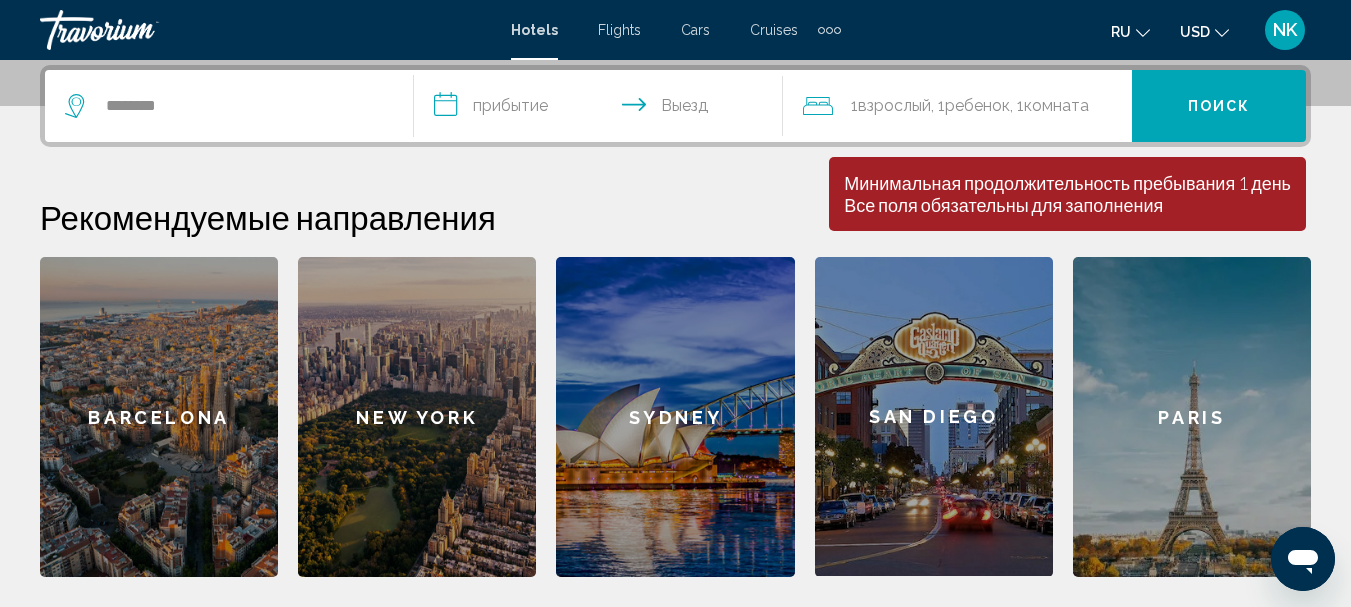 click on "**********" at bounding box center (602, 109) 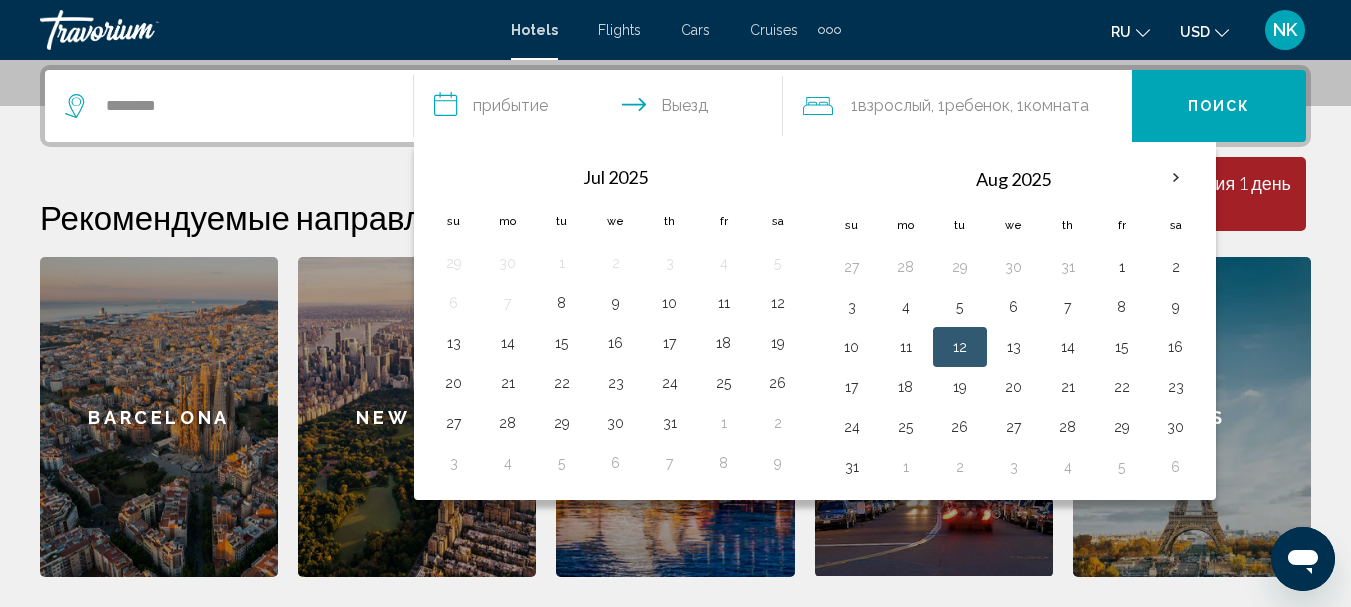 click on "12" at bounding box center (960, 347) 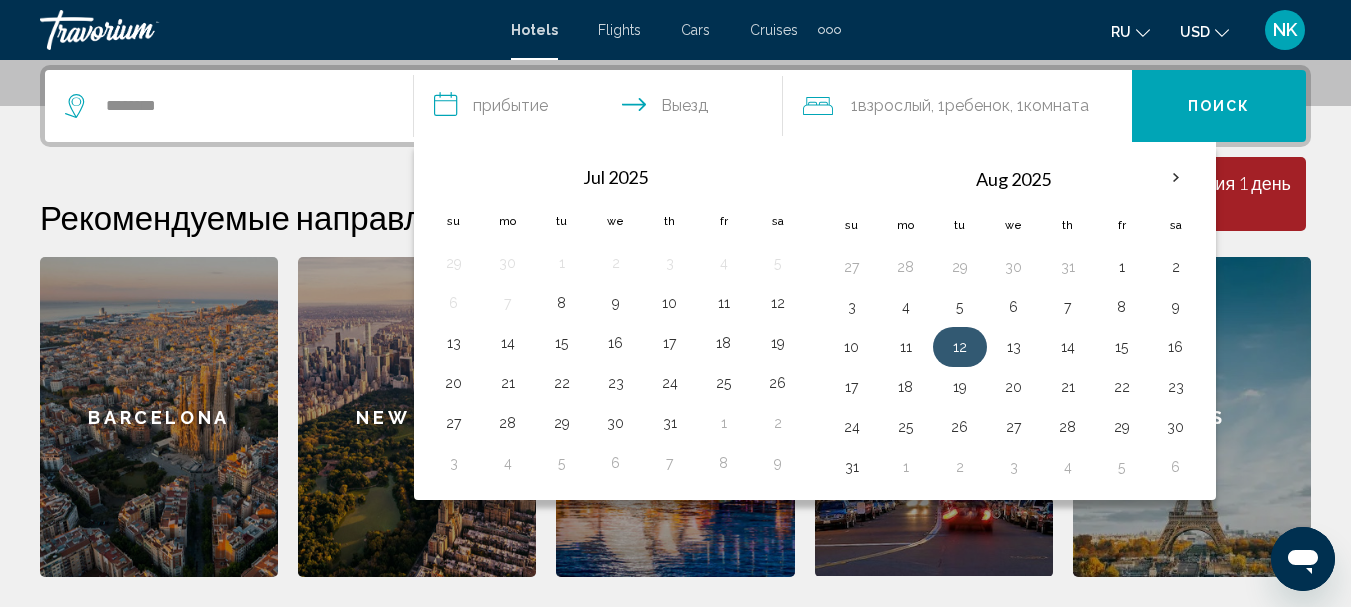 click on "12" at bounding box center [960, 347] 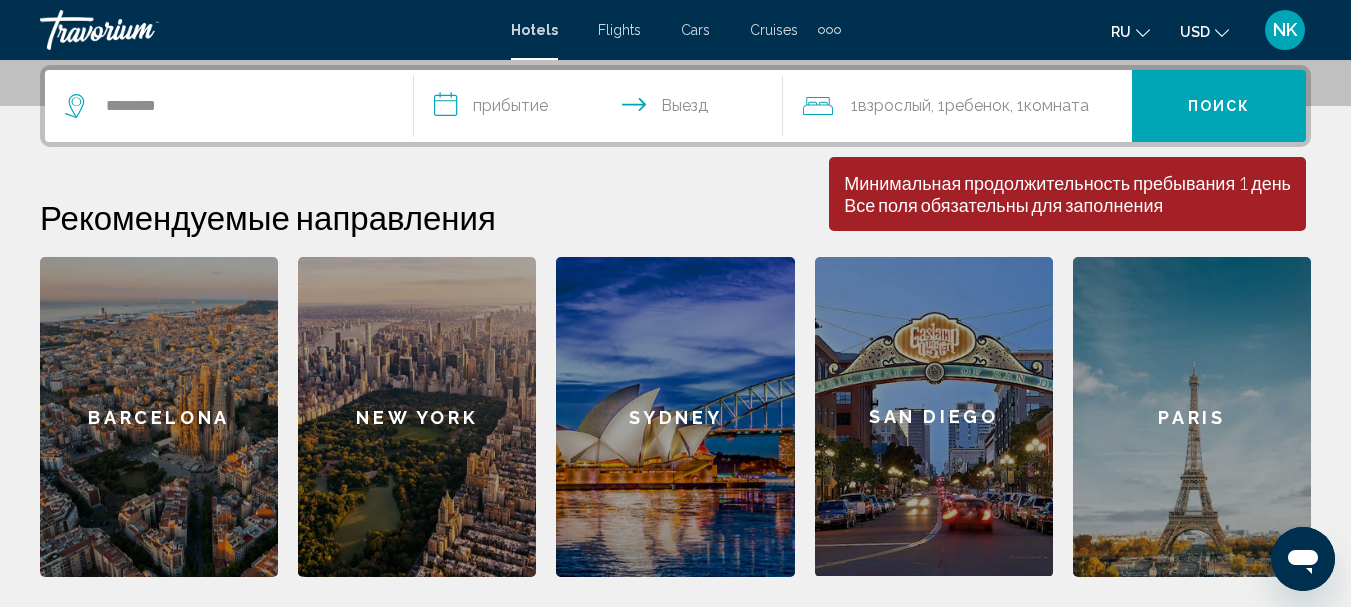 click on "**********" at bounding box center (602, 109) 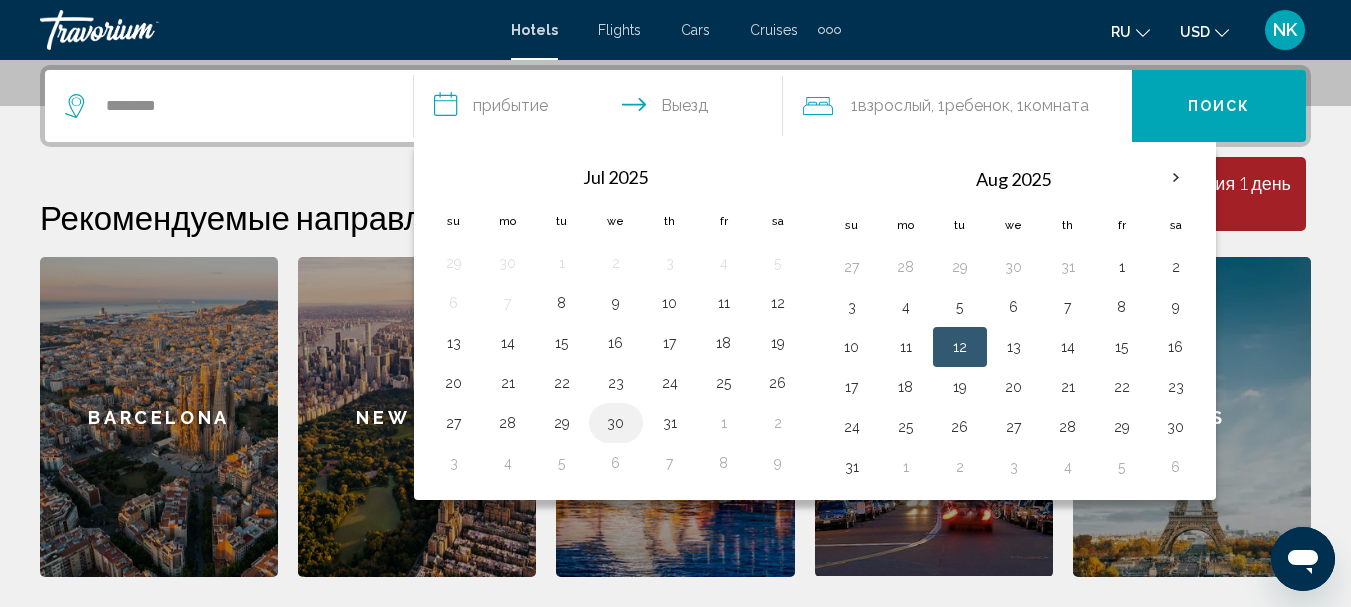 click on "30" at bounding box center (616, 423) 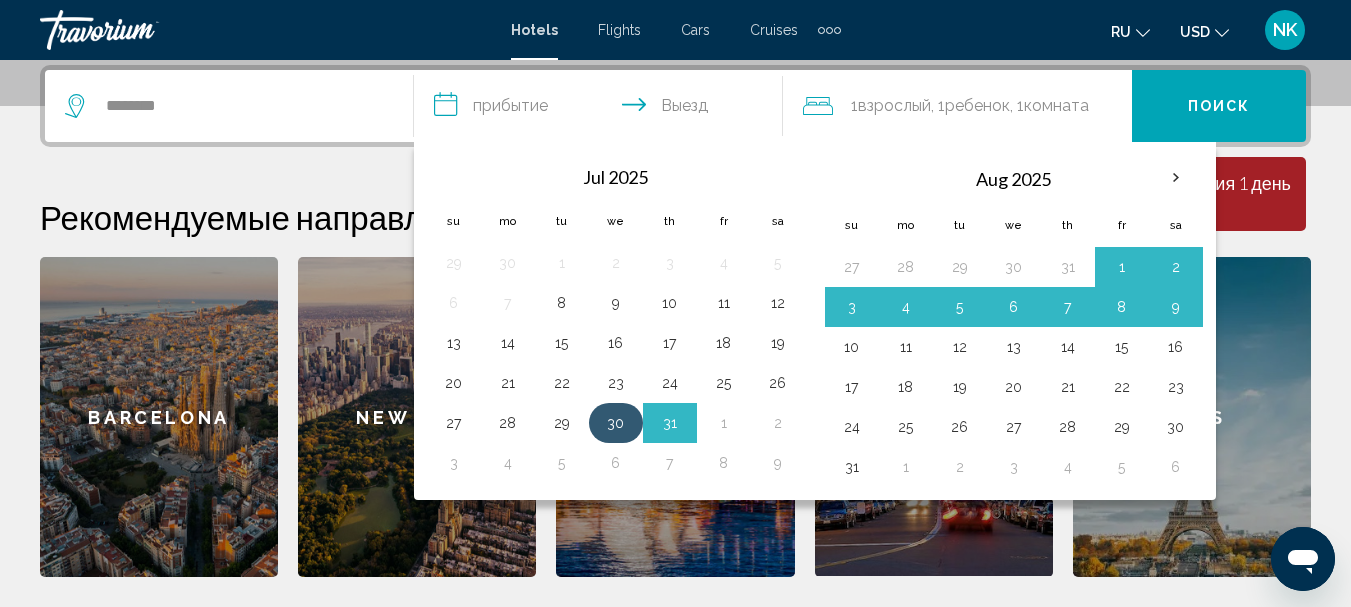 click on "30" at bounding box center (616, 423) 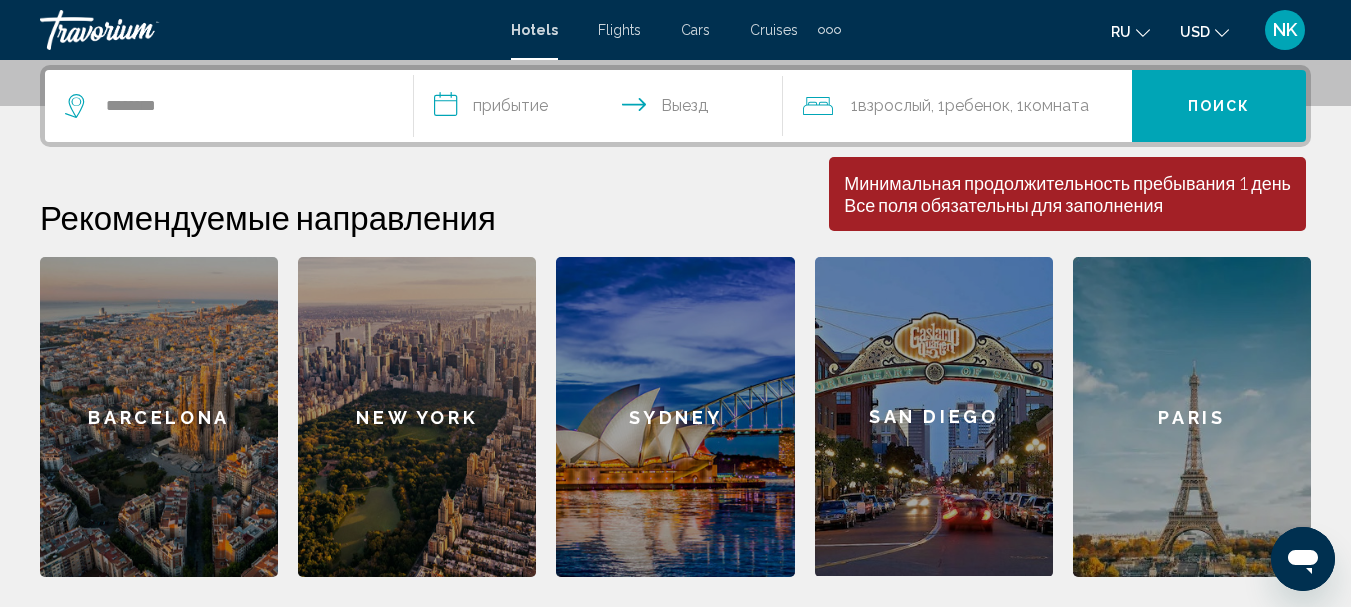 click on "**********" at bounding box center [602, 109] 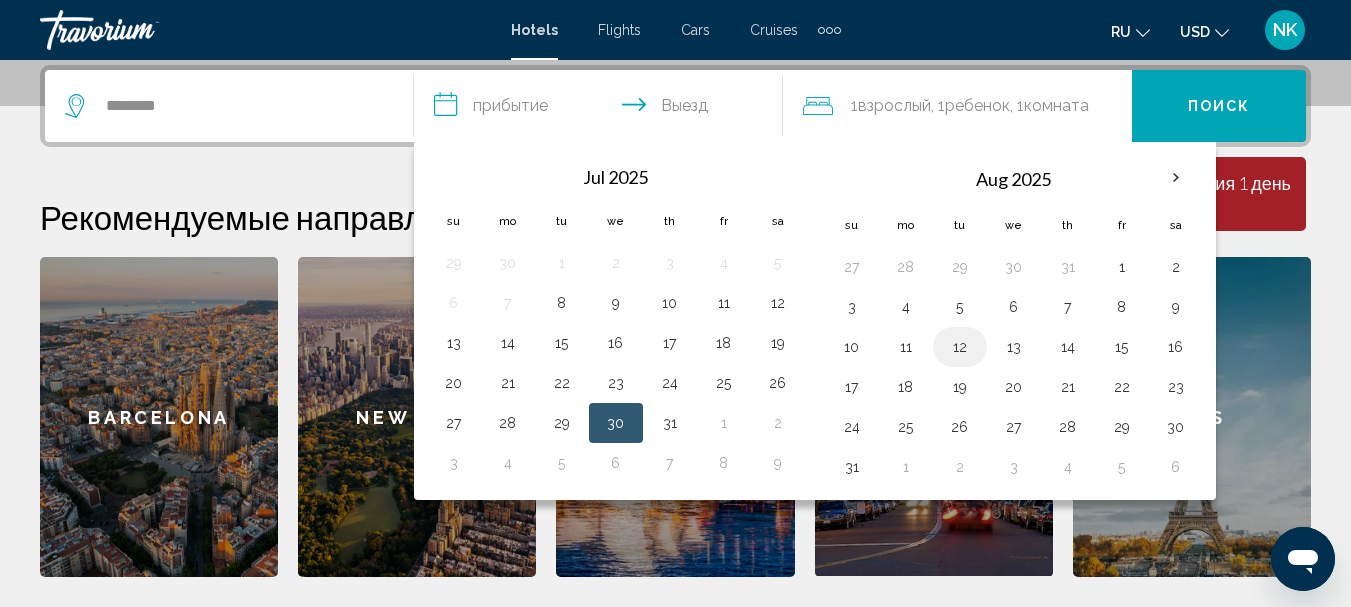click on "12" at bounding box center [960, 347] 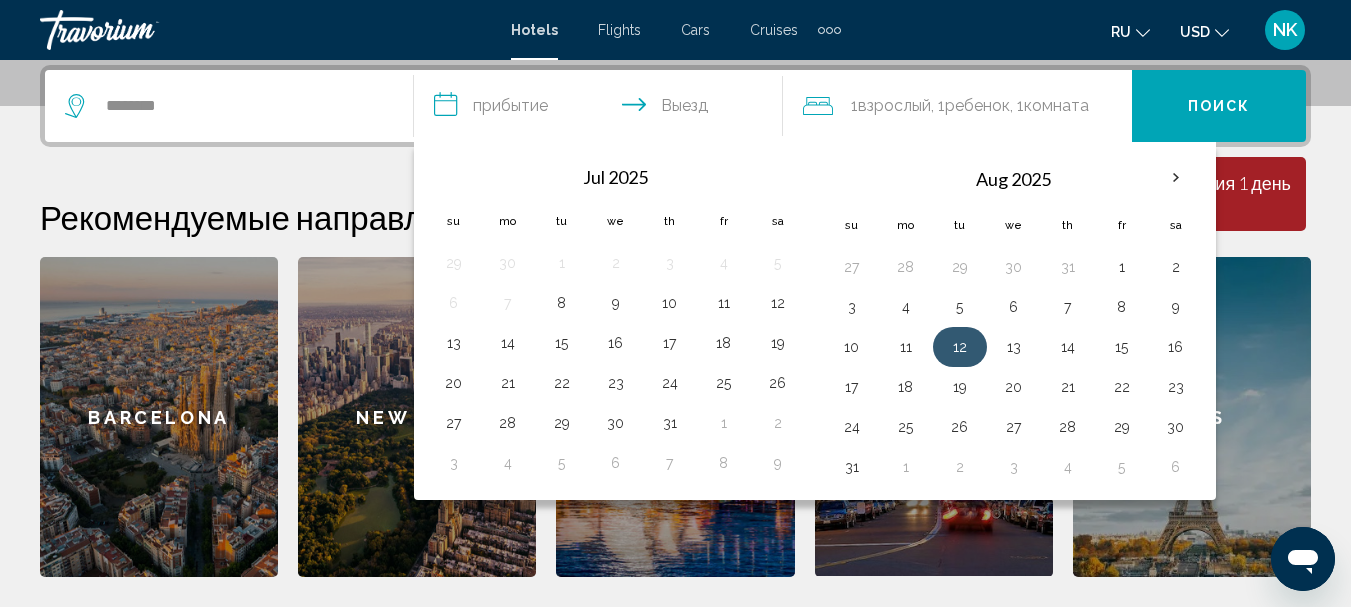 click on "12" at bounding box center (960, 347) 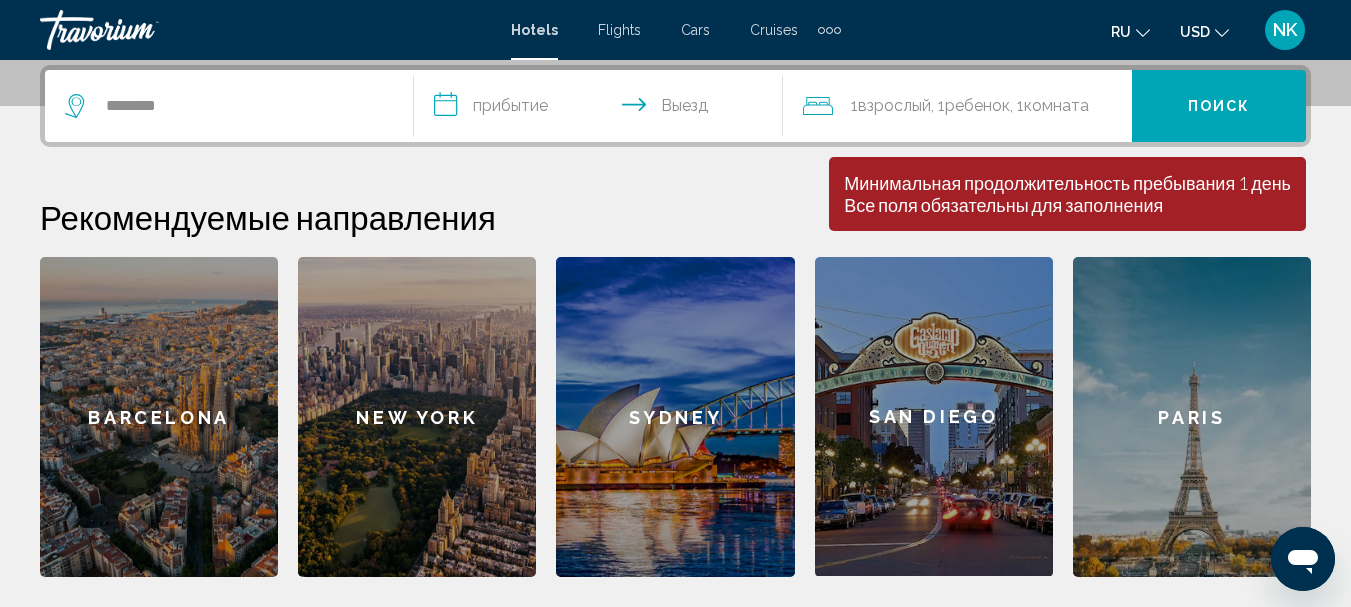 click on "**********" at bounding box center [602, 109] 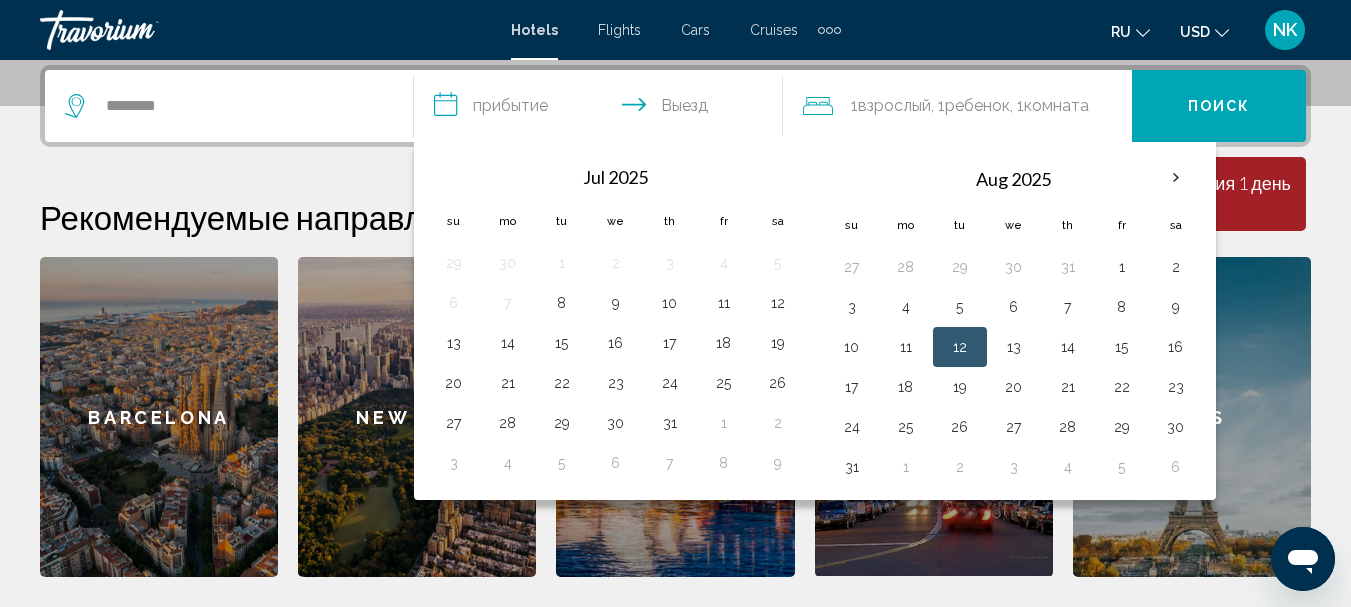 click on "12" at bounding box center (960, 347) 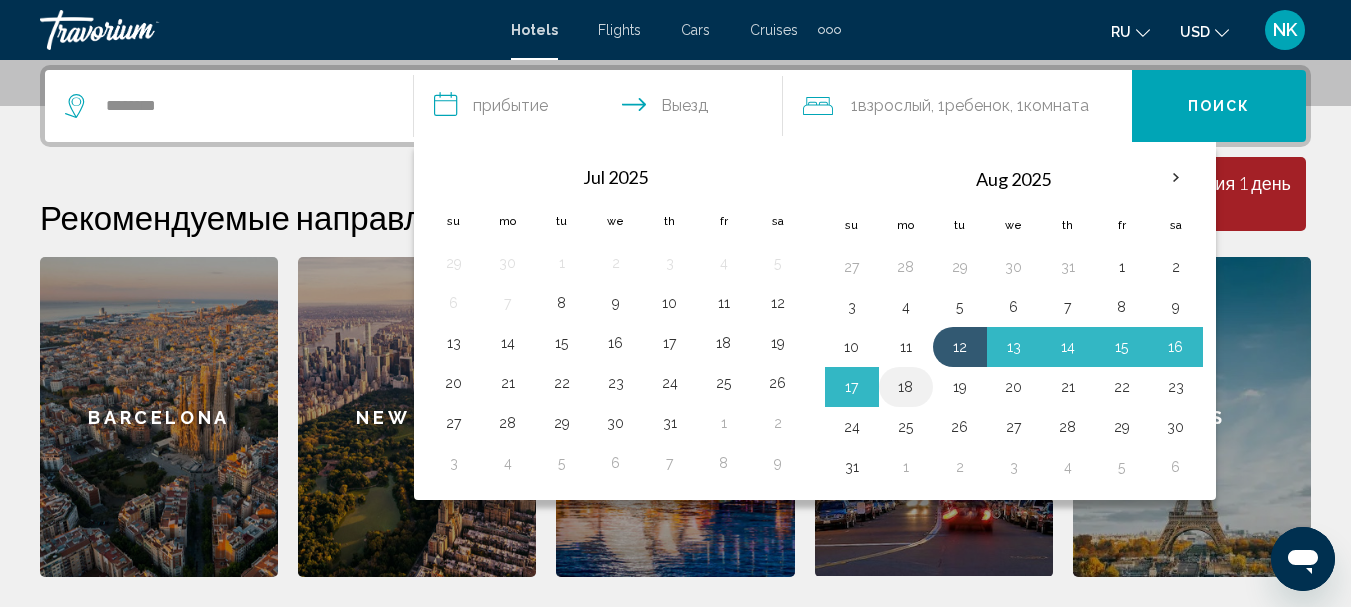 click on "18" at bounding box center [906, 387] 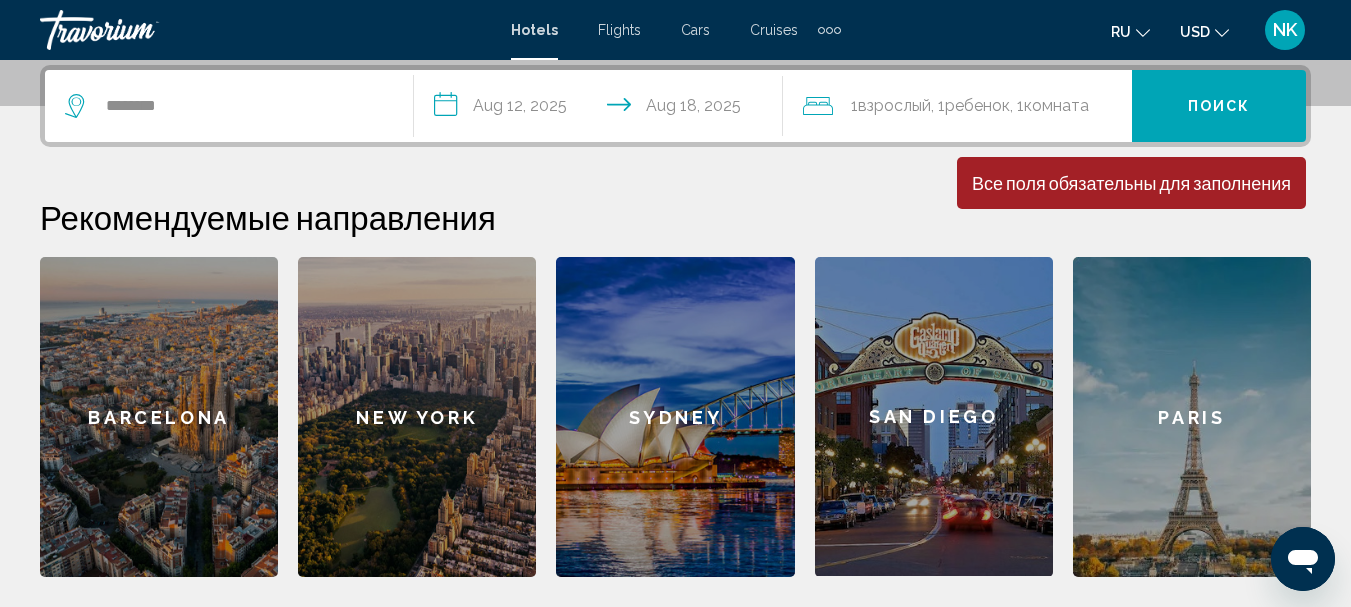 click on "**********" at bounding box center (602, 109) 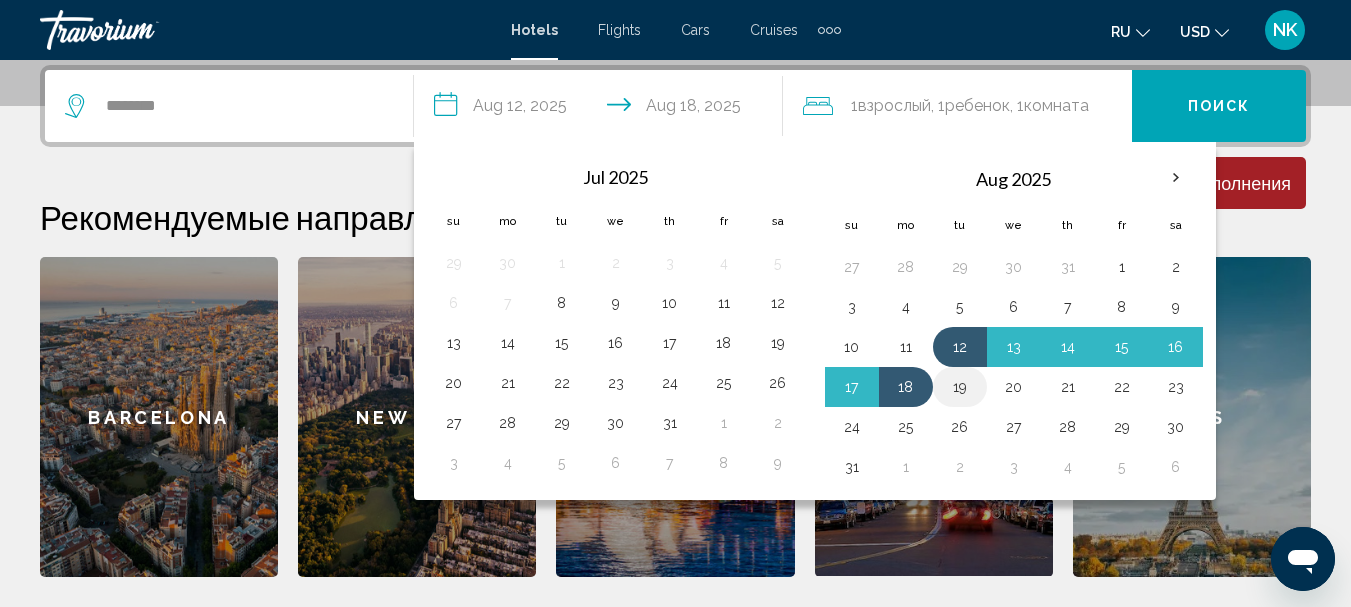 click on "19" at bounding box center (960, 387) 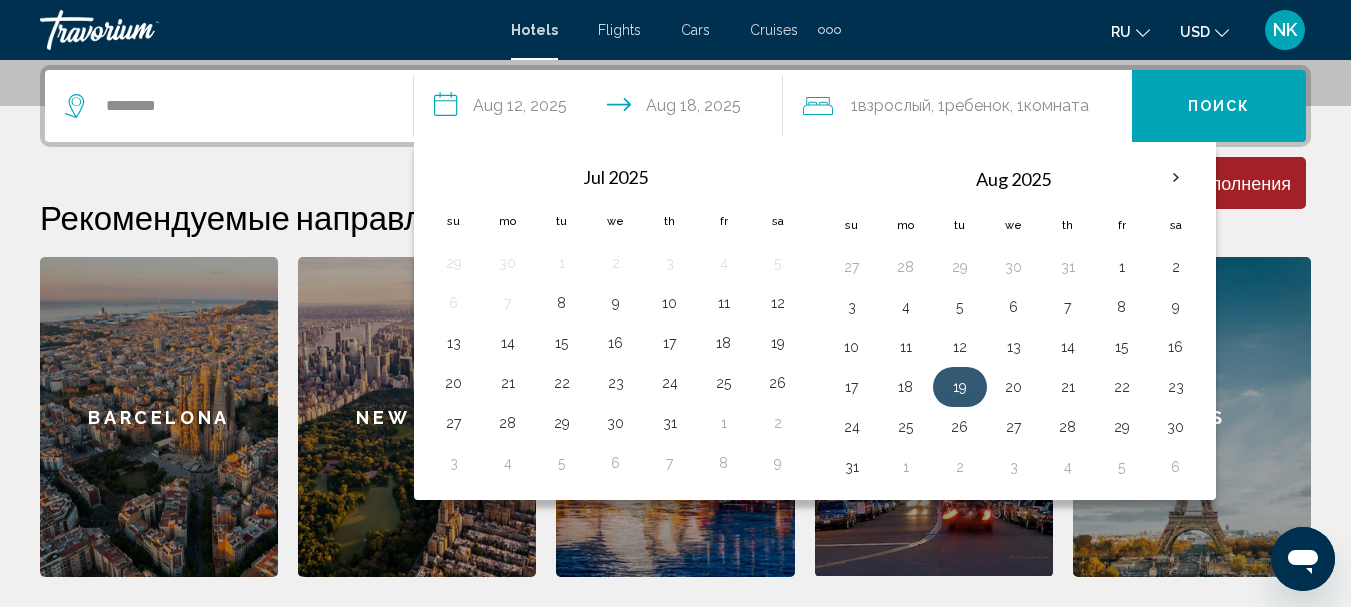 click on "19" at bounding box center [960, 387] 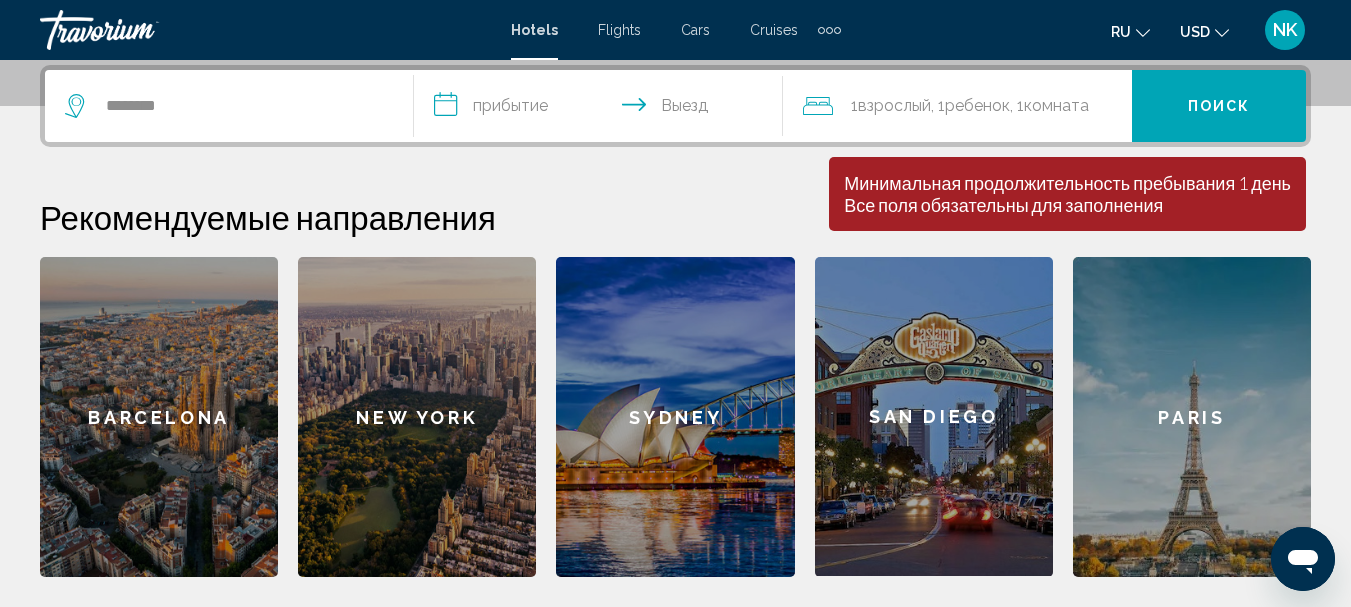 click on "San Diego" at bounding box center [934, 416] 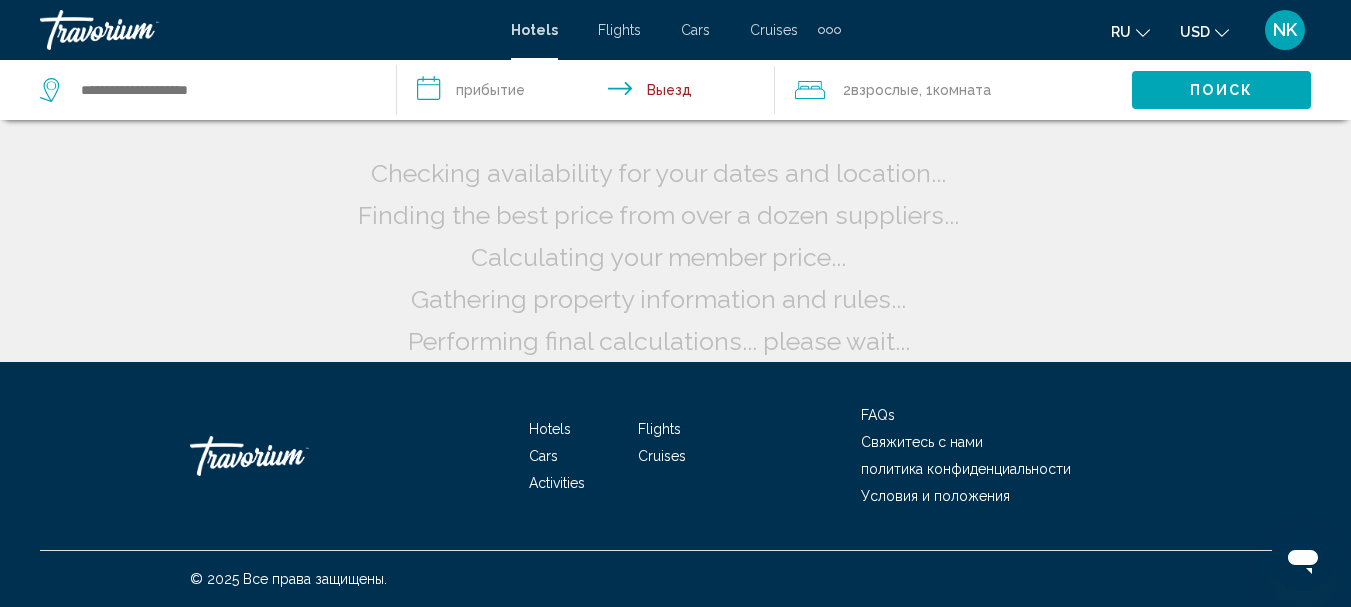 scroll, scrollTop: 0, scrollLeft: 0, axis: both 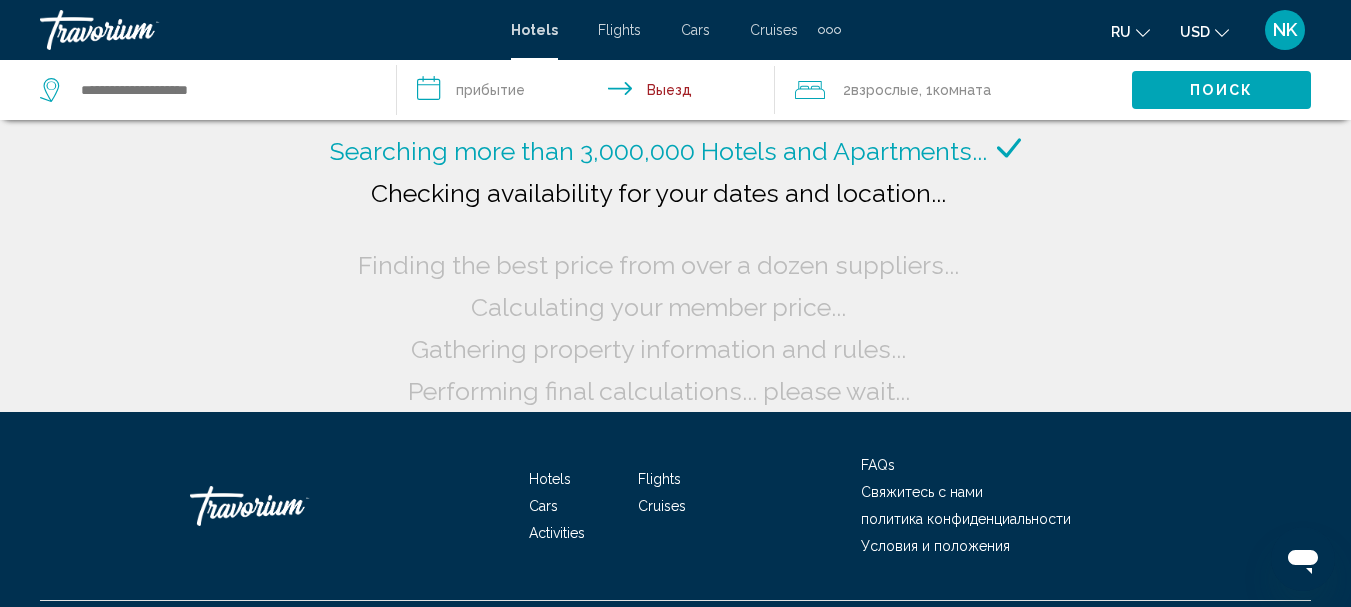 click on "**********" at bounding box center (589, 93) 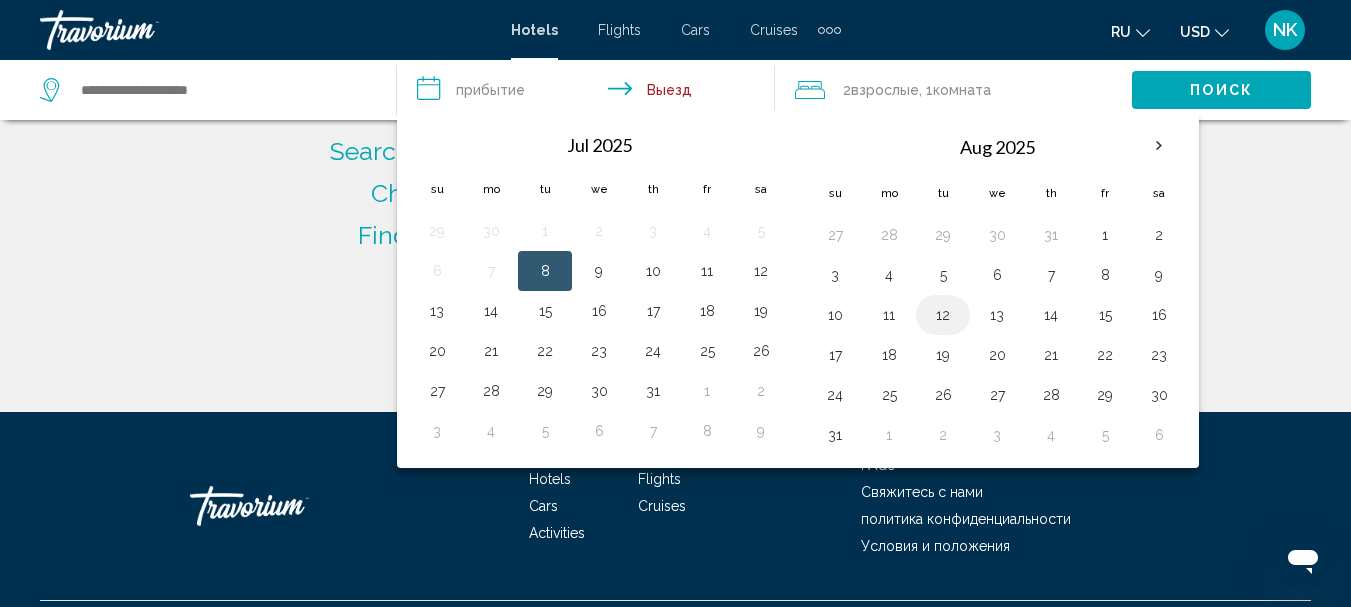click on "12" at bounding box center (943, 315) 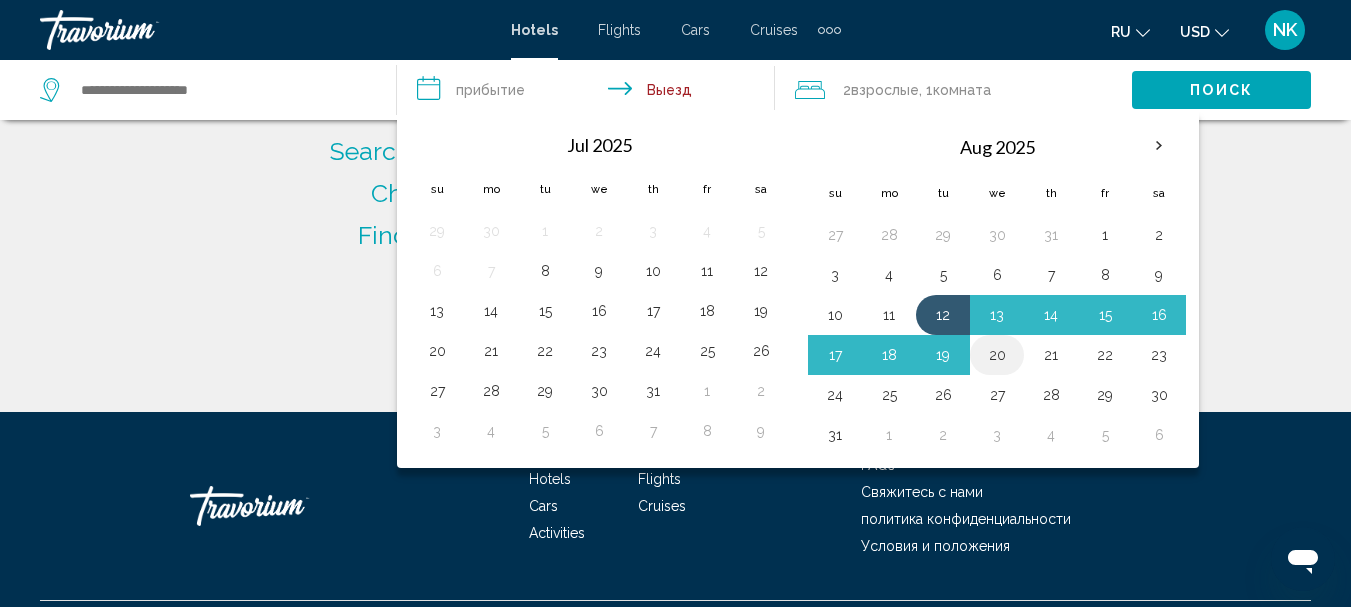 drag, startPoint x: 964, startPoint y: 312, endPoint x: 1006, endPoint y: 360, distance: 63.780876 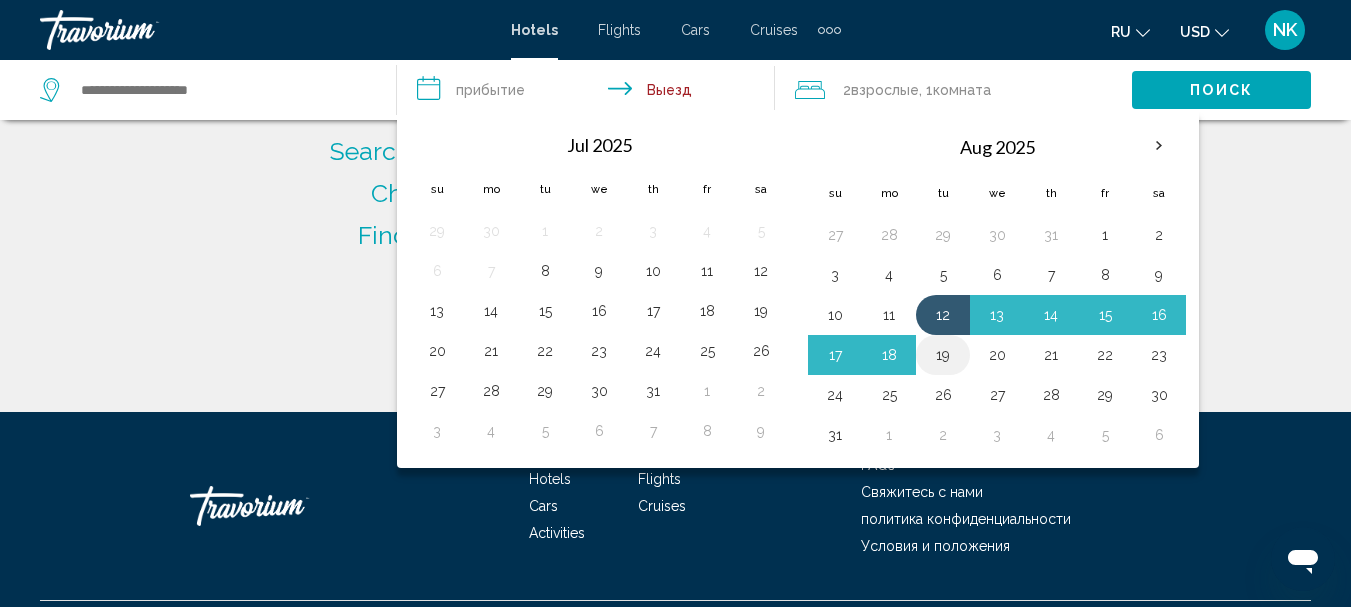 click on "19" at bounding box center (943, 355) 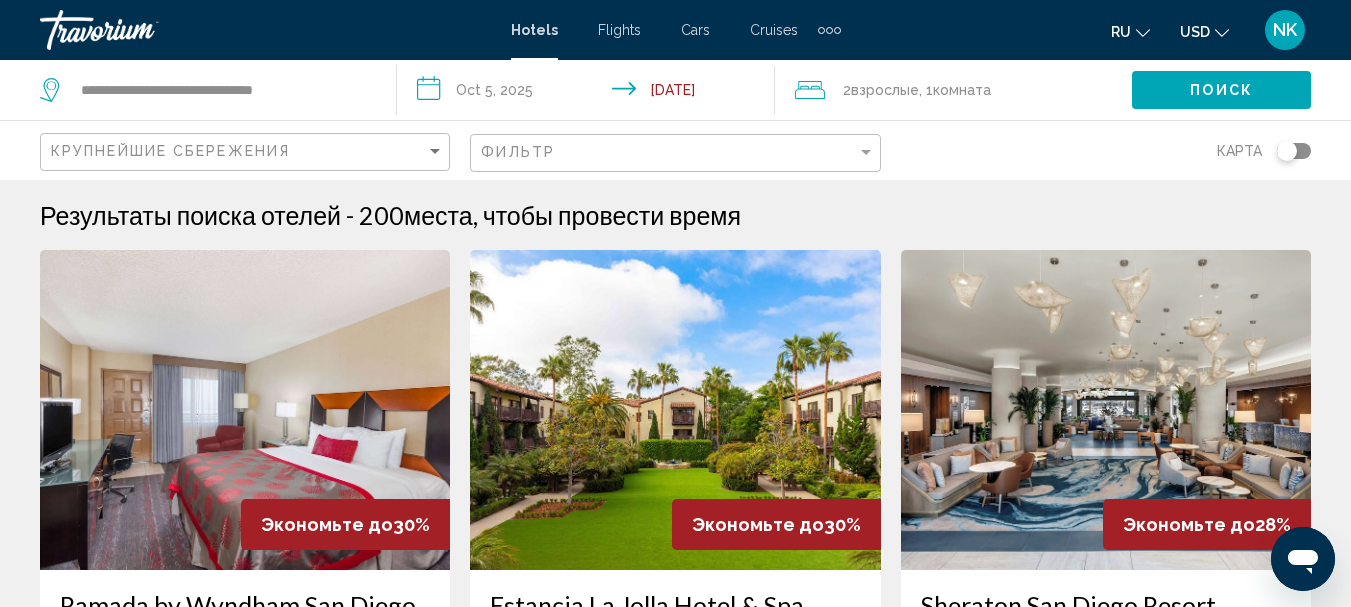 click on "Взрослые" at bounding box center [885, 90] 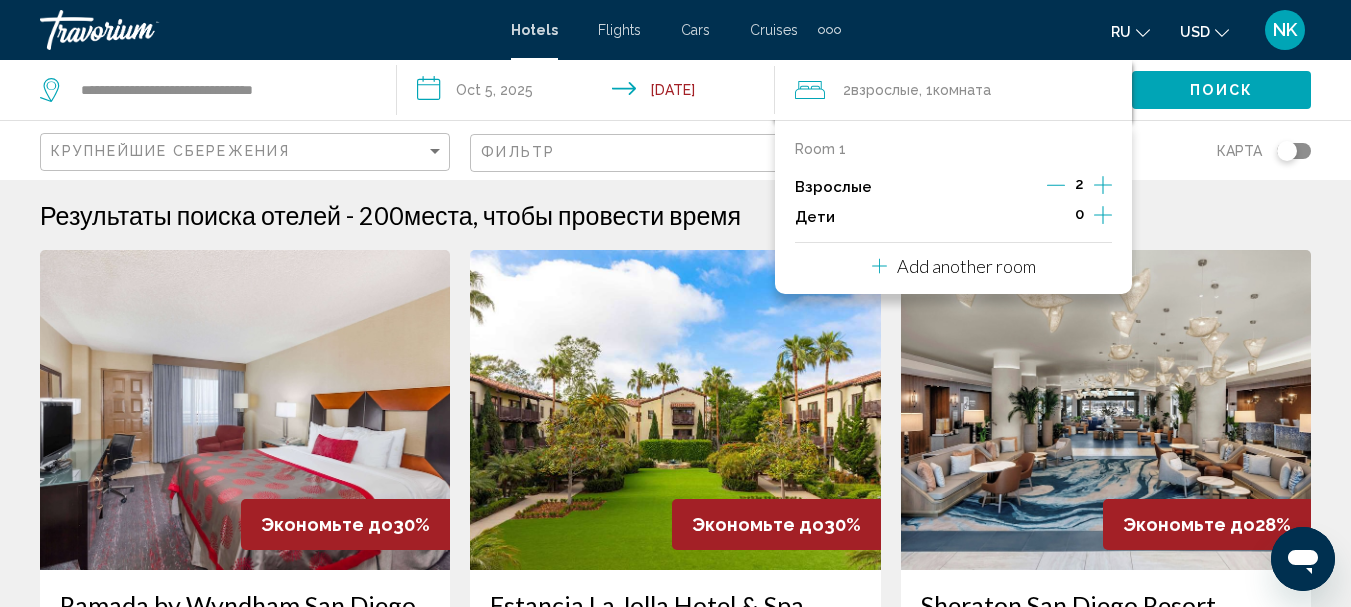 click at bounding box center [1056, 185] 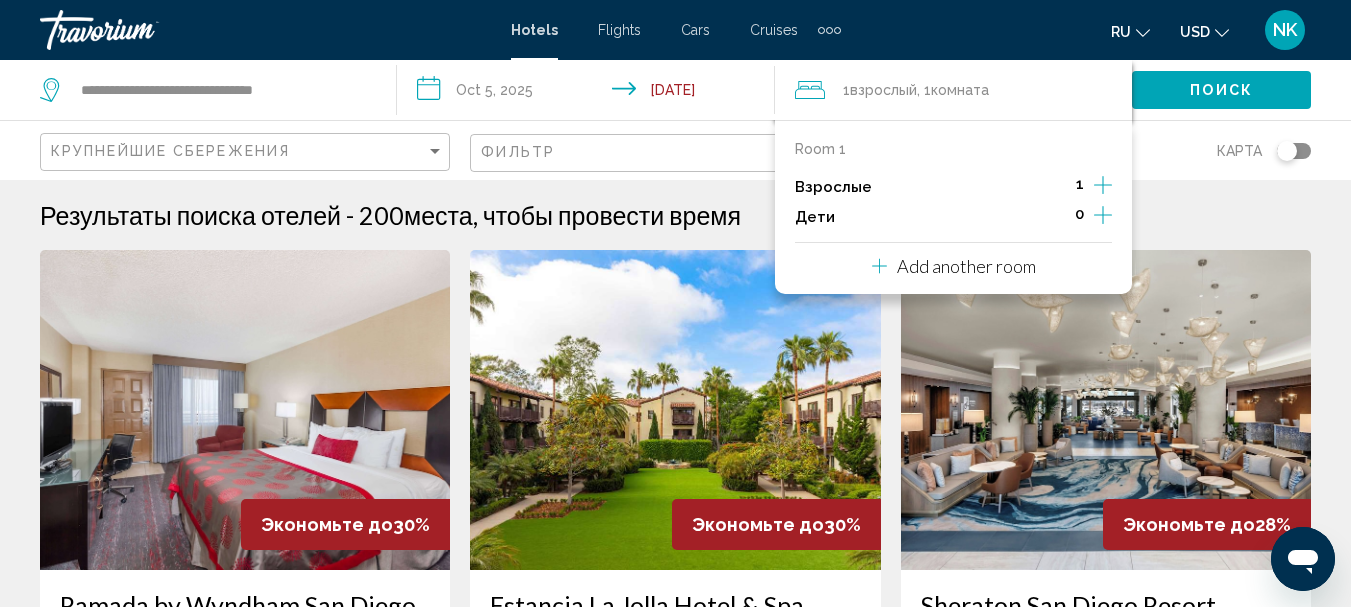 click at bounding box center [1103, 215] 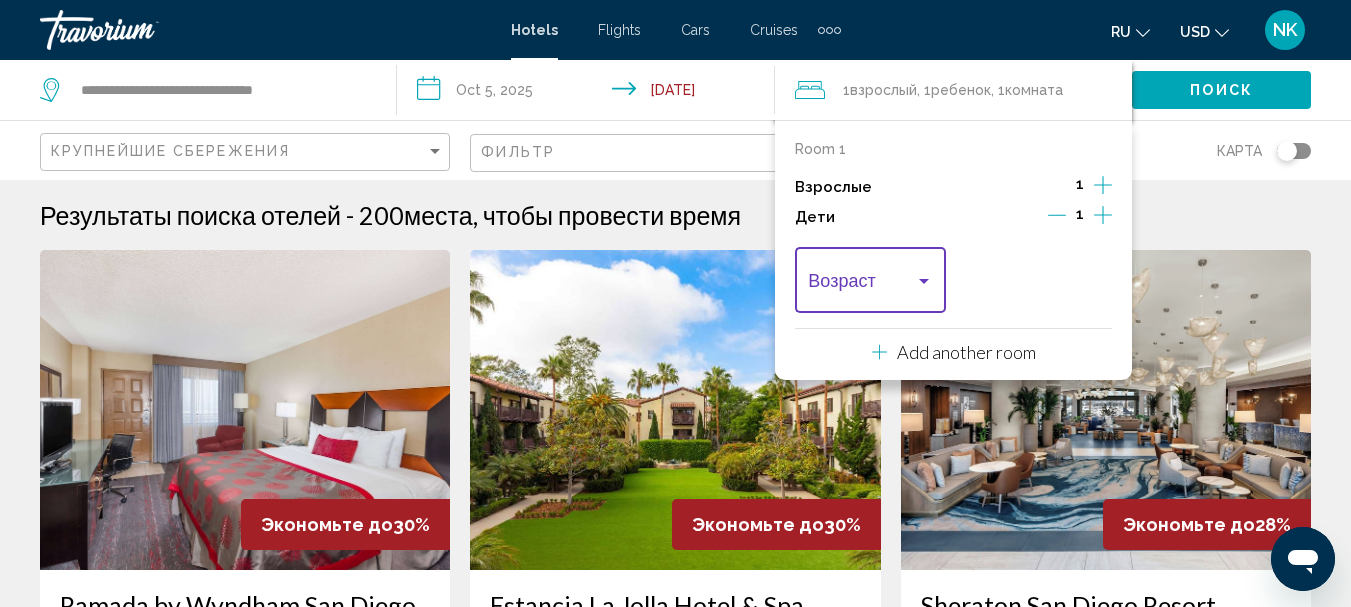click at bounding box center [924, 281] 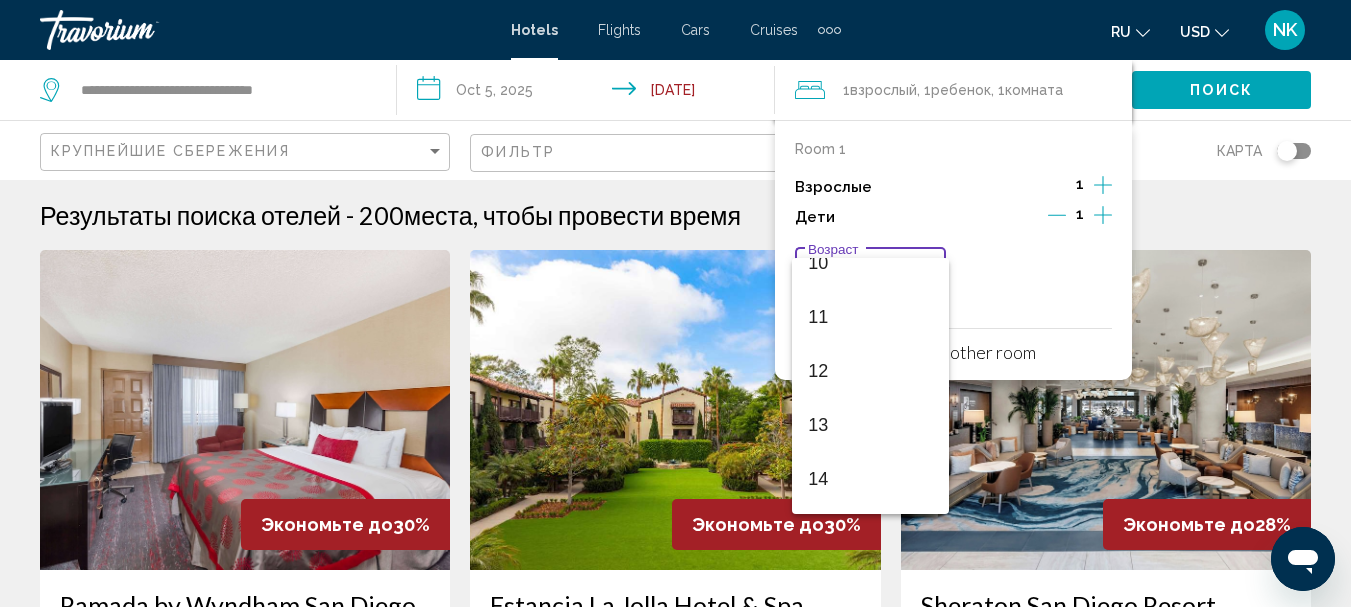 scroll, scrollTop: 600, scrollLeft: 0, axis: vertical 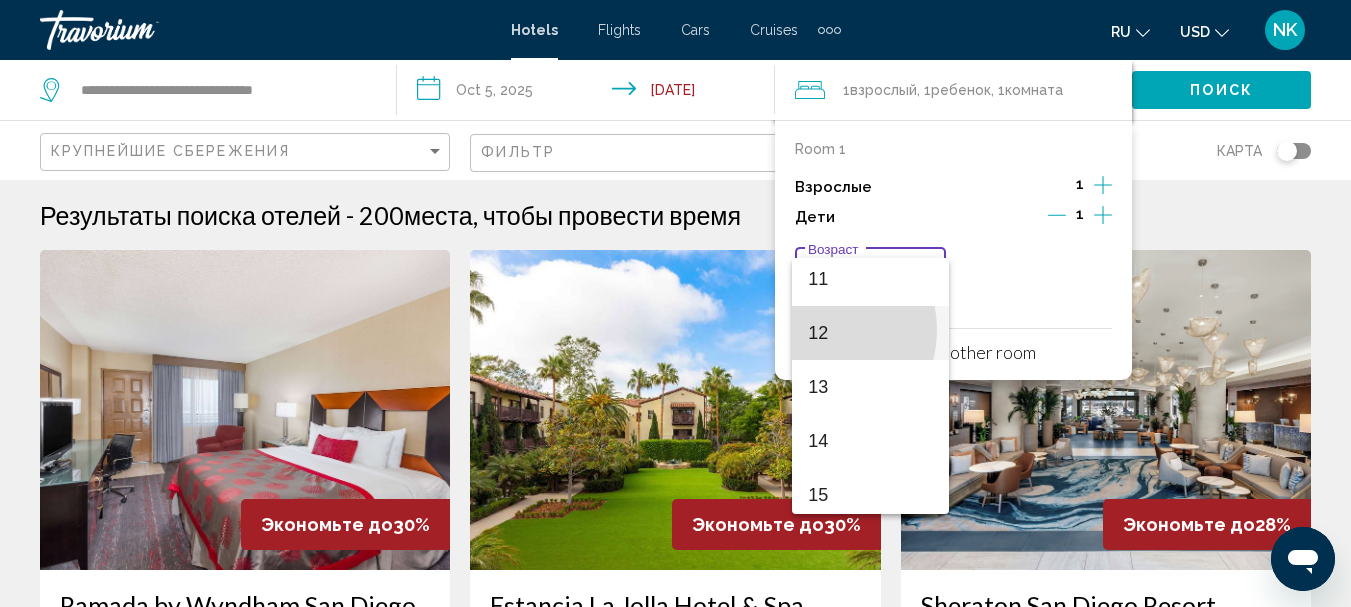 click on "12" at bounding box center (870, 333) 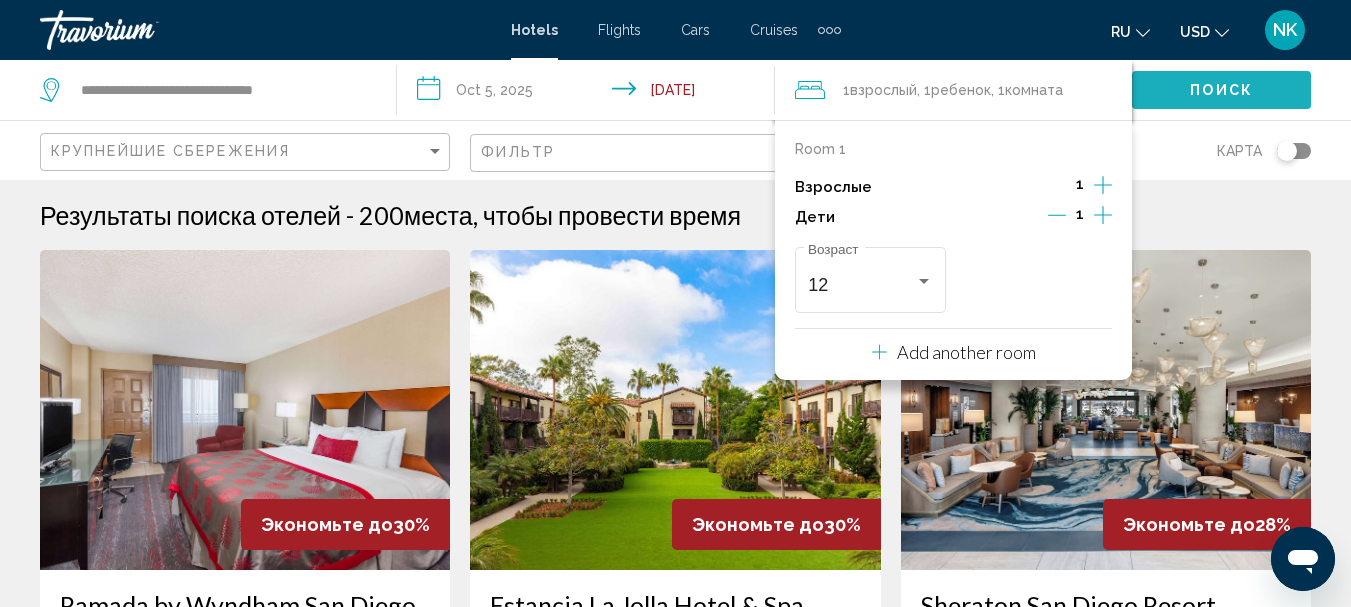 click on "Поиск" at bounding box center [1221, 91] 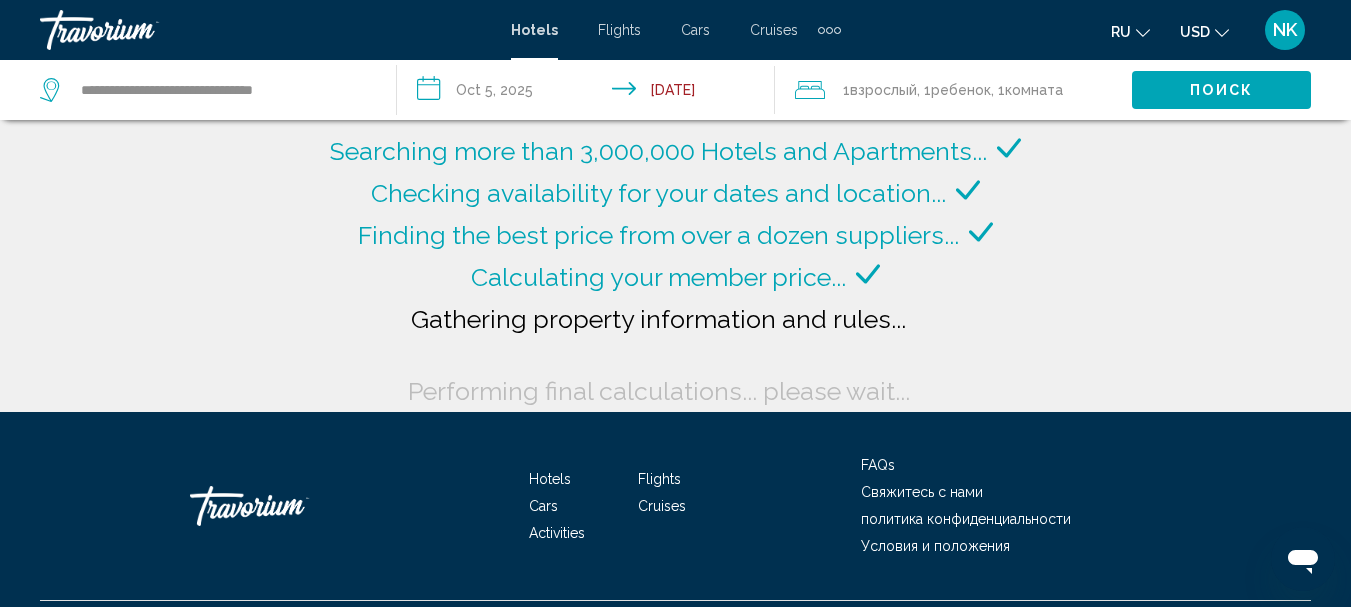 click on "**********" at bounding box center (589, 93) 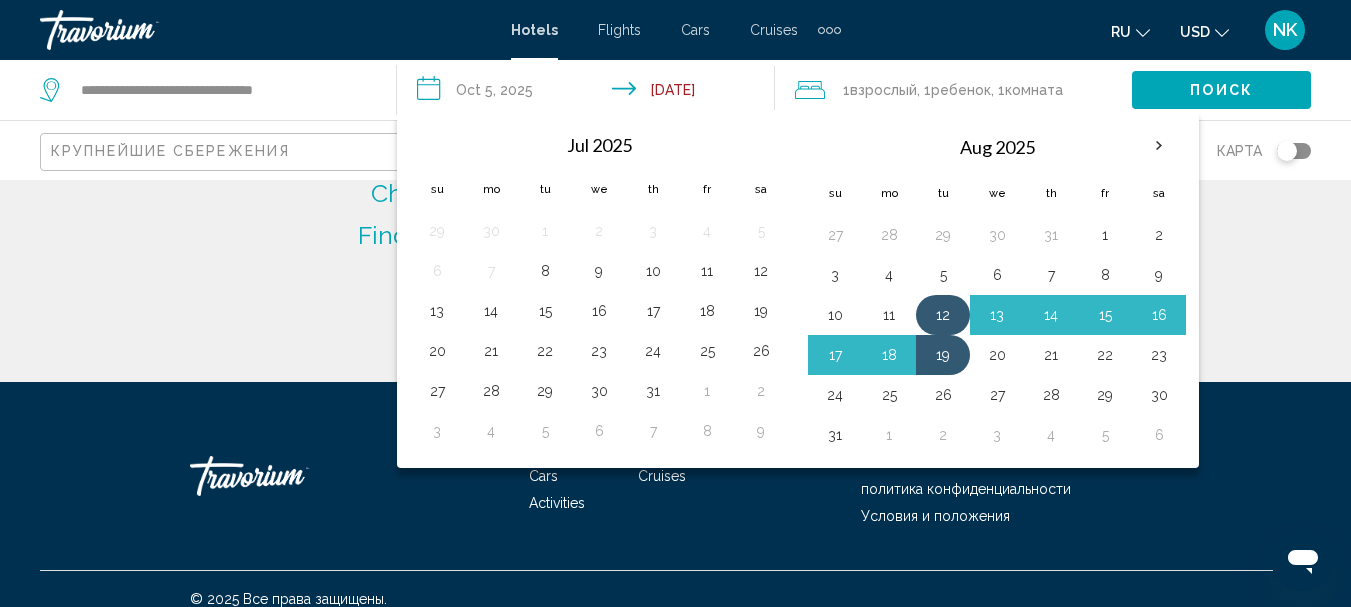 click on "12" at bounding box center [943, 315] 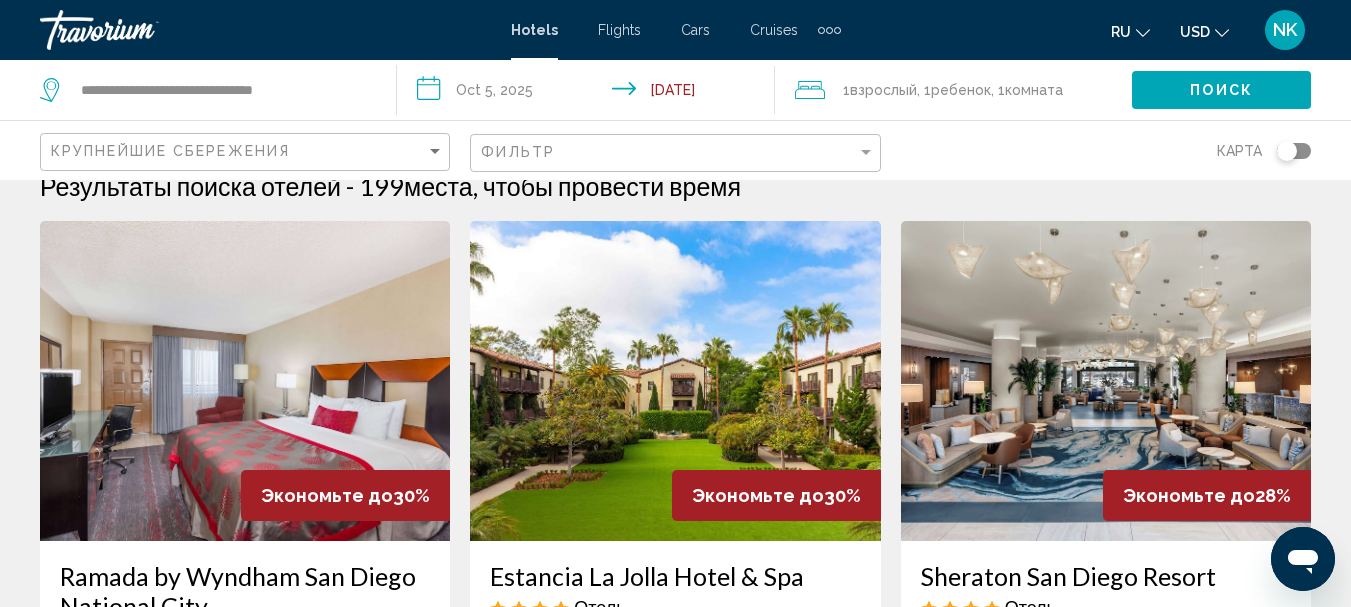scroll, scrollTop: 0, scrollLeft: 0, axis: both 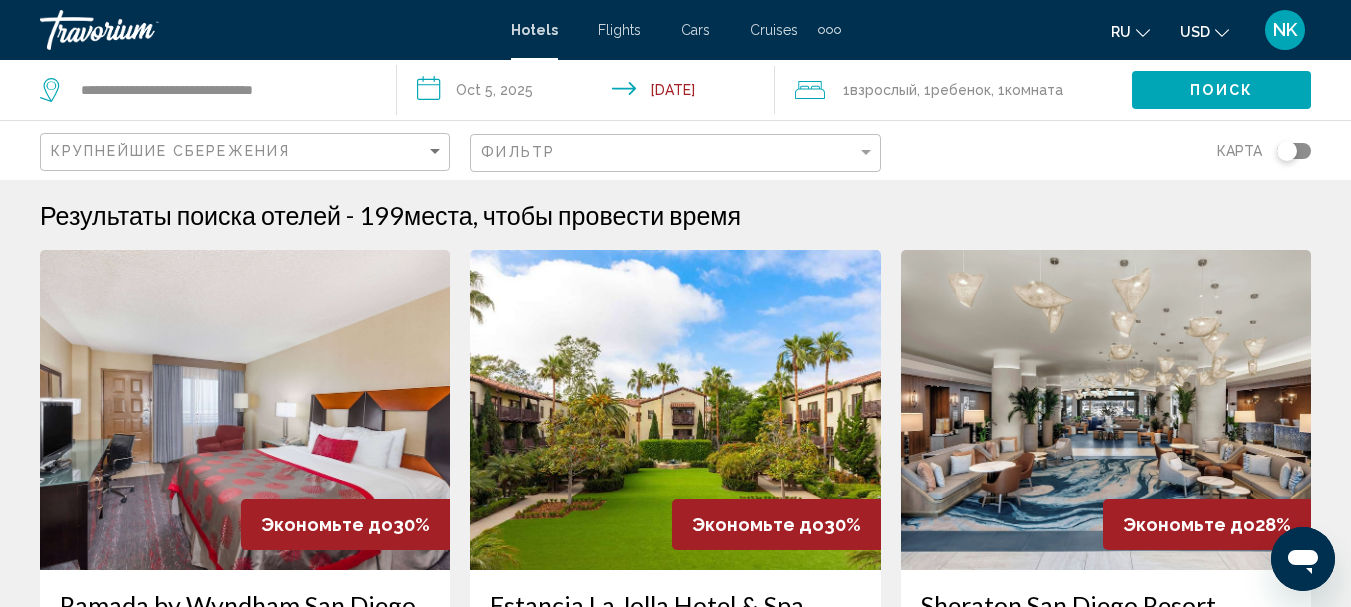 click on "**********" at bounding box center [589, 93] 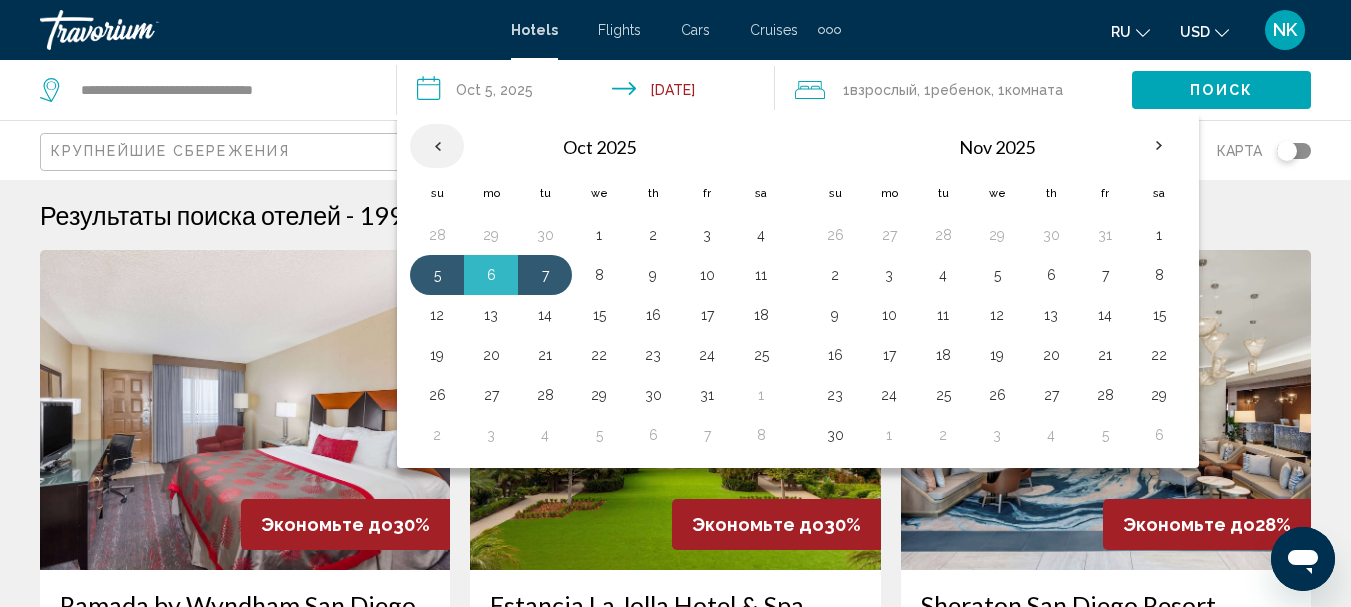 click at bounding box center [437, 146] 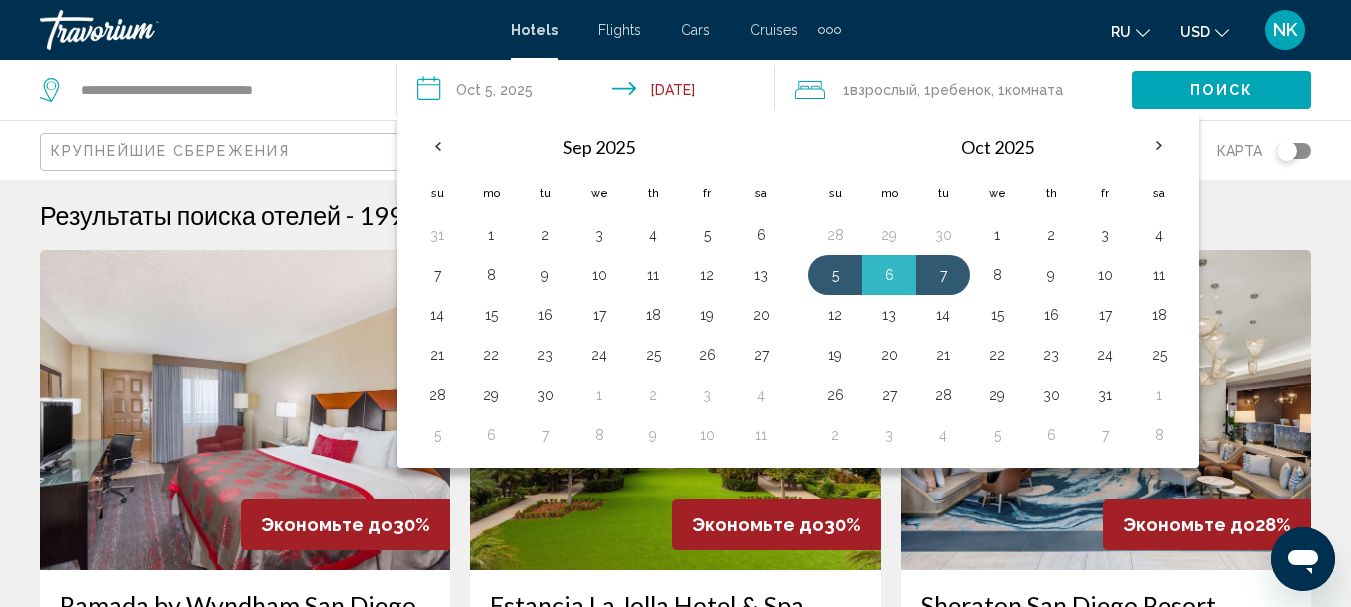 click on "Результаты поиска отелей  -   199  места, чтобы провести время" at bounding box center [675, 215] 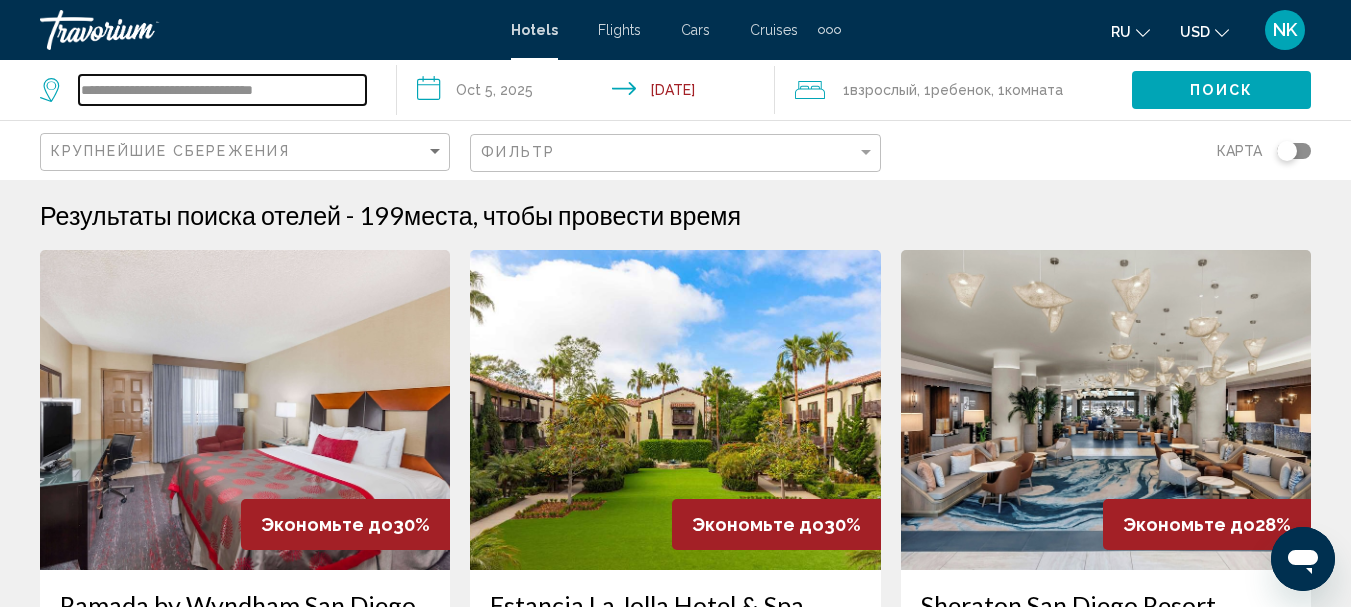 click on "**********" at bounding box center (222, 90) 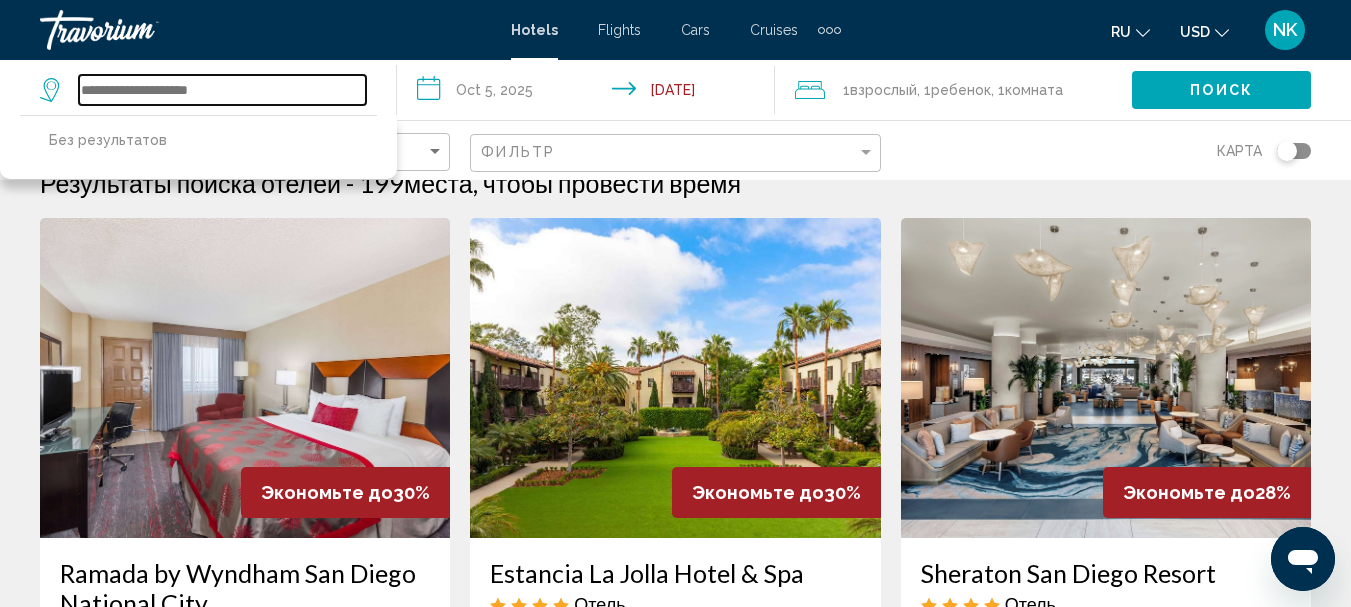 scroll, scrollTop: 0, scrollLeft: 0, axis: both 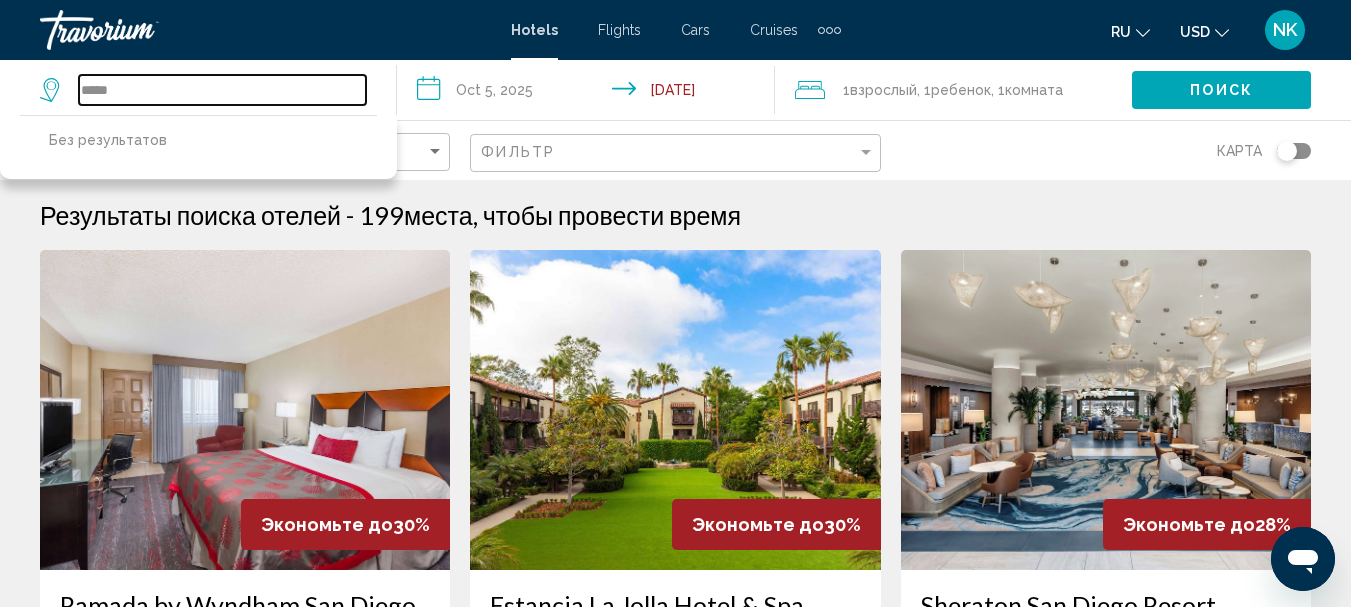 click on "*****" at bounding box center (222, 90) 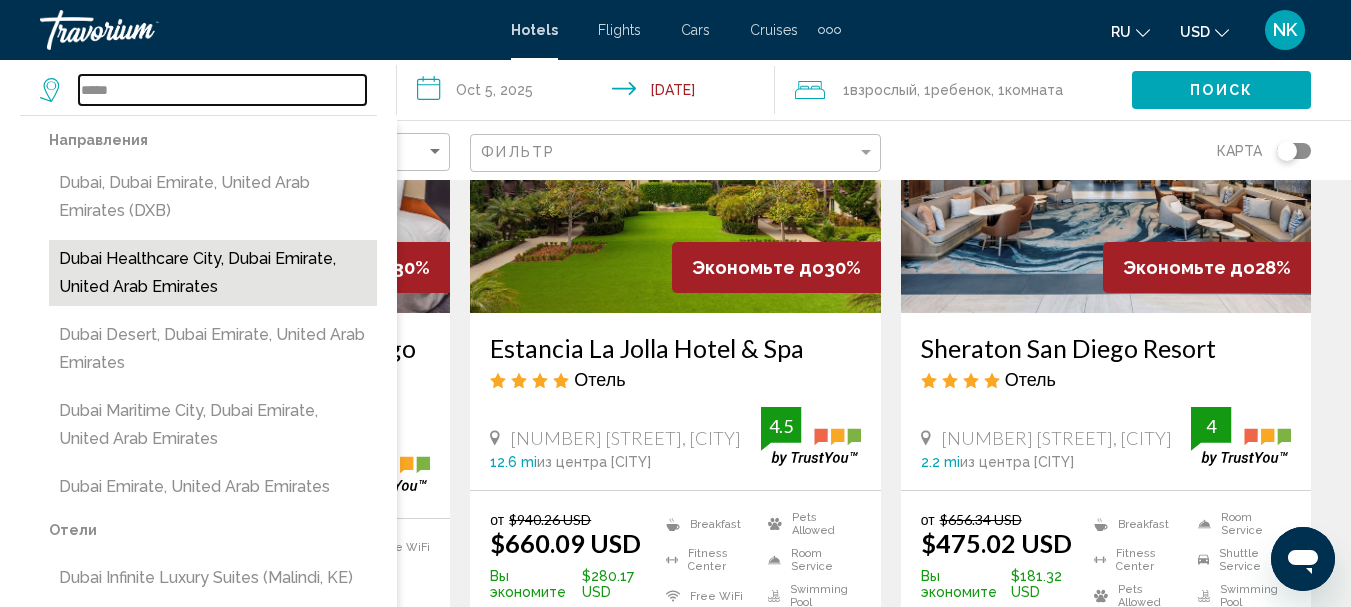 scroll, scrollTop: 300, scrollLeft: 0, axis: vertical 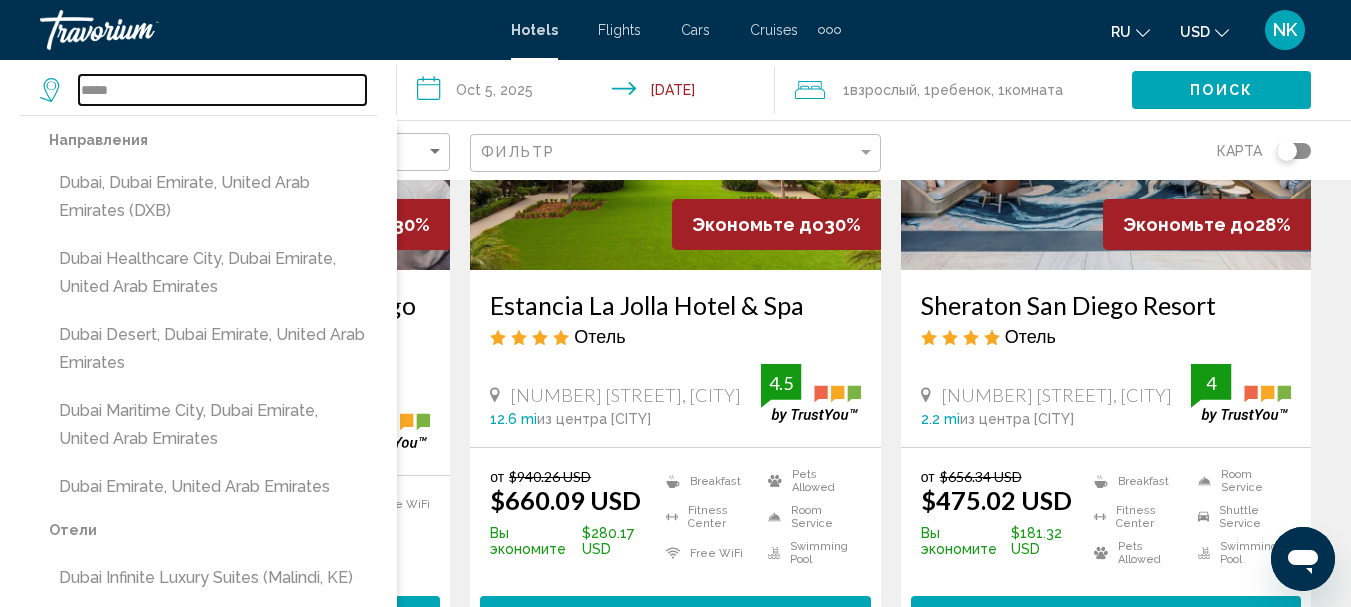type on "*****" 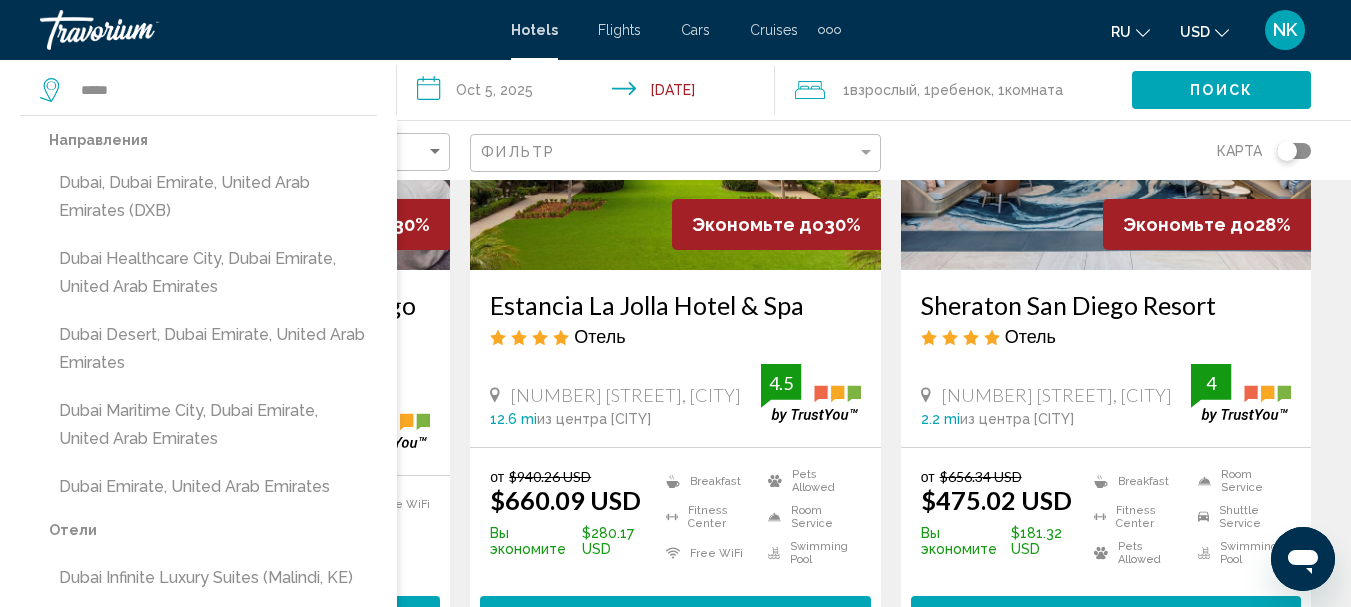 click on "**********" at bounding box center (589, 93) 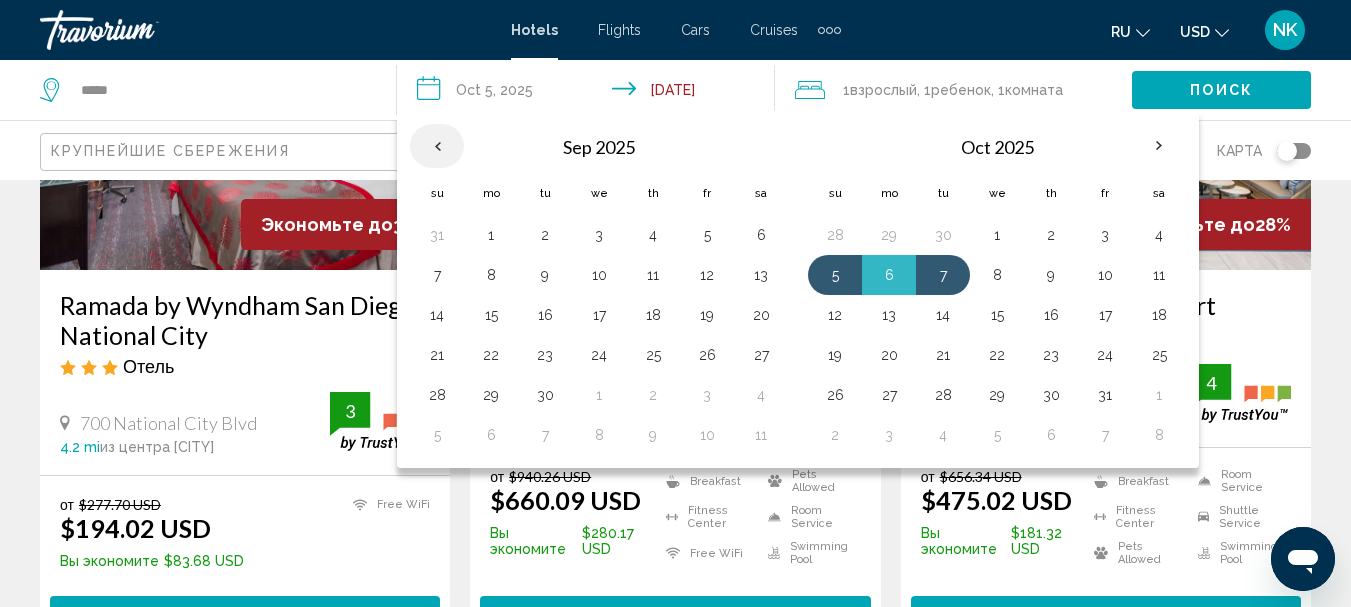 click at bounding box center [437, 146] 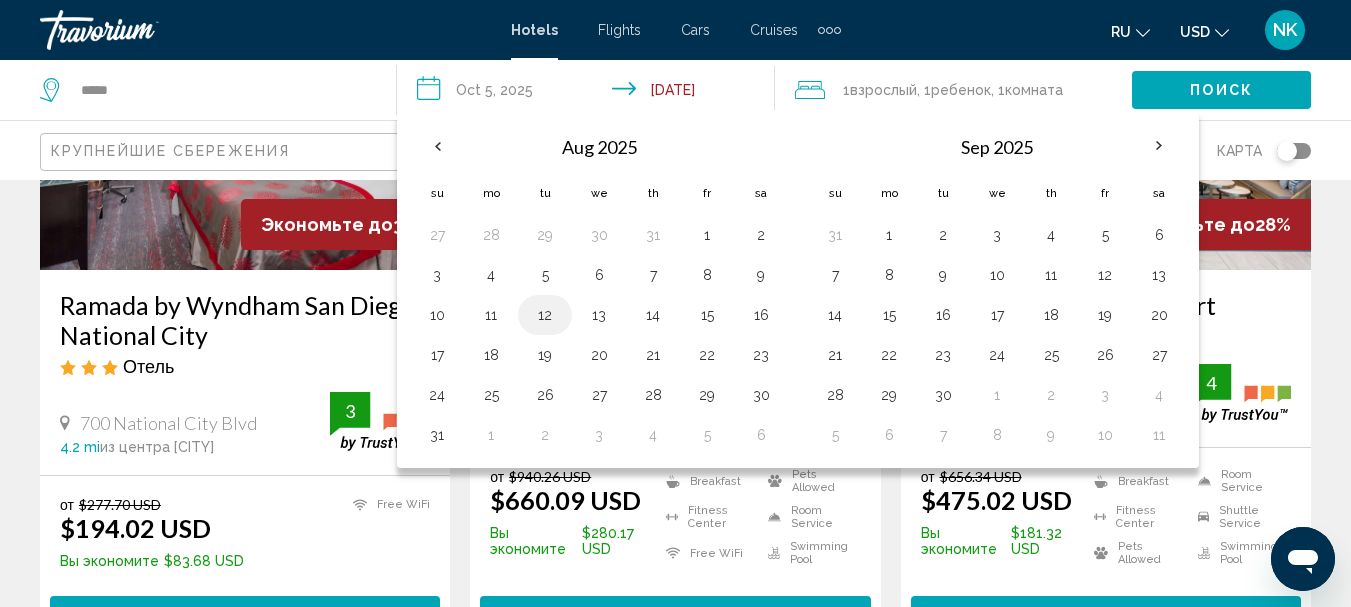 click on "12" at bounding box center [545, 315] 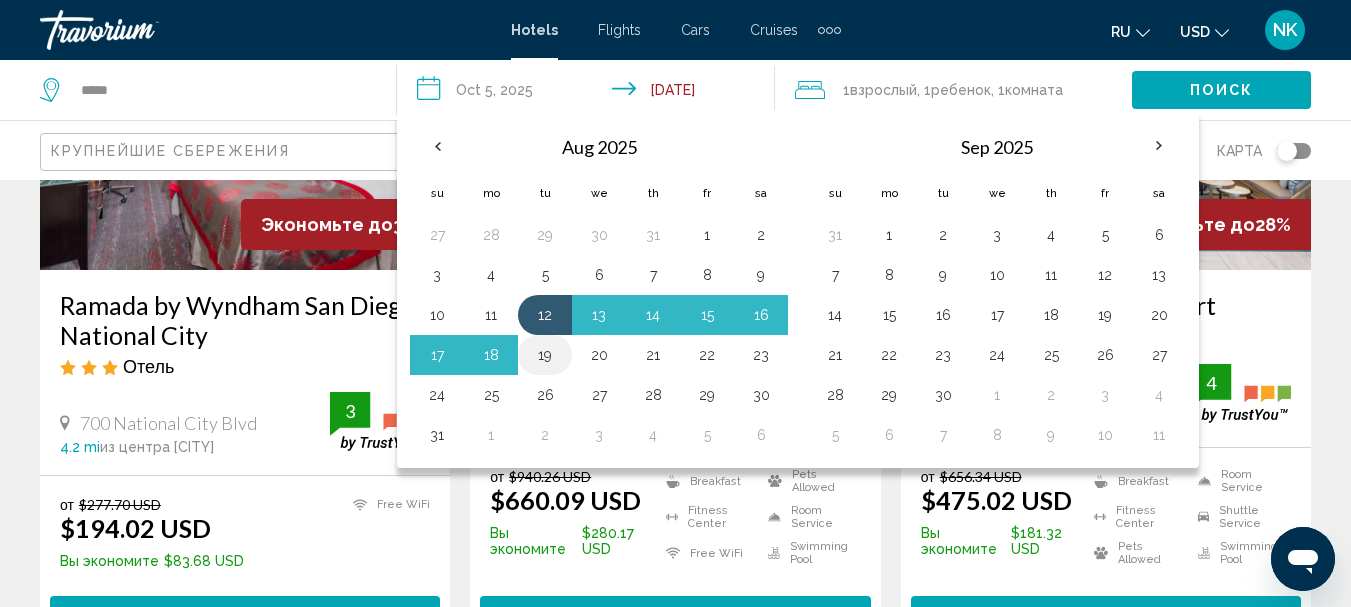 drag, startPoint x: 550, startPoint y: 312, endPoint x: 552, endPoint y: 360, distance: 48.04165 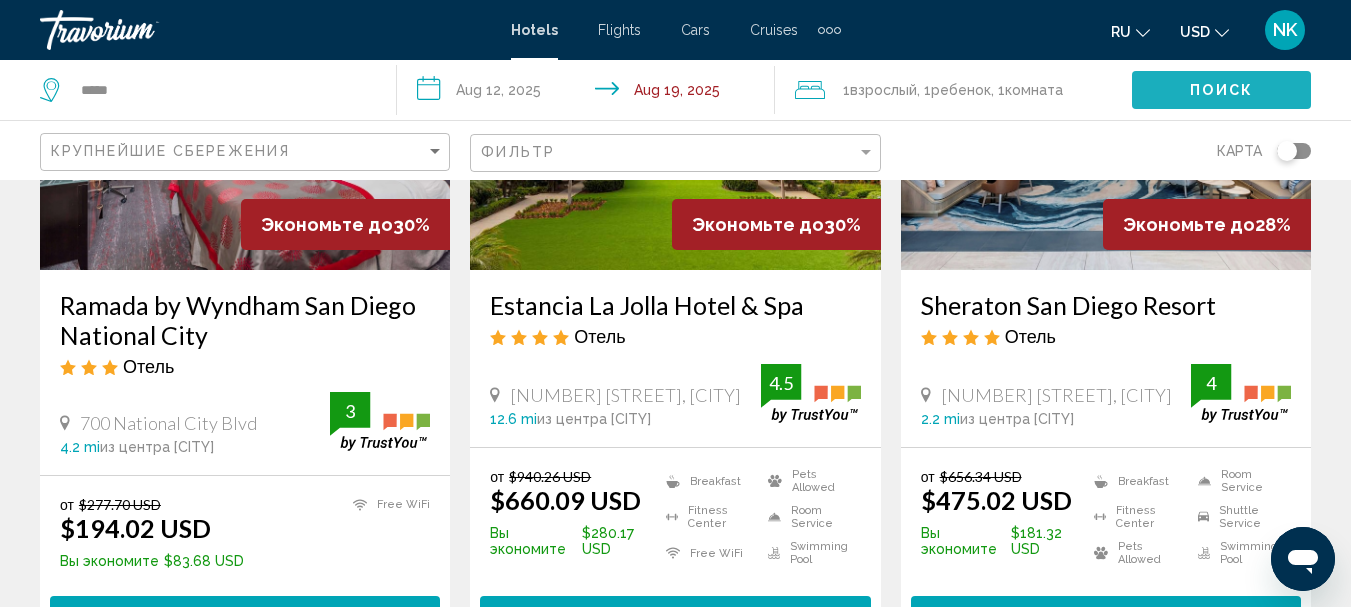 click on "Поиск" at bounding box center (1221, 91) 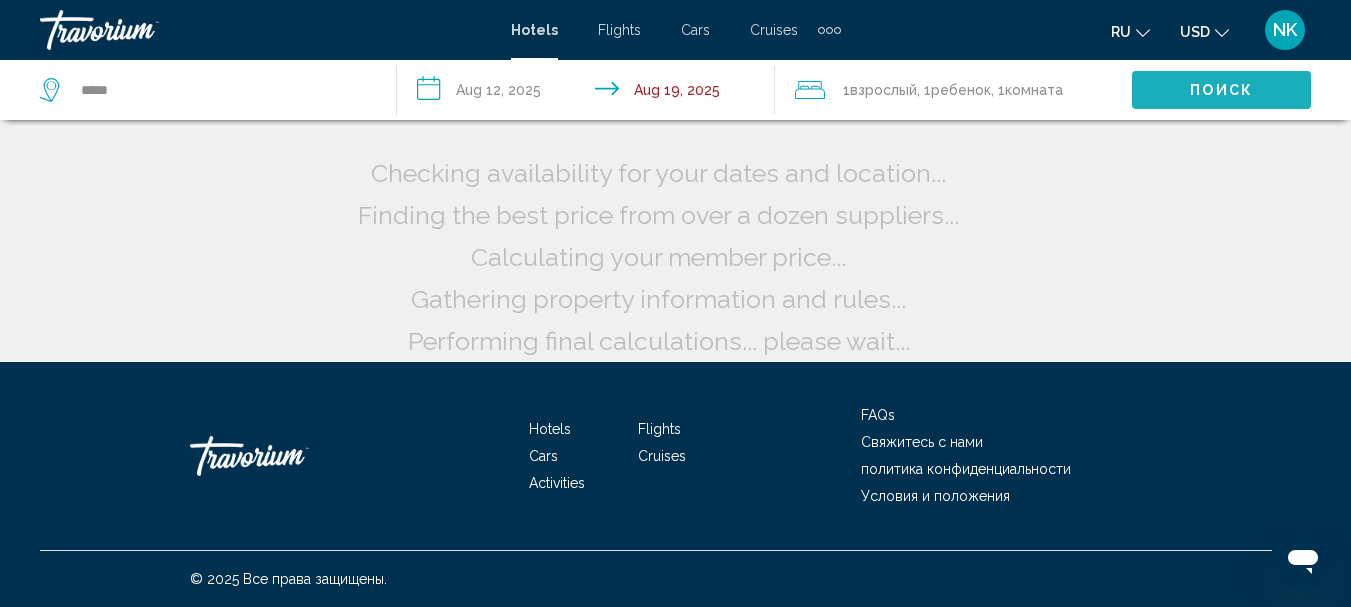 scroll, scrollTop: 50, scrollLeft: 0, axis: vertical 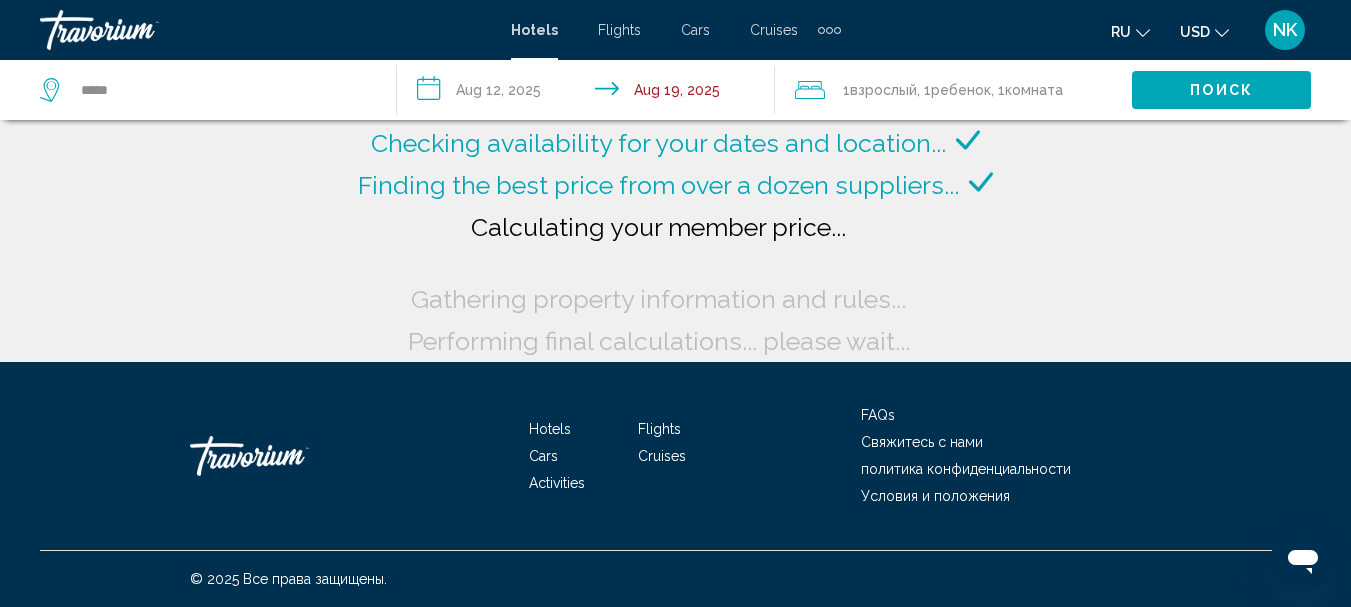 click on "Hotels" at bounding box center [534, 30] 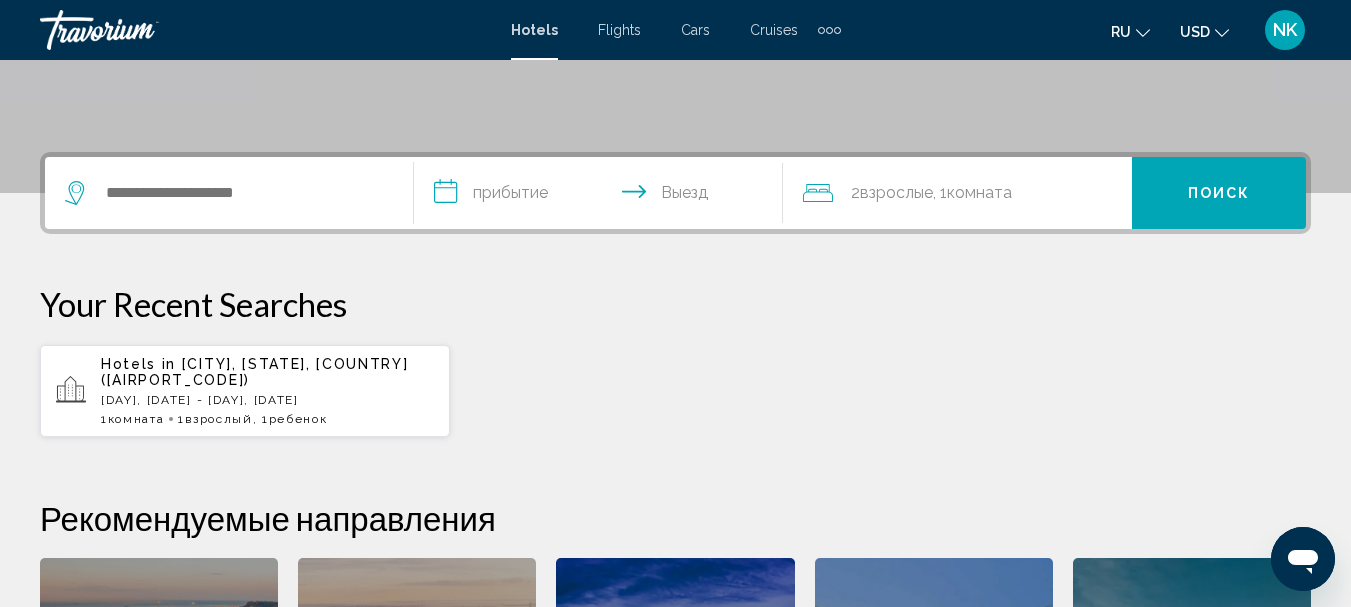 scroll, scrollTop: 373, scrollLeft: 0, axis: vertical 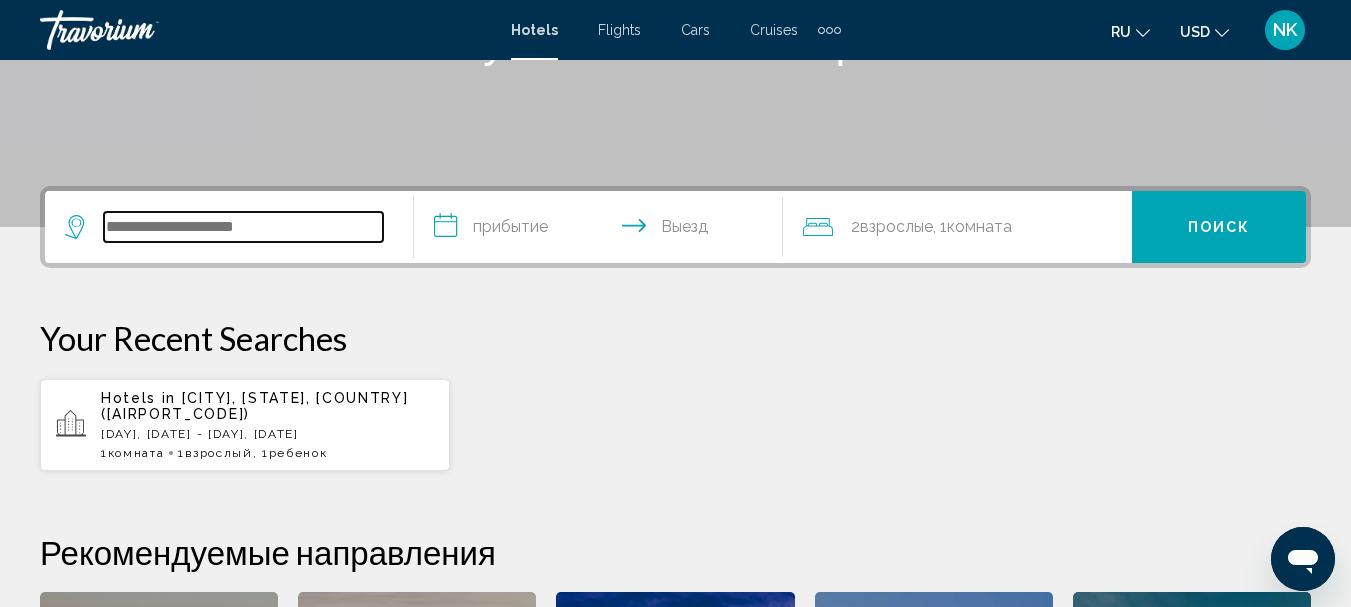 click at bounding box center [243, 227] 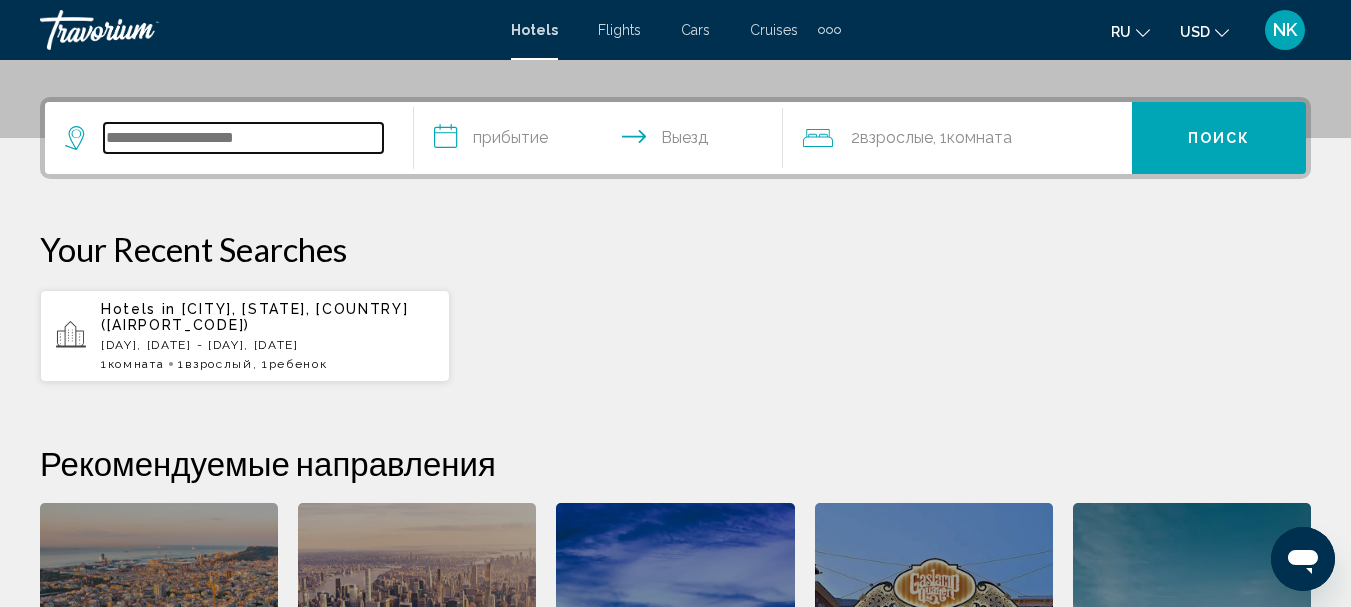 scroll, scrollTop: 494, scrollLeft: 0, axis: vertical 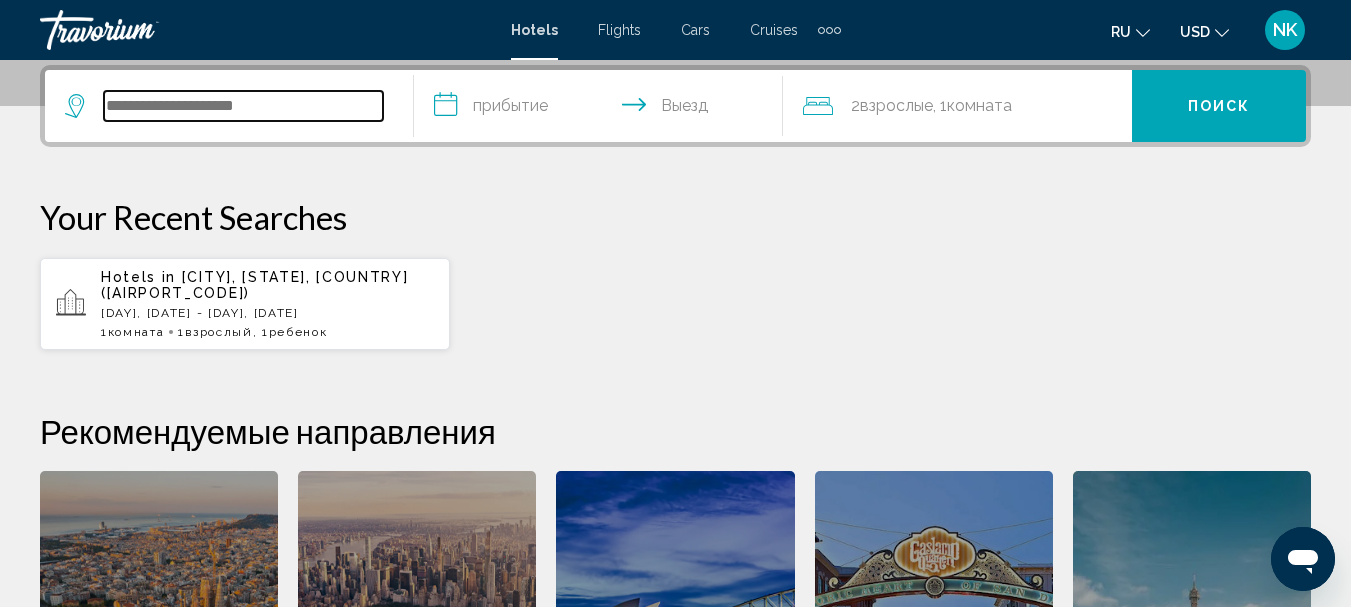 drag, startPoint x: 227, startPoint y: 109, endPoint x: 185, endPoint y: 104, distance: 42.296574 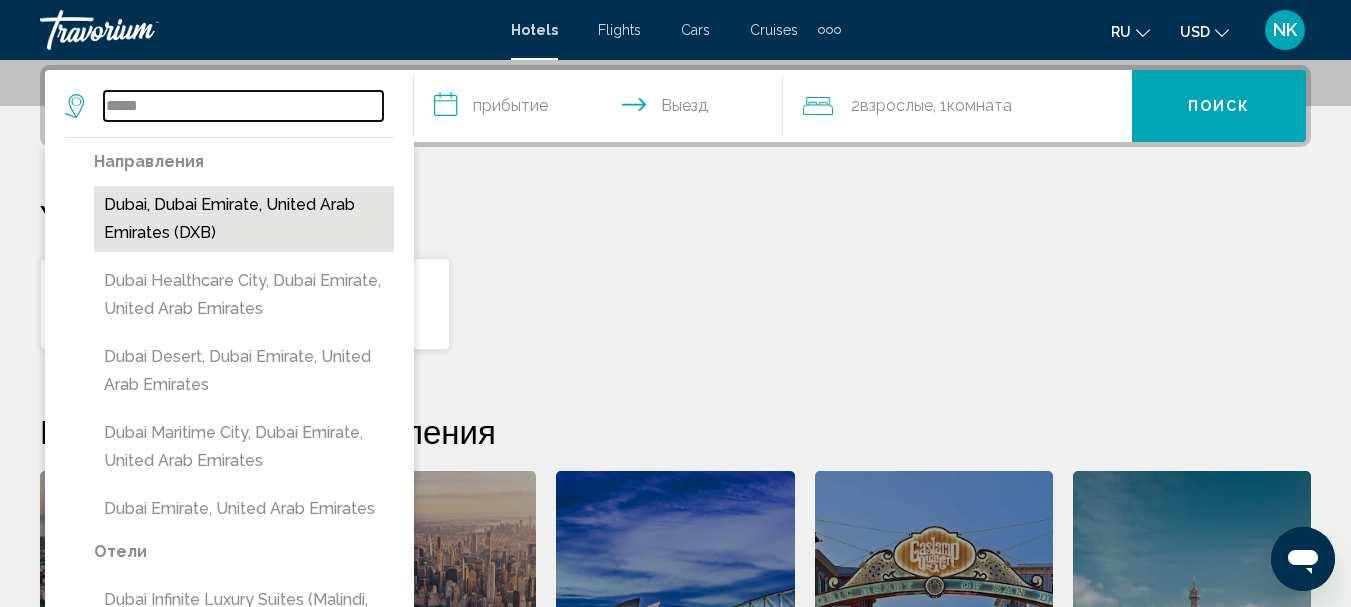 type on "*****" 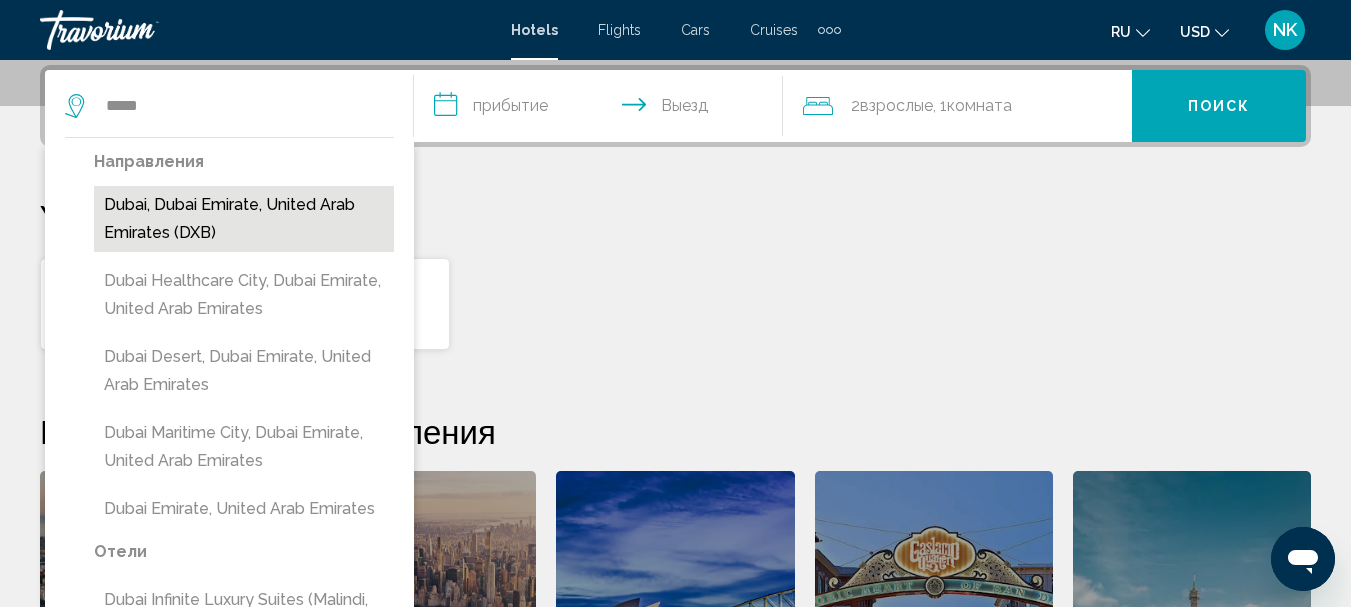 click on "Dubai, Dubai Emirate, United Arab Emirates (DXB)" at bounding box center [244, 219] 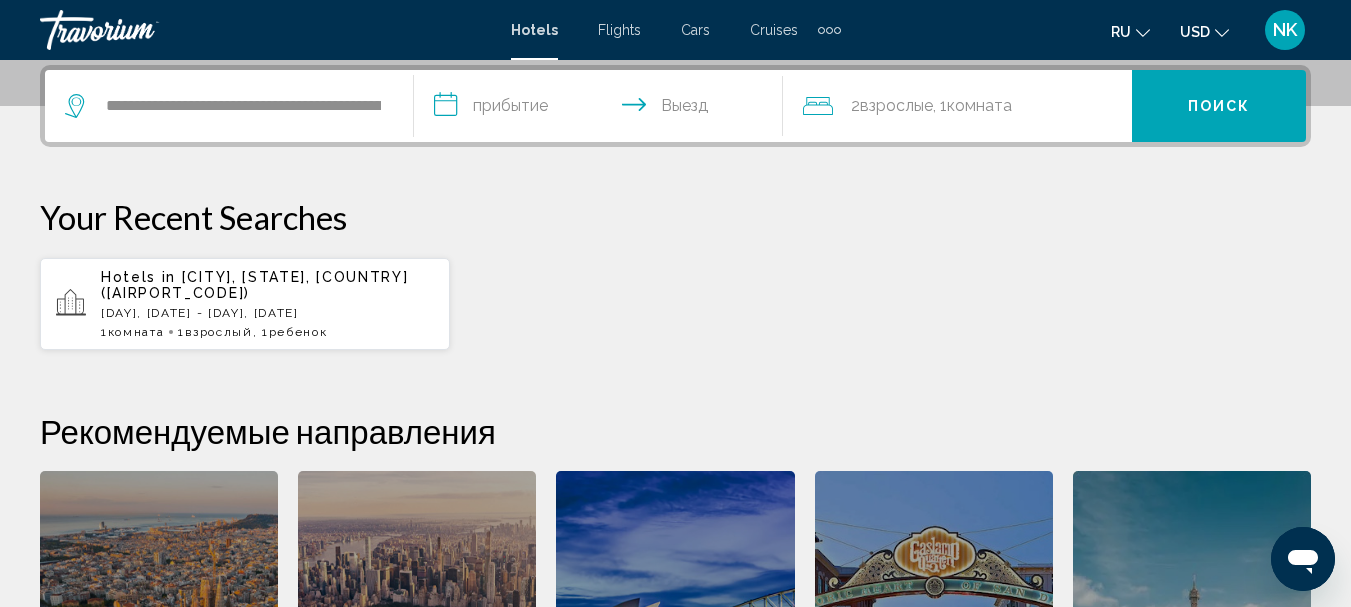 click on "**********" at bounding box center [602, 109] 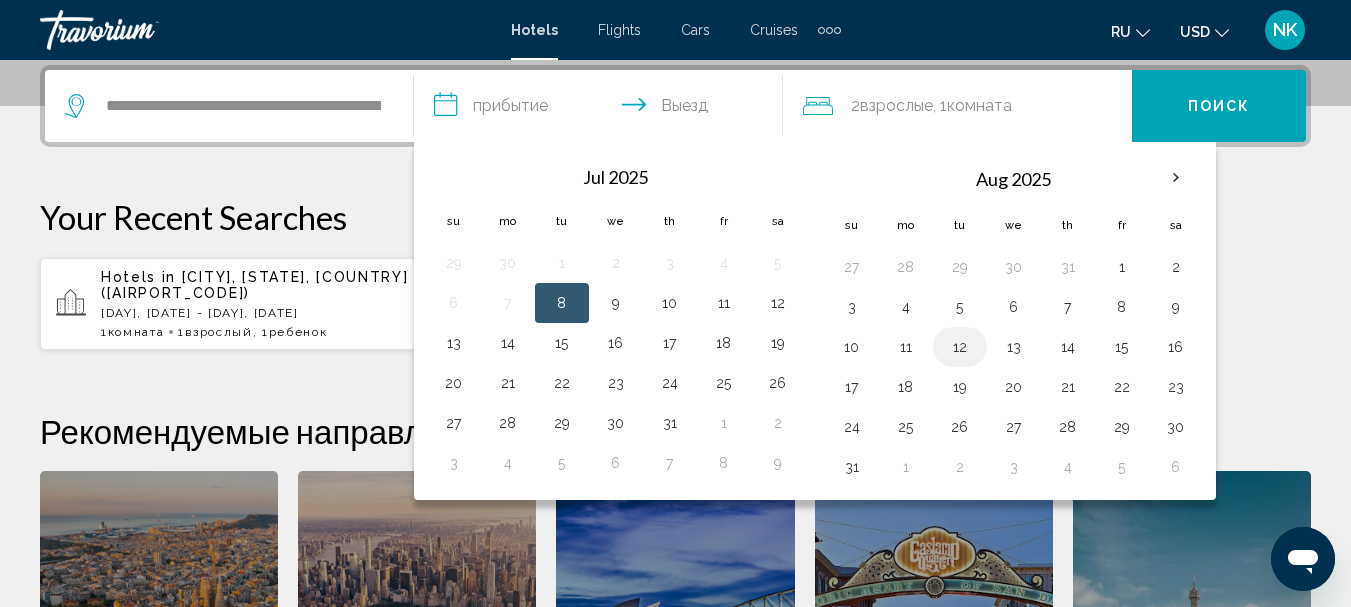 click on "12" at bounding box center (960, 347) 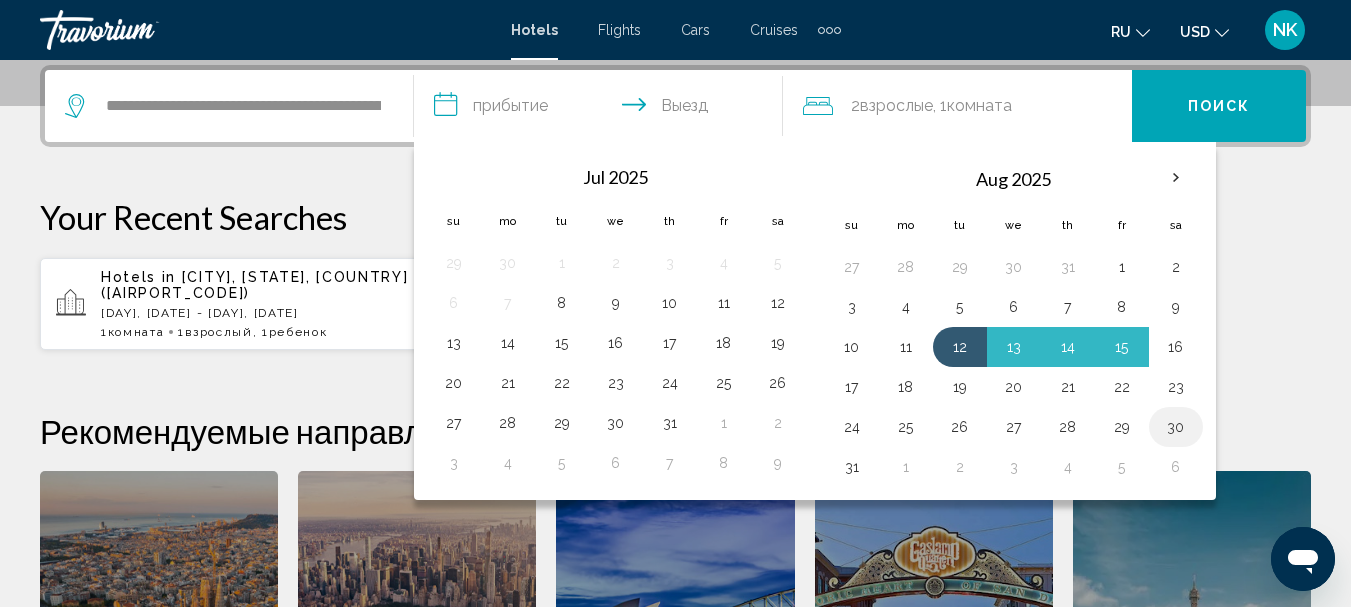 drag, startPoint x: 953, startPoint y: 345, endPoint x: 1168, endPoint y: 426, distance: 229.75204 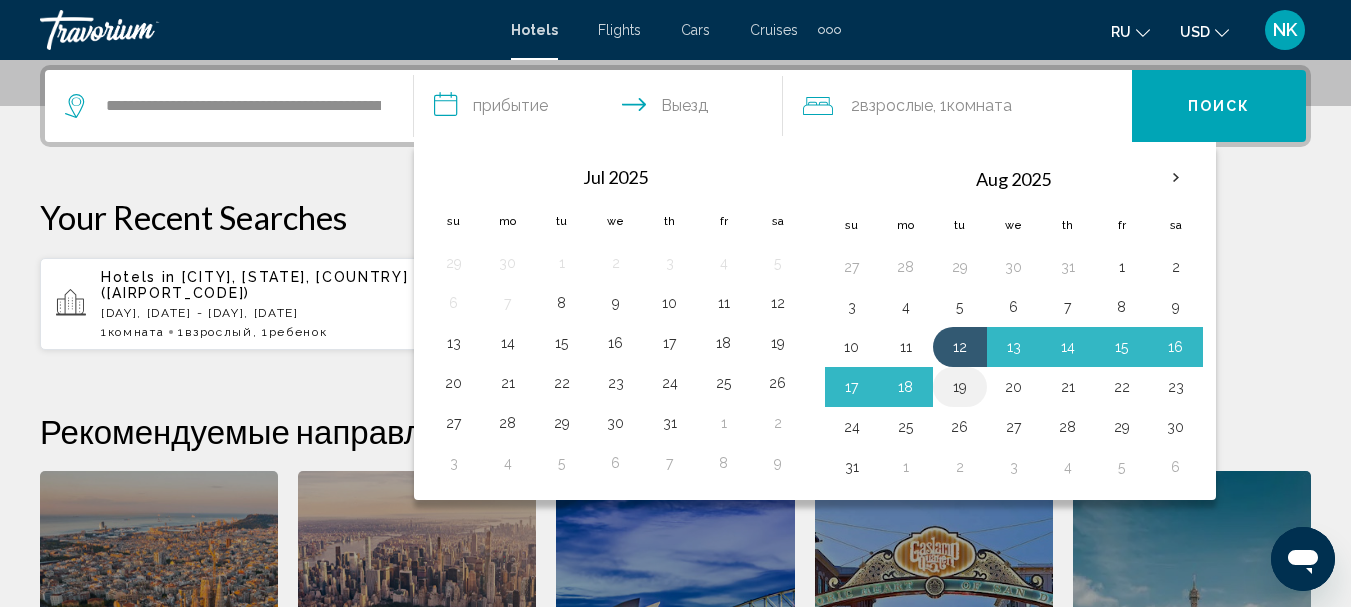 drag, startPoint x: 961, startPoint y: 338, endPoint x: 967, endPoint y: 386, distance: 48.373547 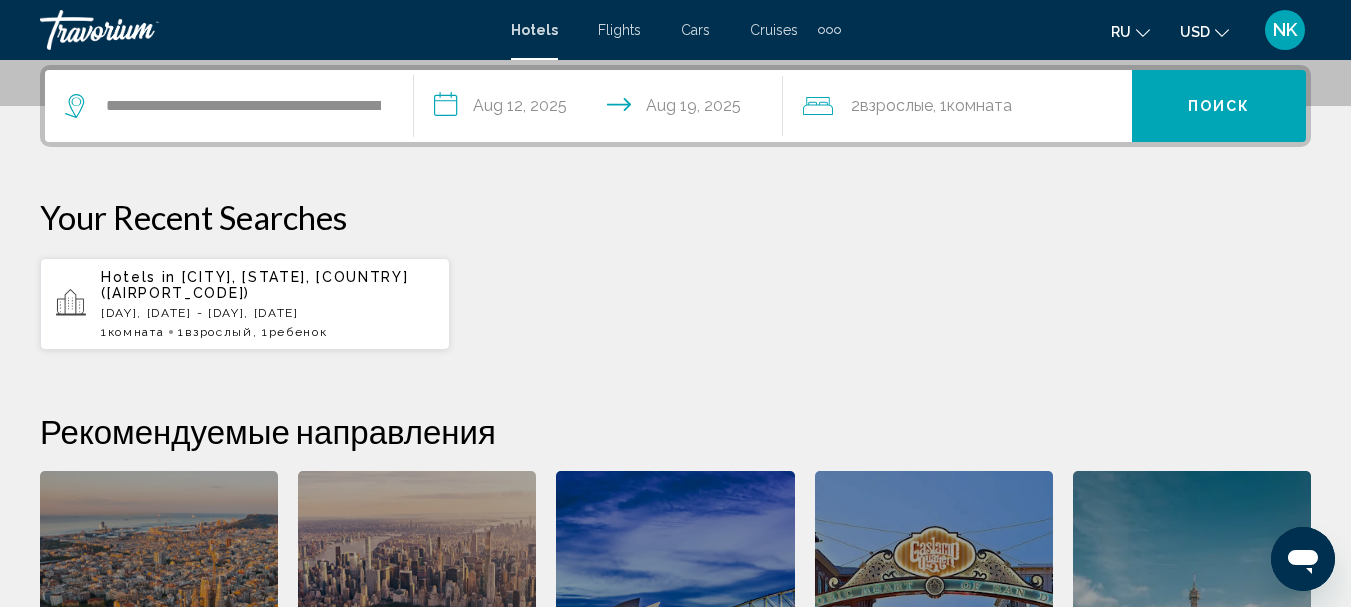 click on "Комната" at bounding box center [979, 105] 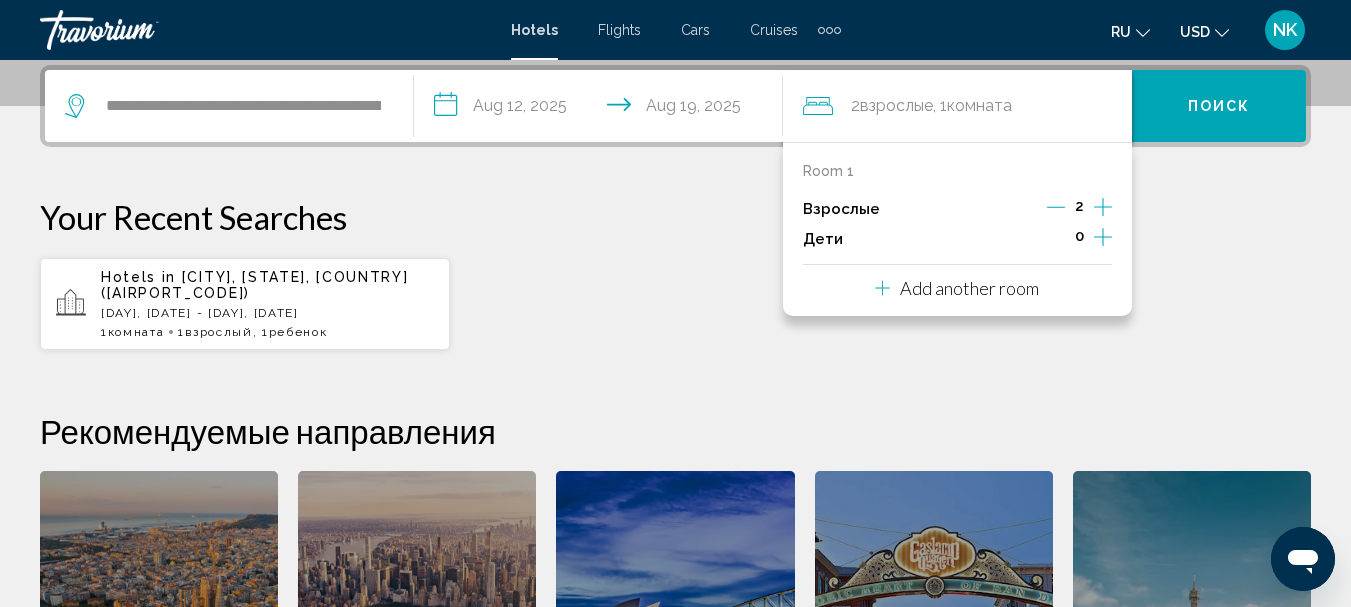 click at bounding box center [1056, 207] 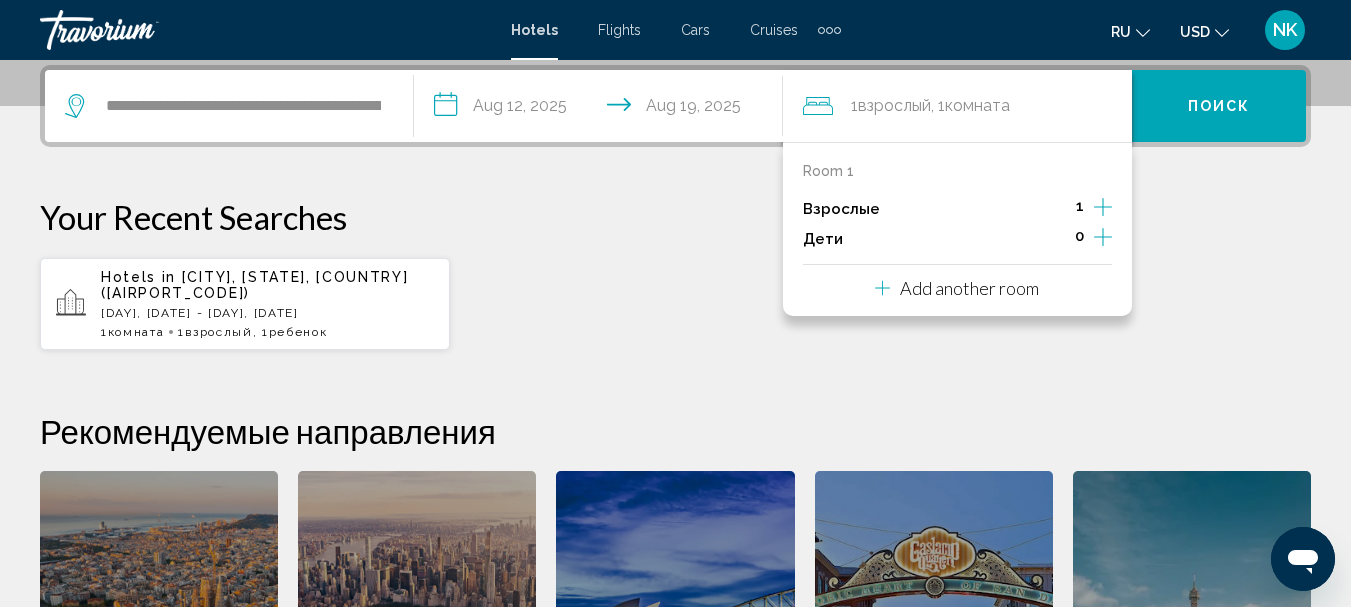 click at bounding box center (1103, 237) 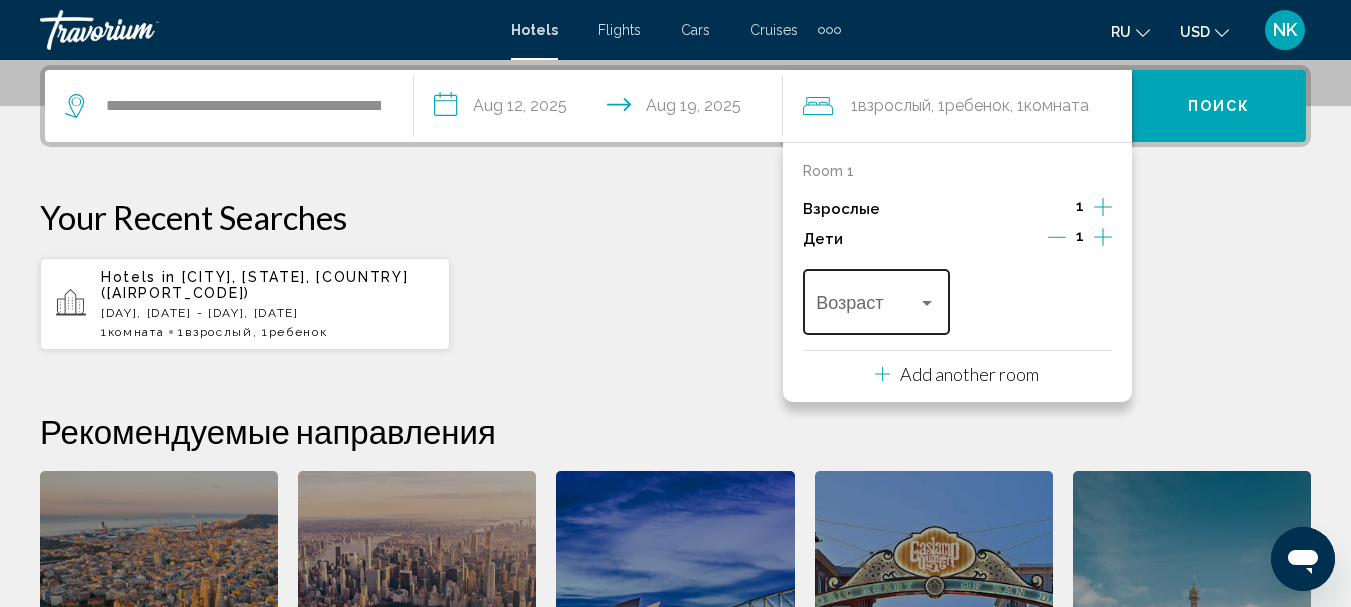 click at bounding box center (927, 303) 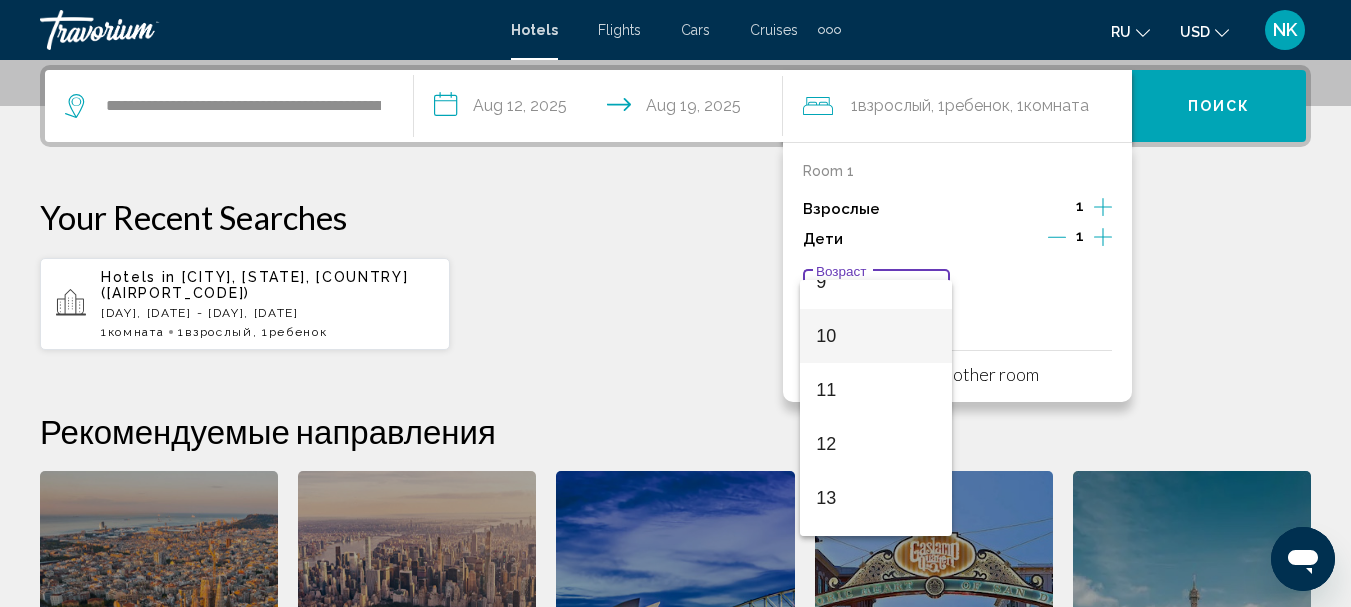 scroll, scrollTop: 600, scrollLeft: 0, axis: vertical 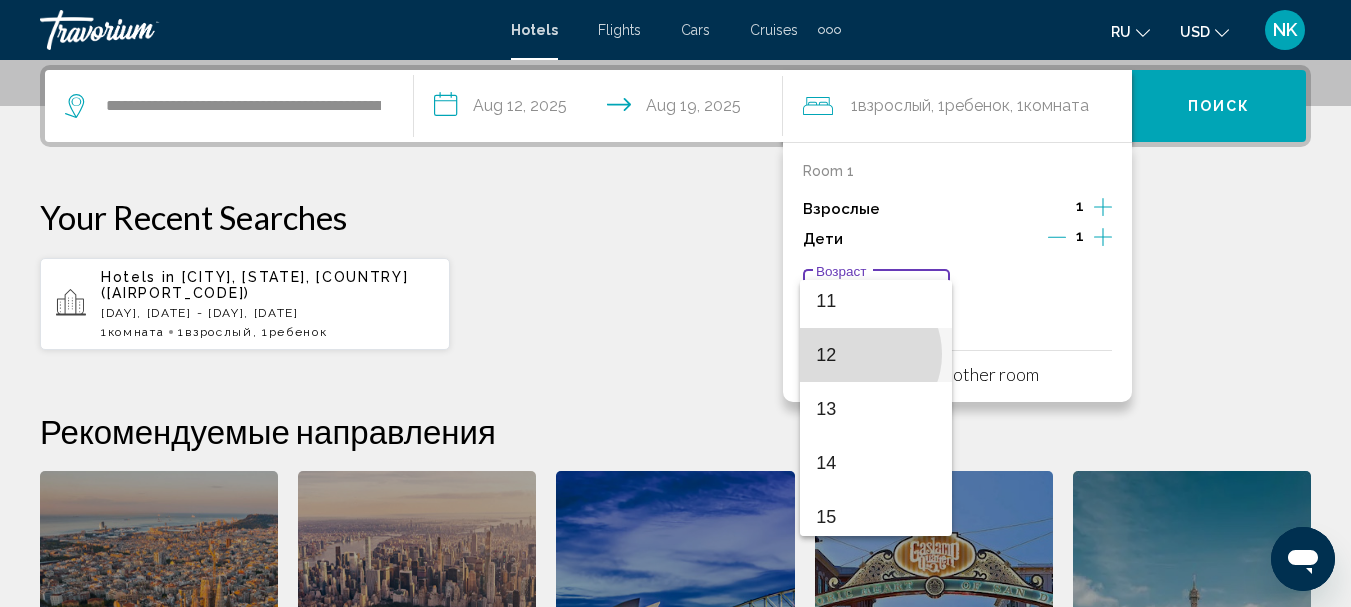 click on "12" at bounding box center (876, 355) 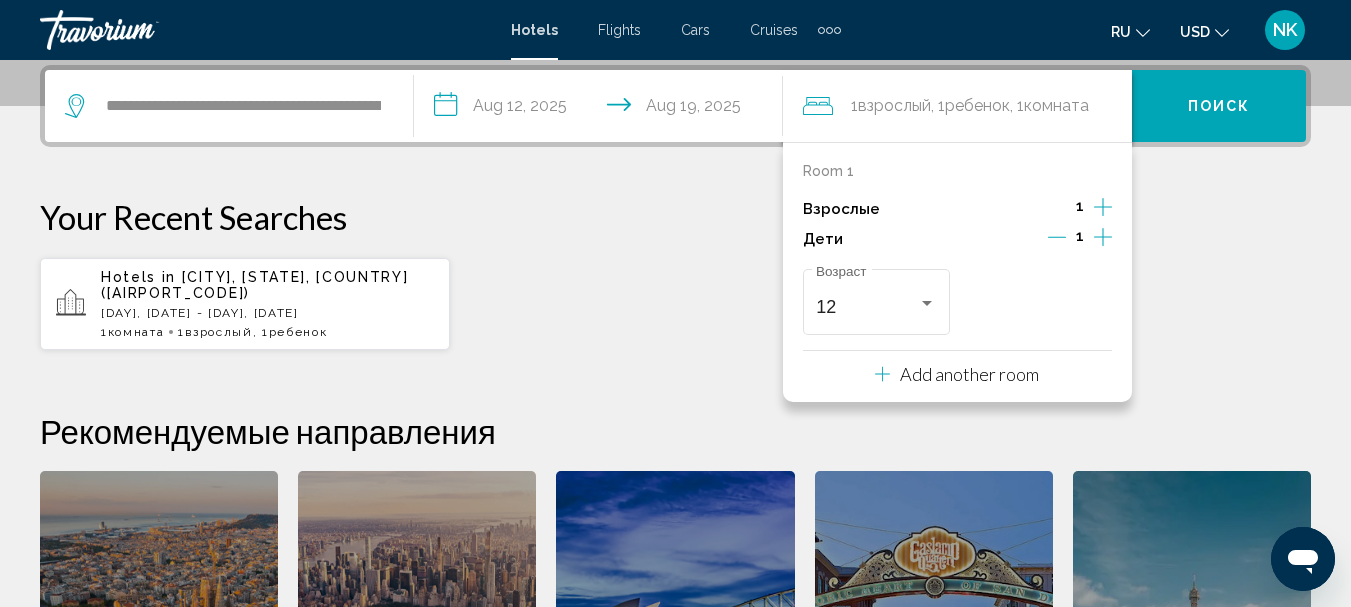 click on "Поиск" at bounding box center (1219, 107) 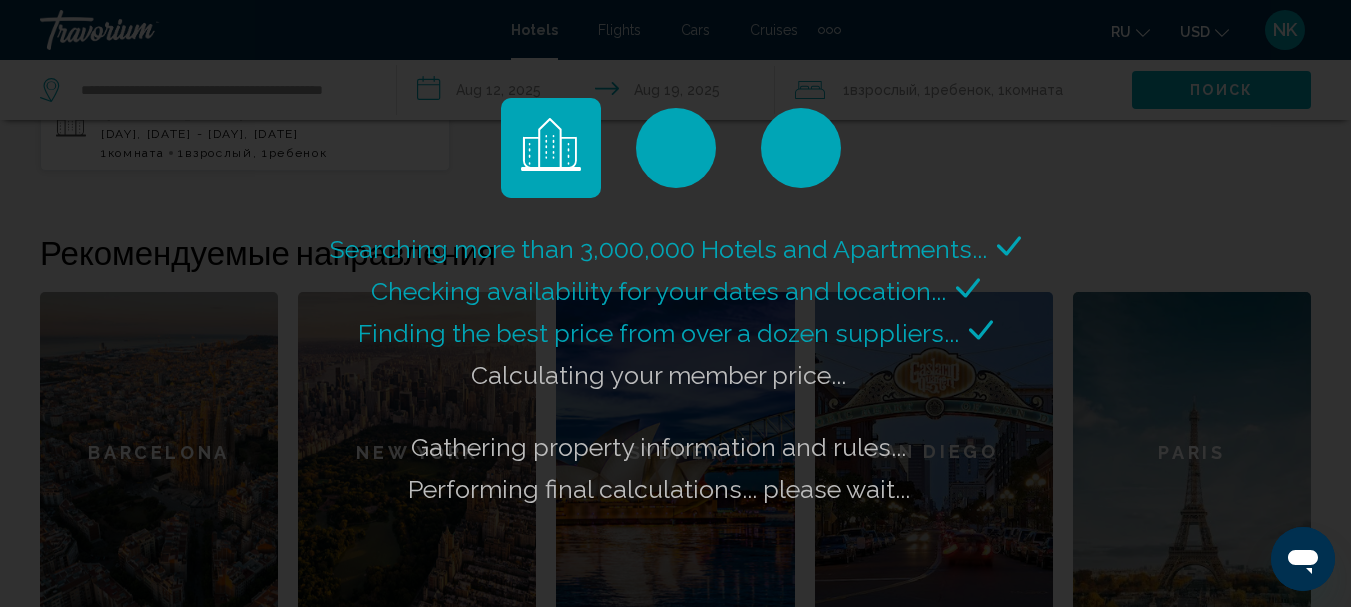 scroll, scrollTop: 694, scrollLeft: 0, axis: vertical 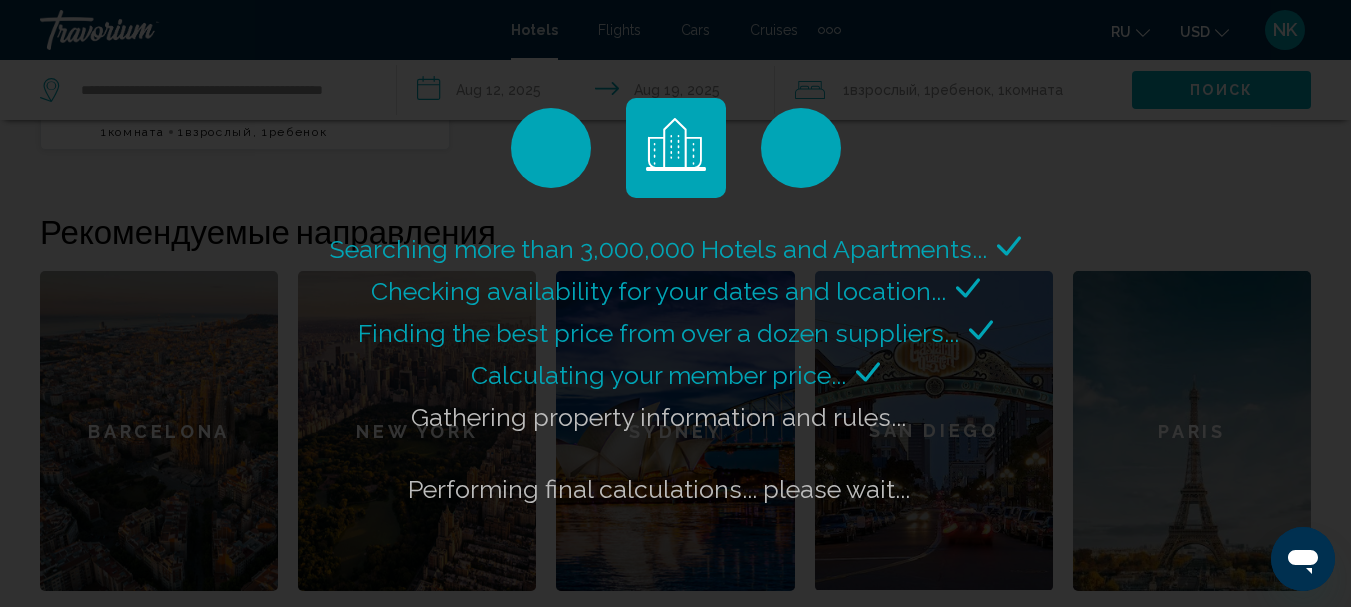 click on "Searching more than 3,000,000 Hotels and Apartments...
Checking availability for your dates and location..." at bounding box center [675, 303] 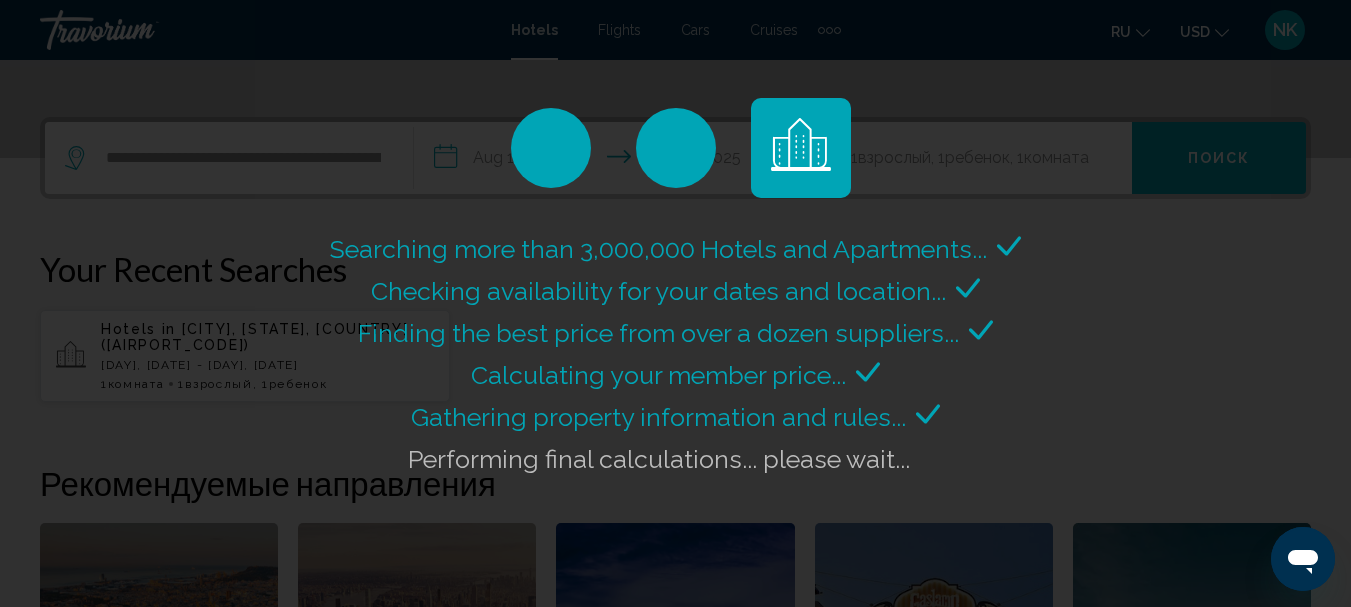 scroll, scrollTop: 407, scrollLeft: 0, axis: vertical 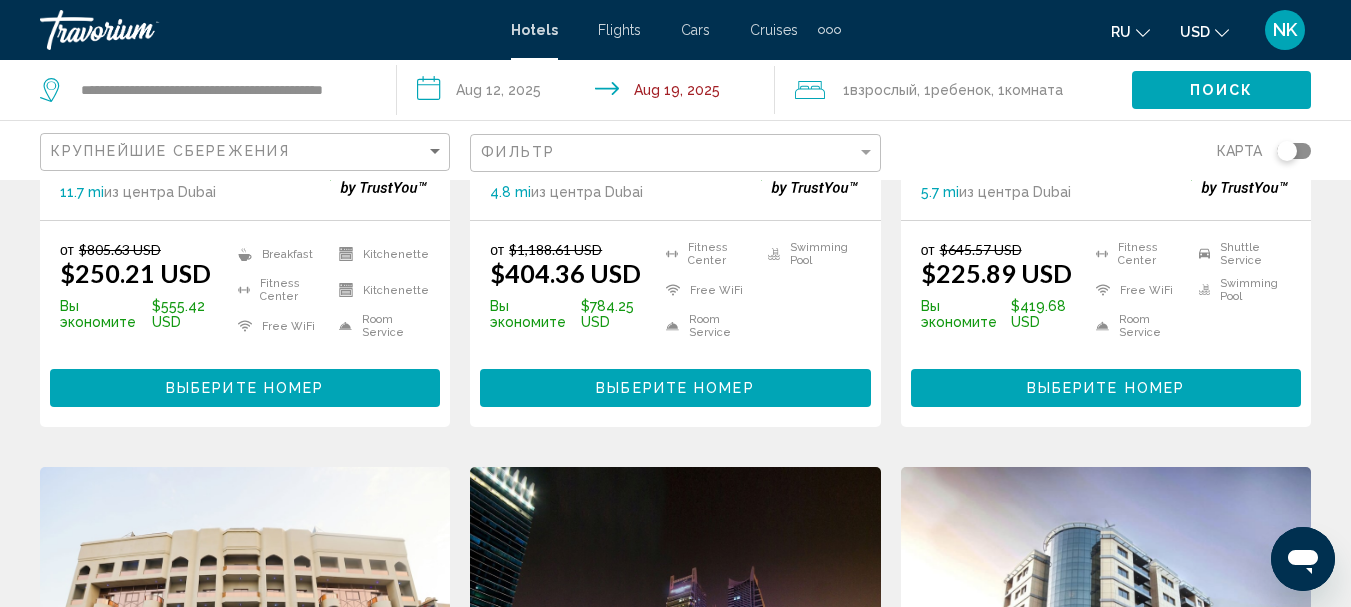 click on "Выберите номер" at bounding box center (1106, 389) 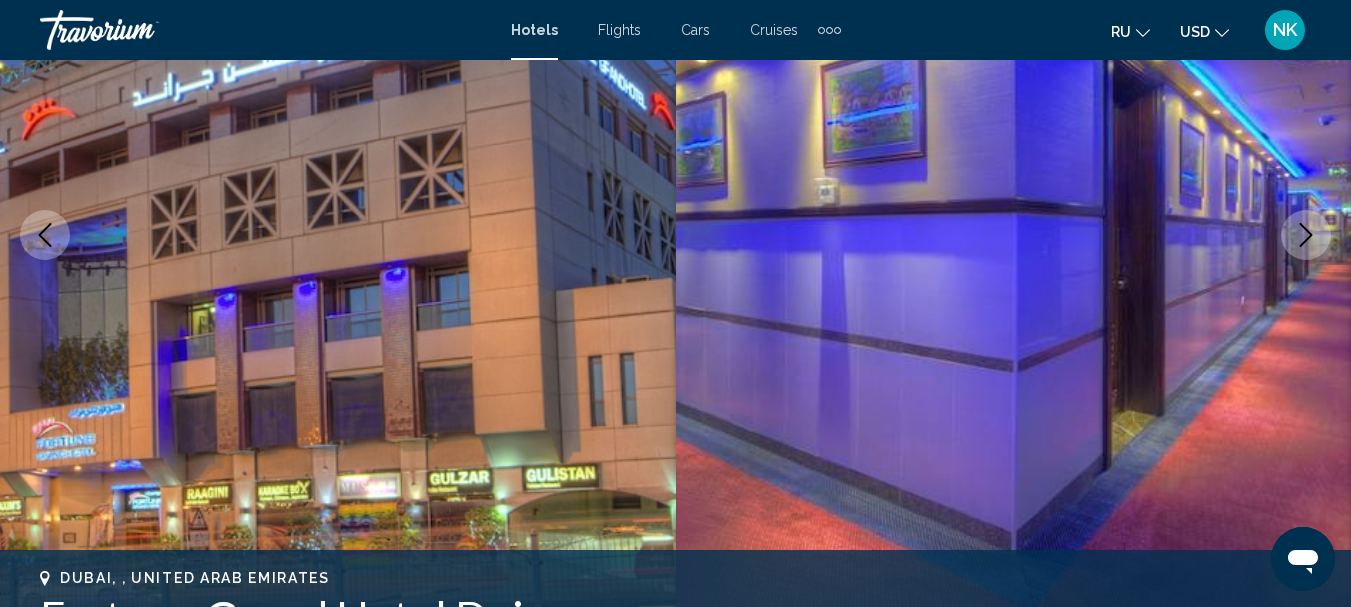 scroll, scrollTop: 400, scrollLeft: 0, axis: vertical 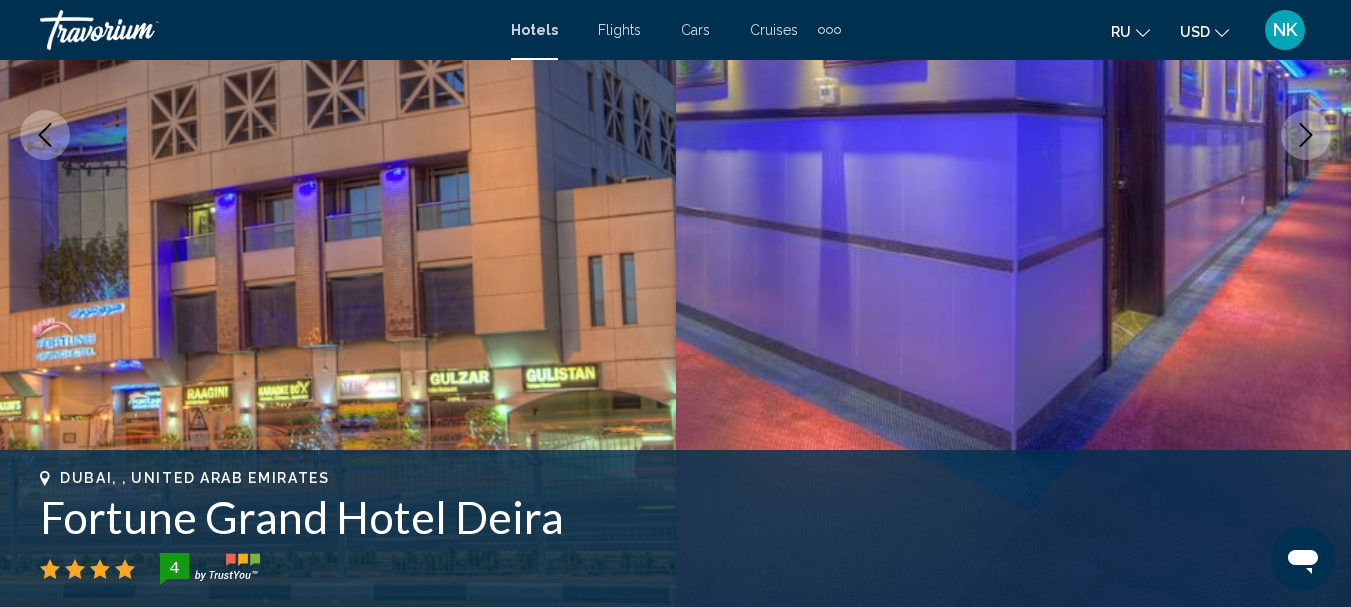 click at bounding box center (1306, 135) 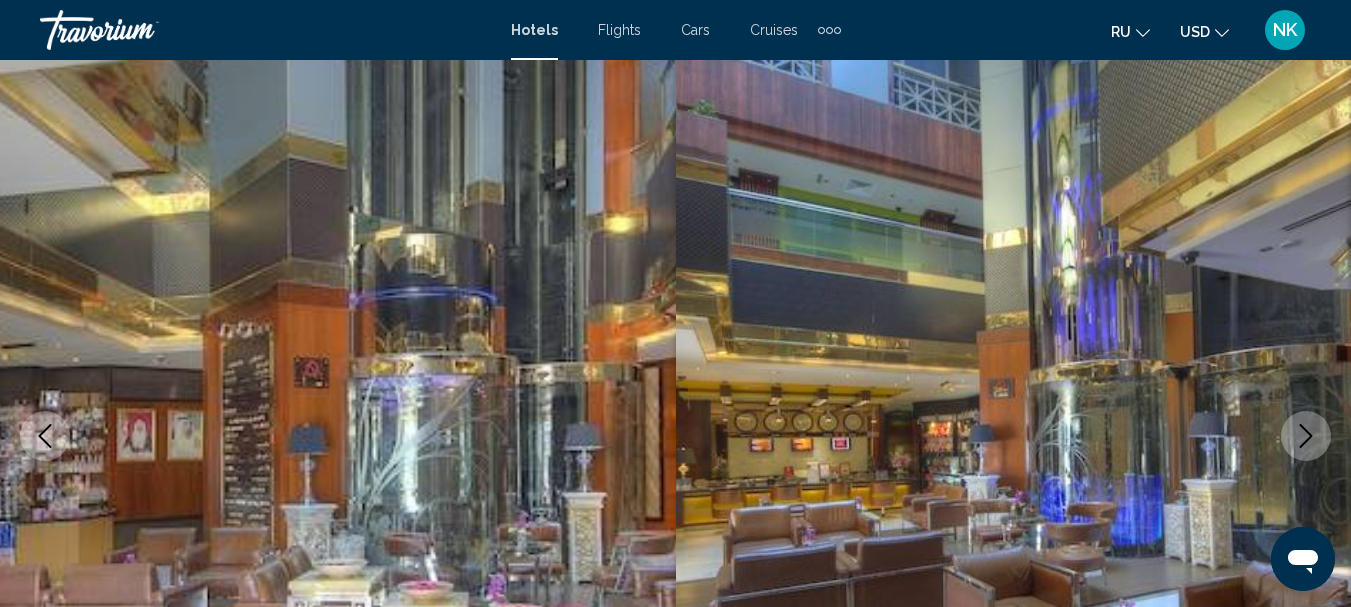 scroll, scrollTop: 100, scrollLeft: 0, axis: vertical 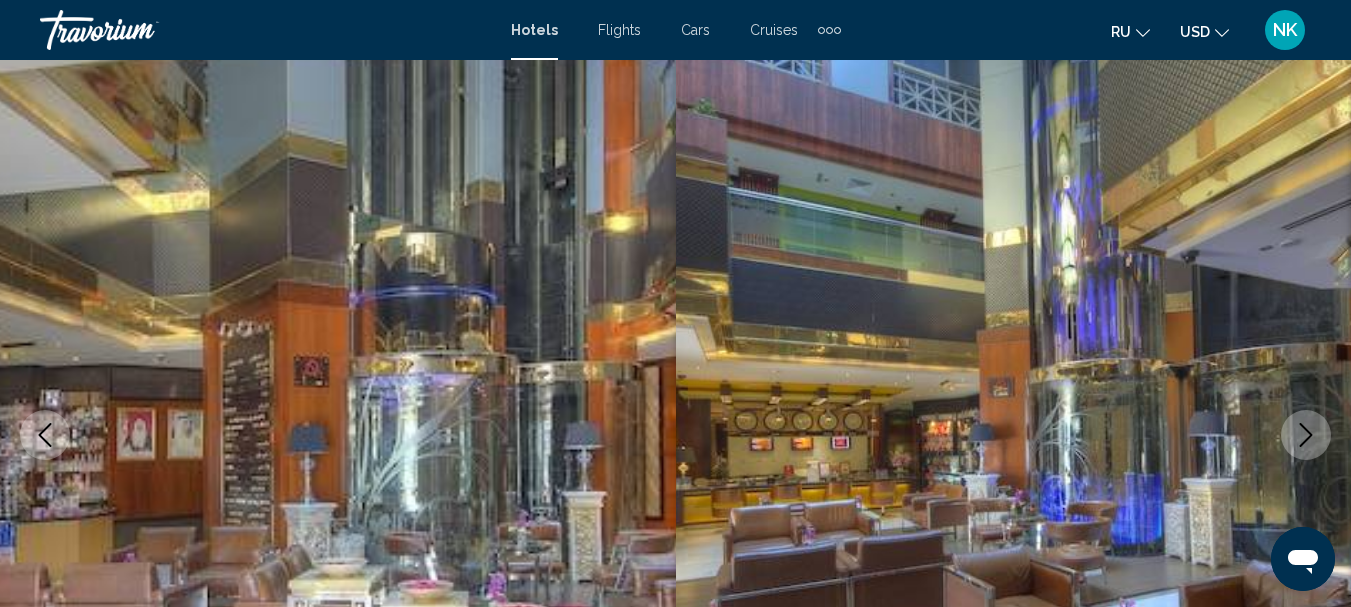 click at bounding box center [1306, 435] 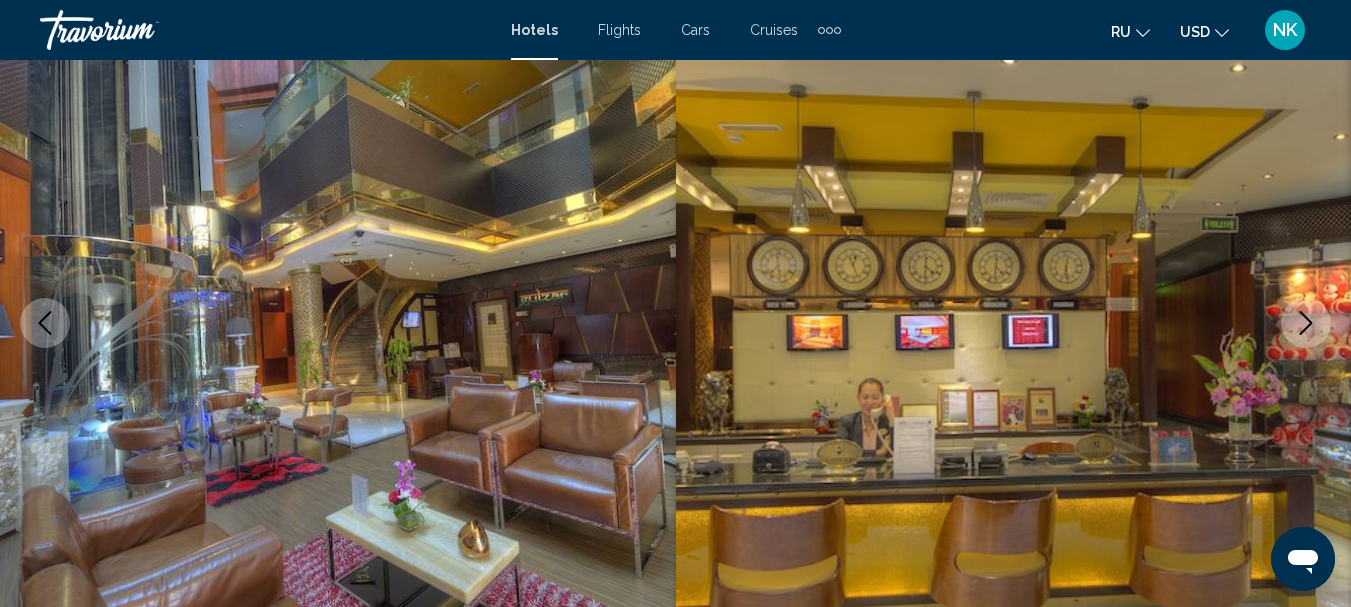scroll, scrollTop: 200, scrollLeft: 0, axis: vertical 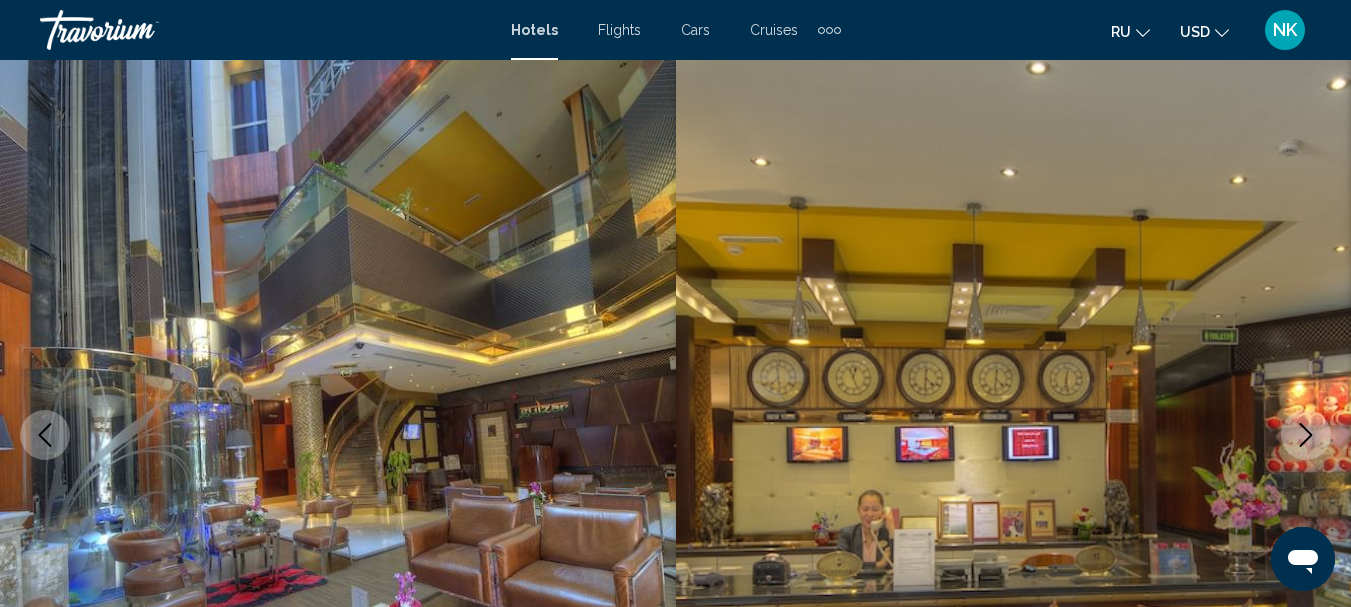 click at bounding box center (1306, 435) 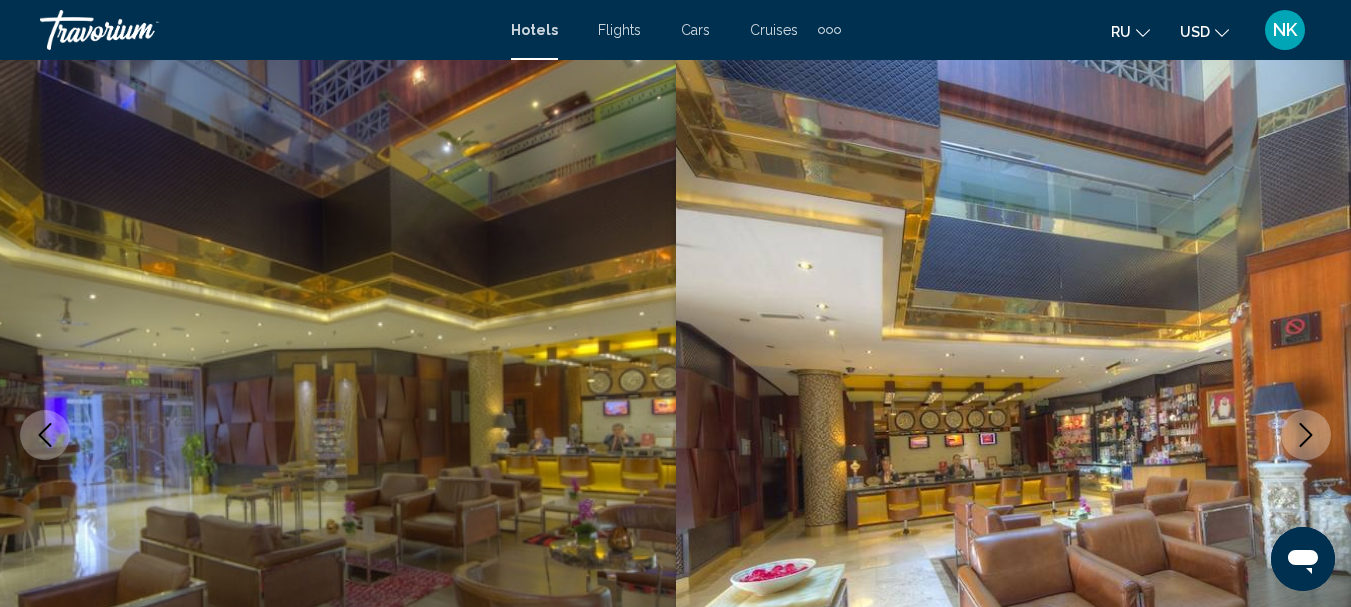 click at bounding box center [1306, 435] 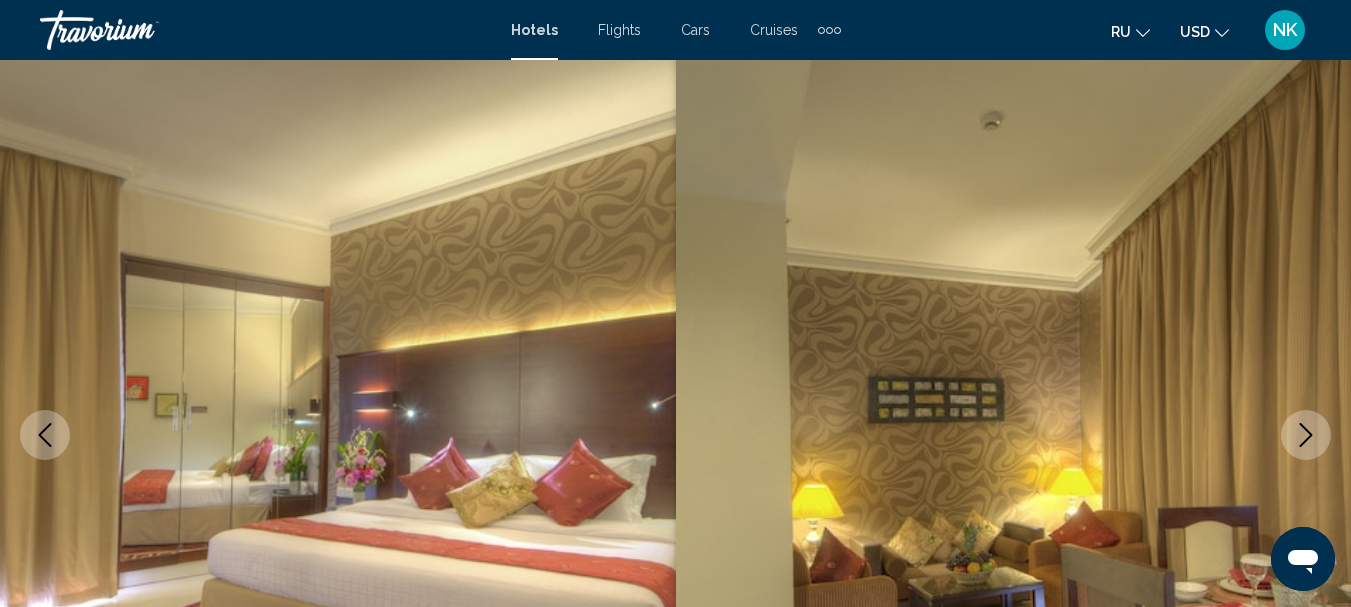 click at bounding box center [1306, 435] 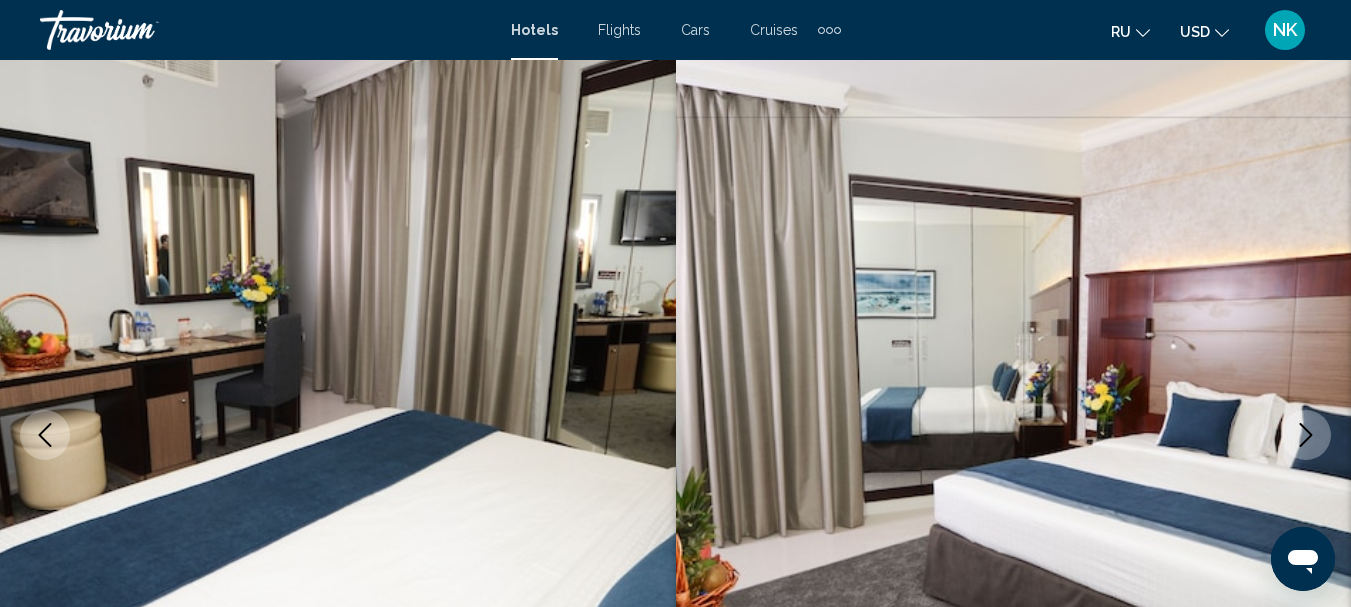 click at bounding box center (1306, 435) 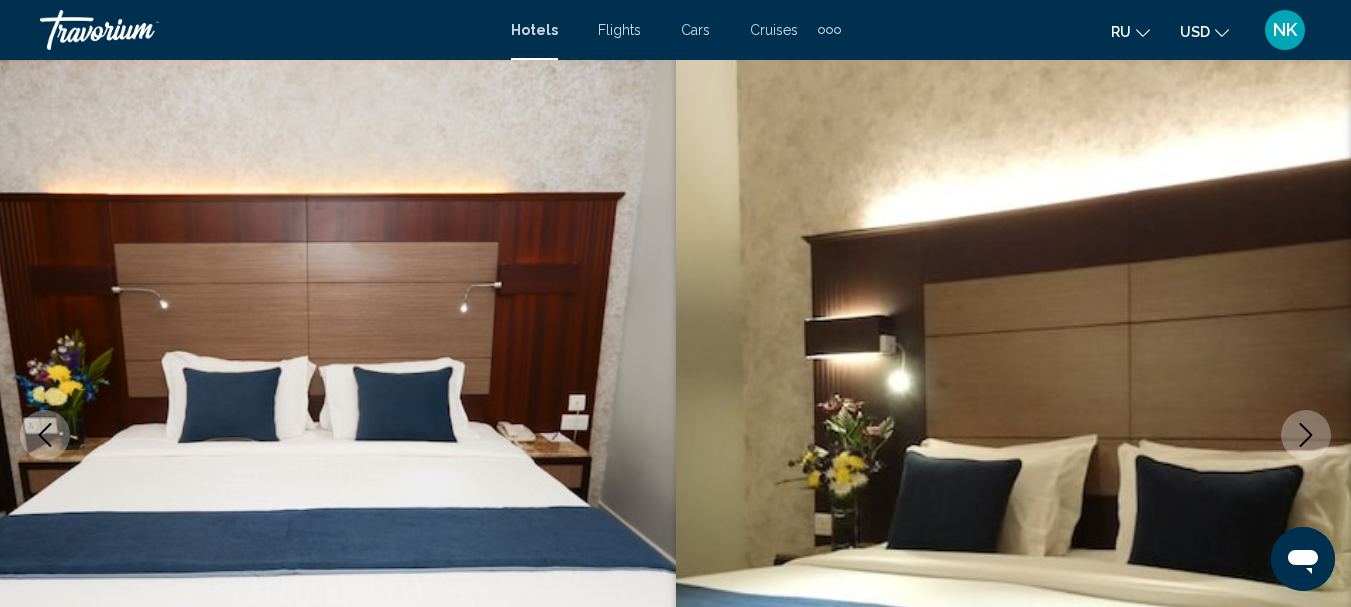 click at bounding box center (1306, 435) 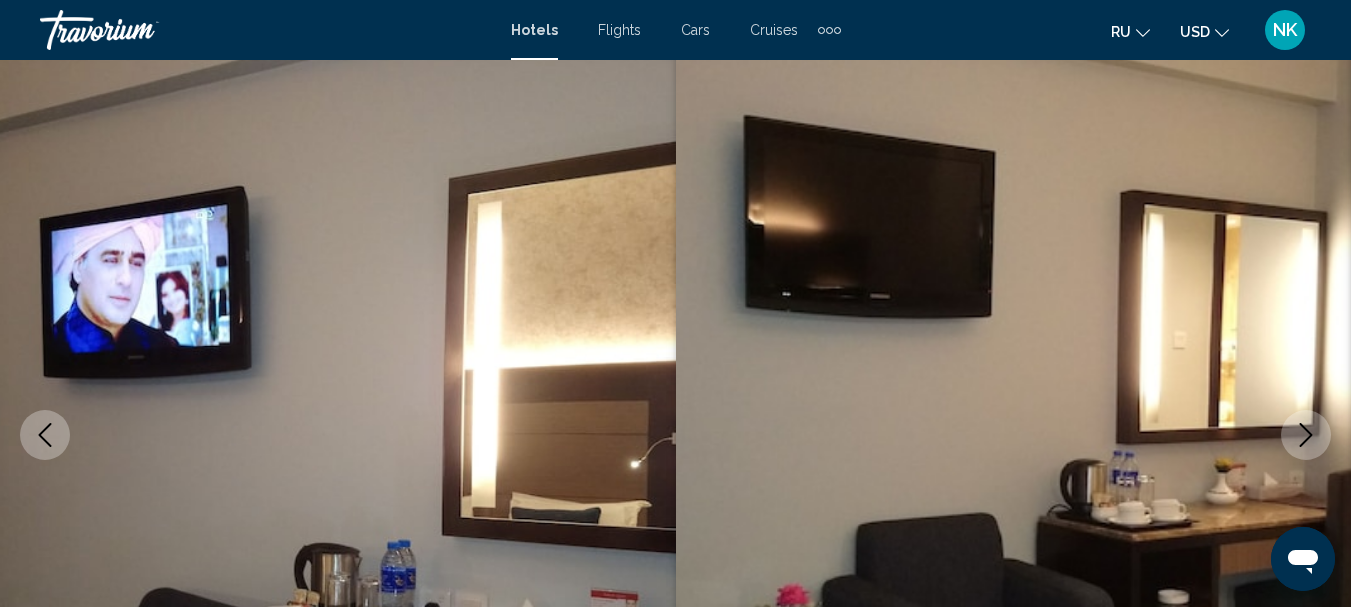 click at bounding box center (1306, 435) 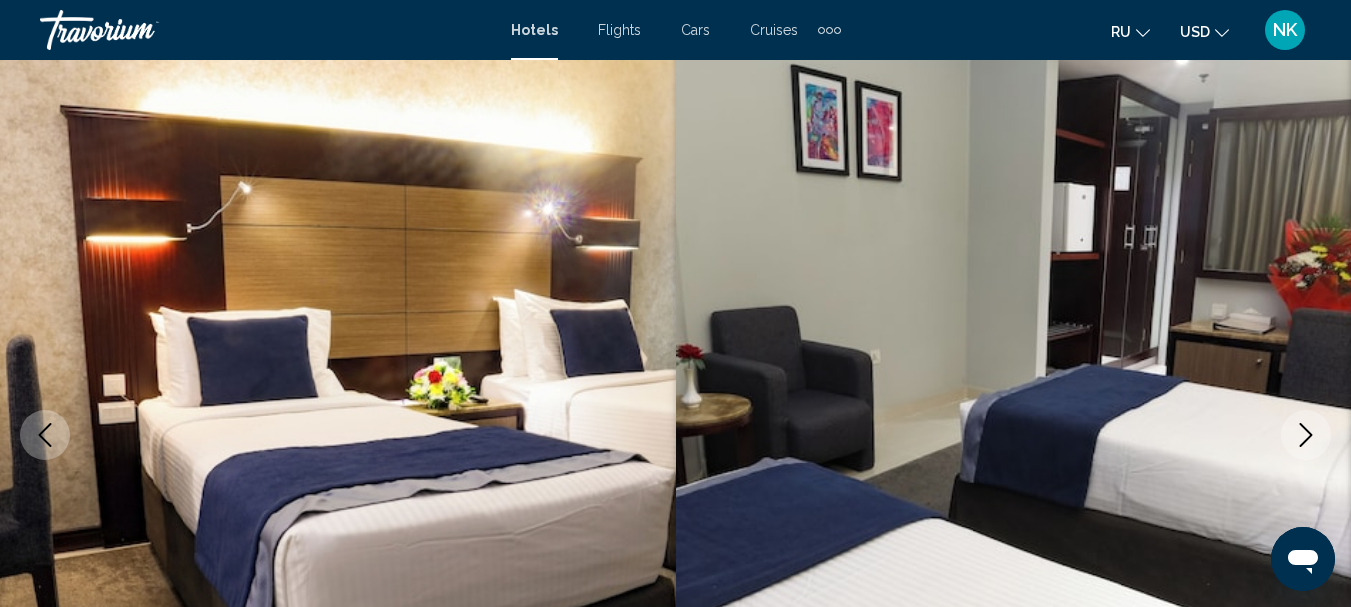 click at bounding box center [1306, 435] 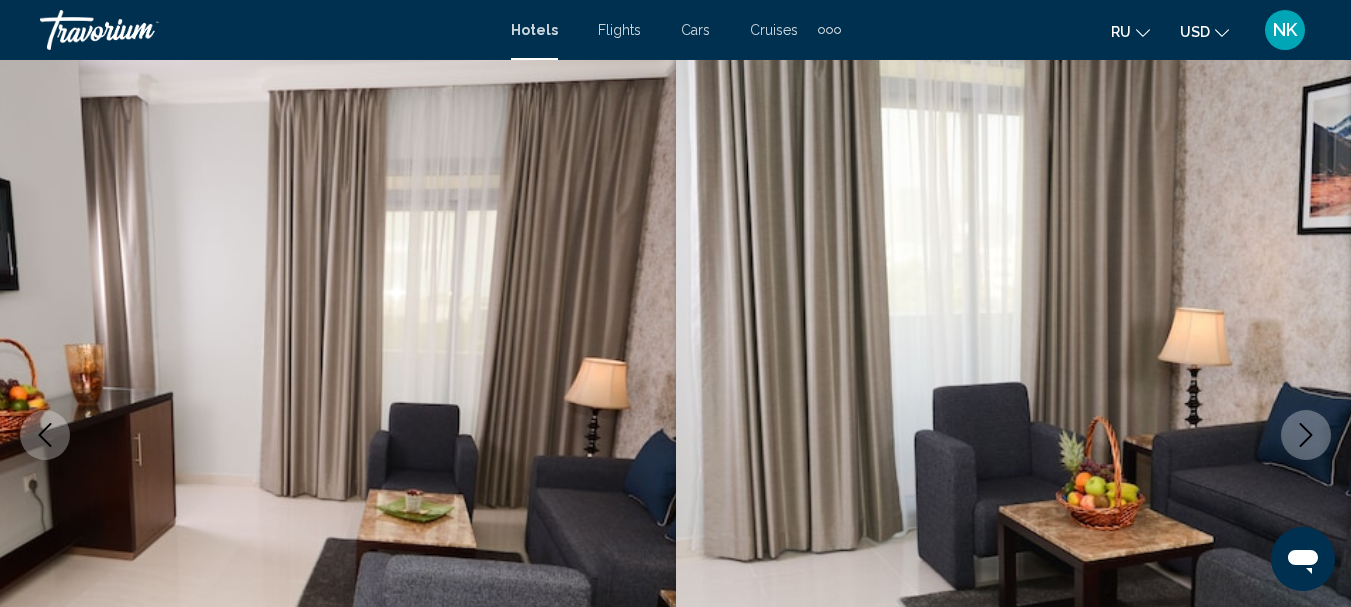 click at bounding box center [1306, 435] 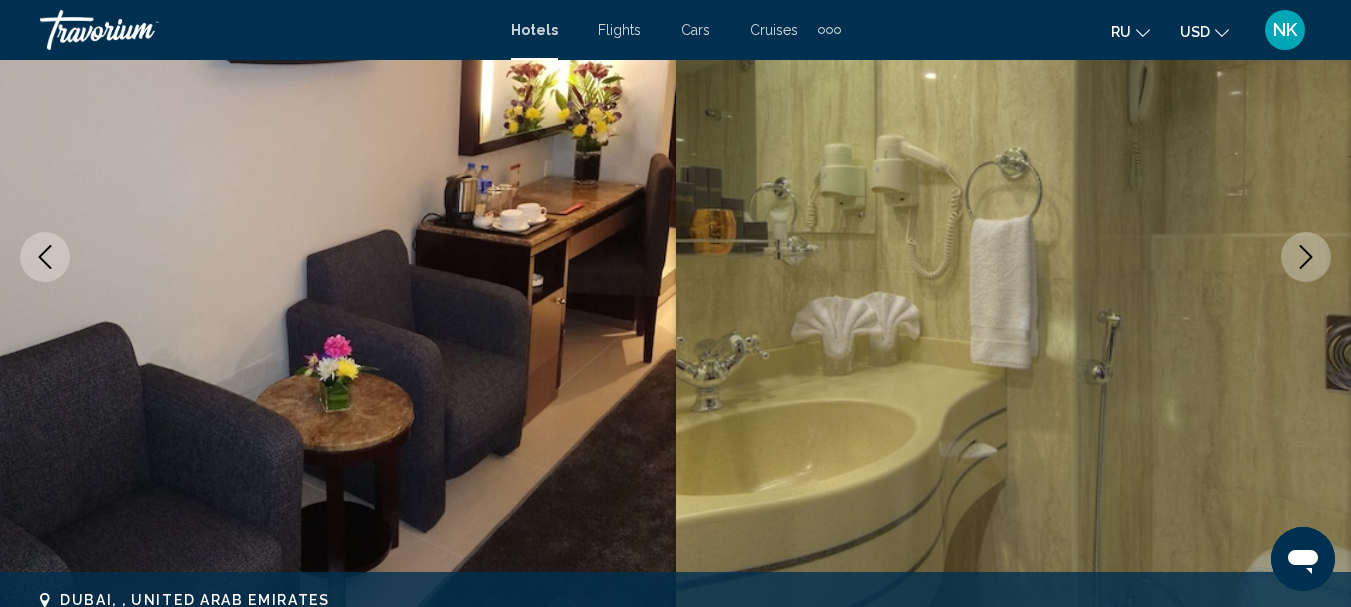 scroll, scrollTop: 300, scrollLeft: 0, axis: vertical 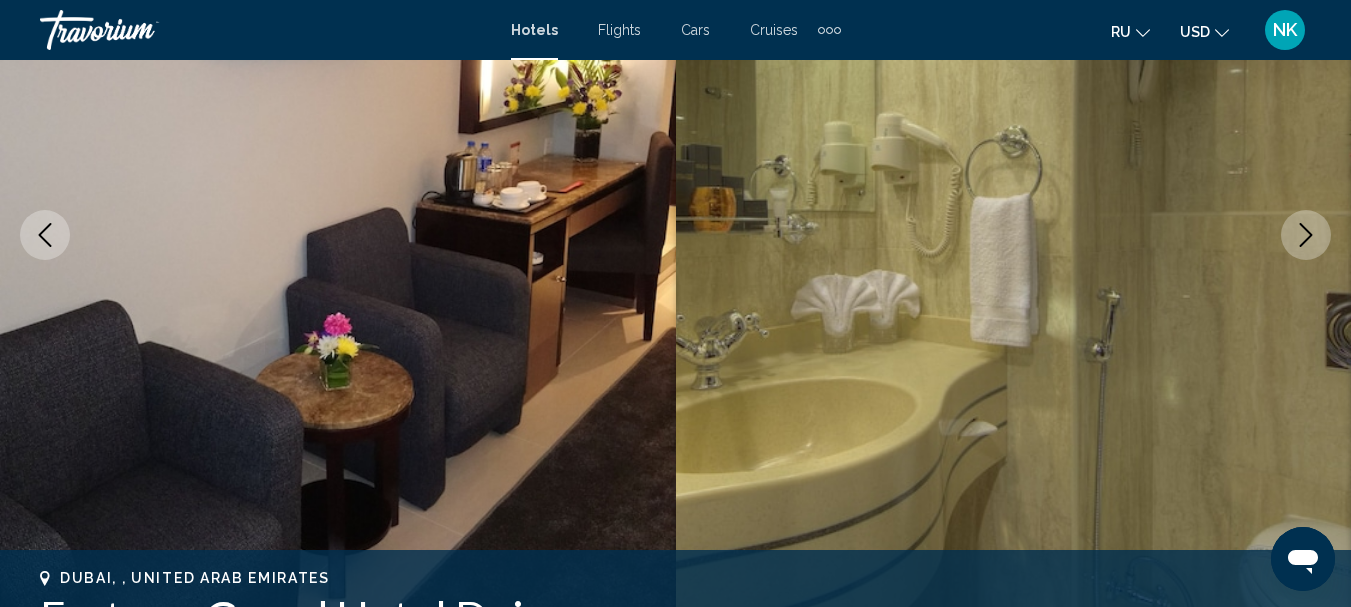 click at bounding box center (1306, 235) 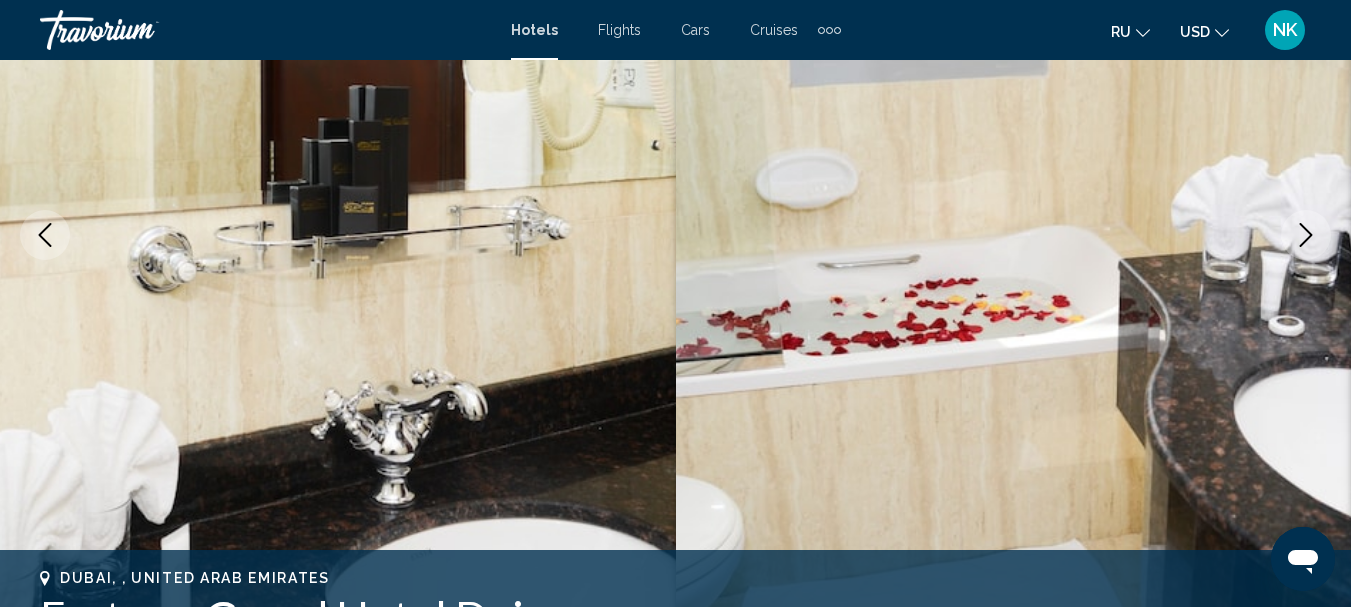 click at bounding box center [1306, 235] 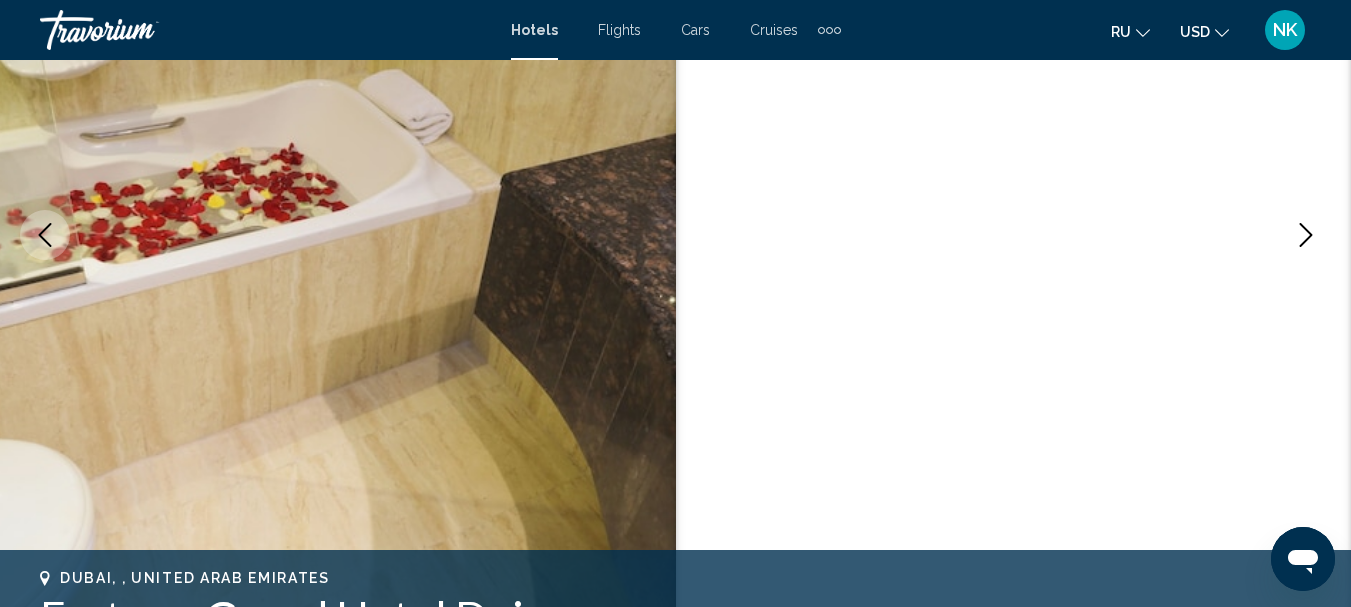 click at bounding box center (1306, 235) 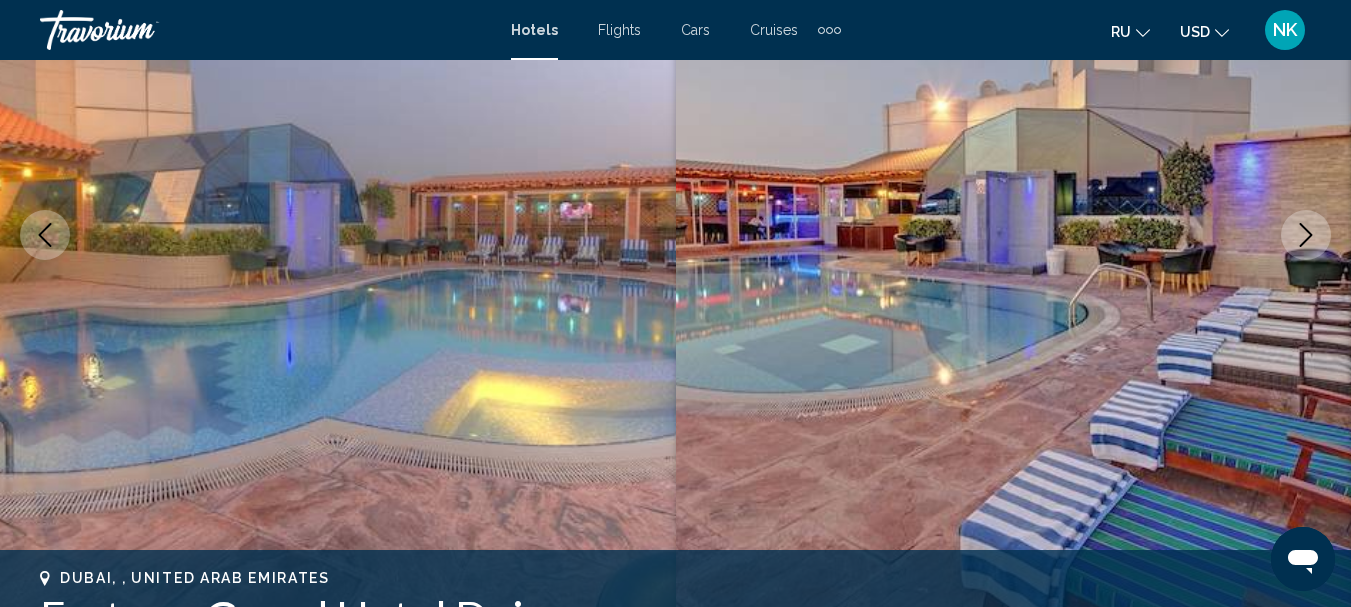 click at bounding box center [1306, 235] 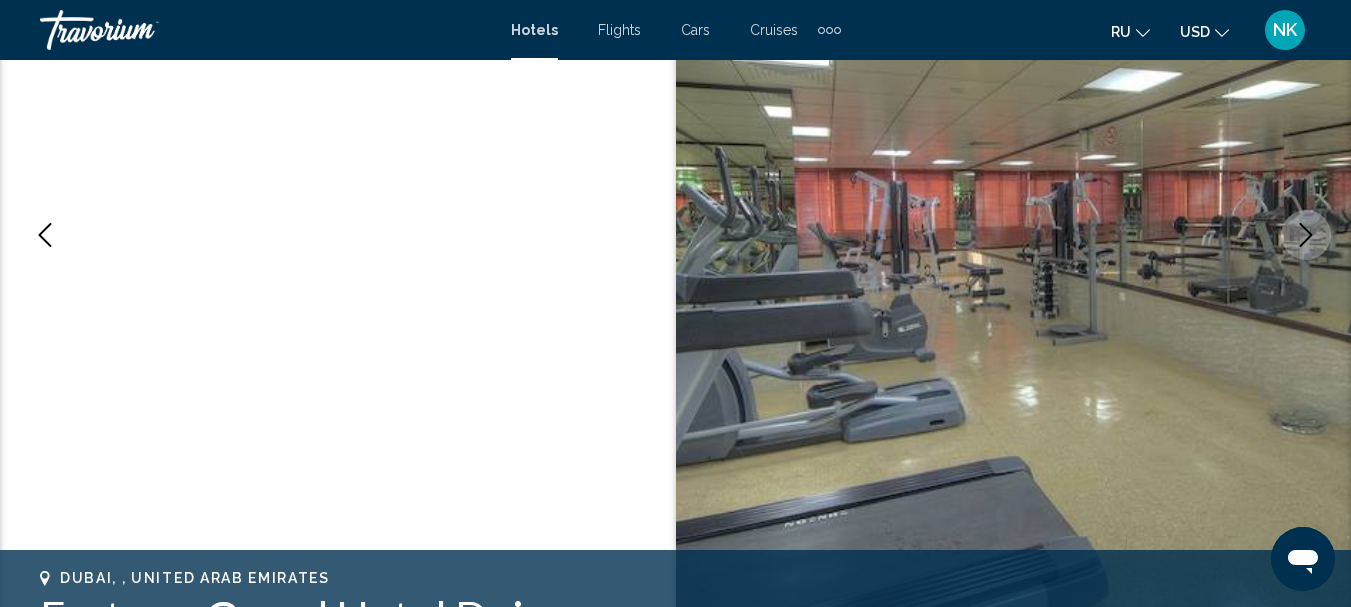 click at bounding box center [1306, 235] 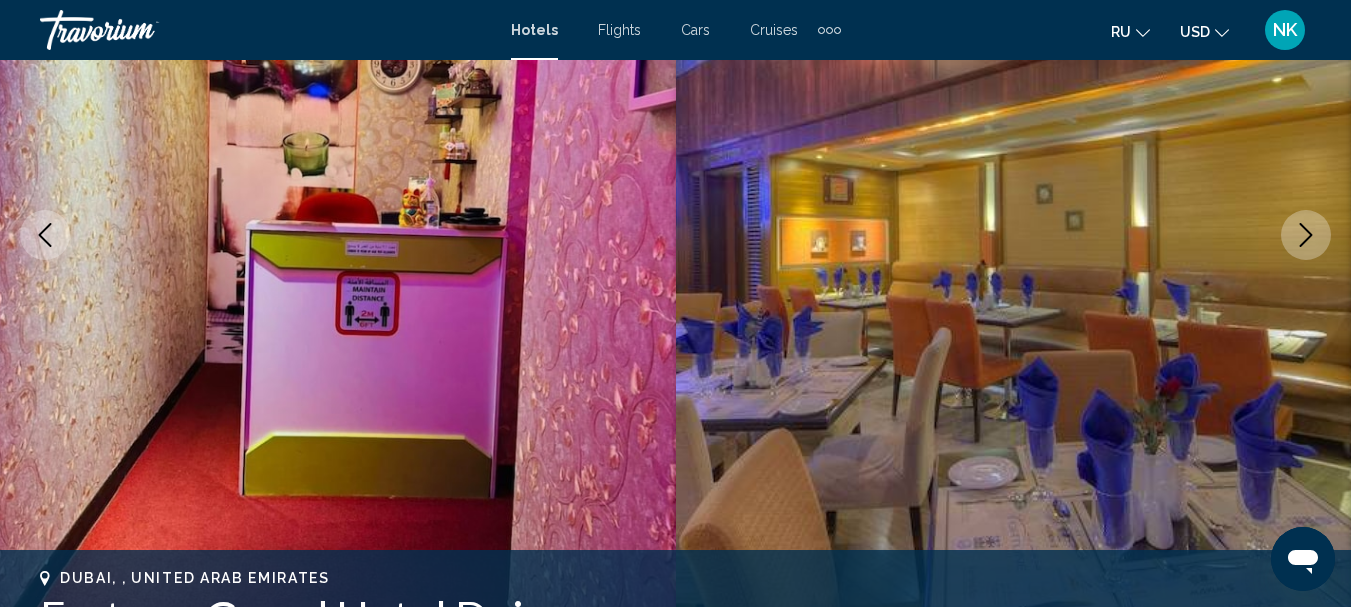 click at bounding box center [1306, 235] 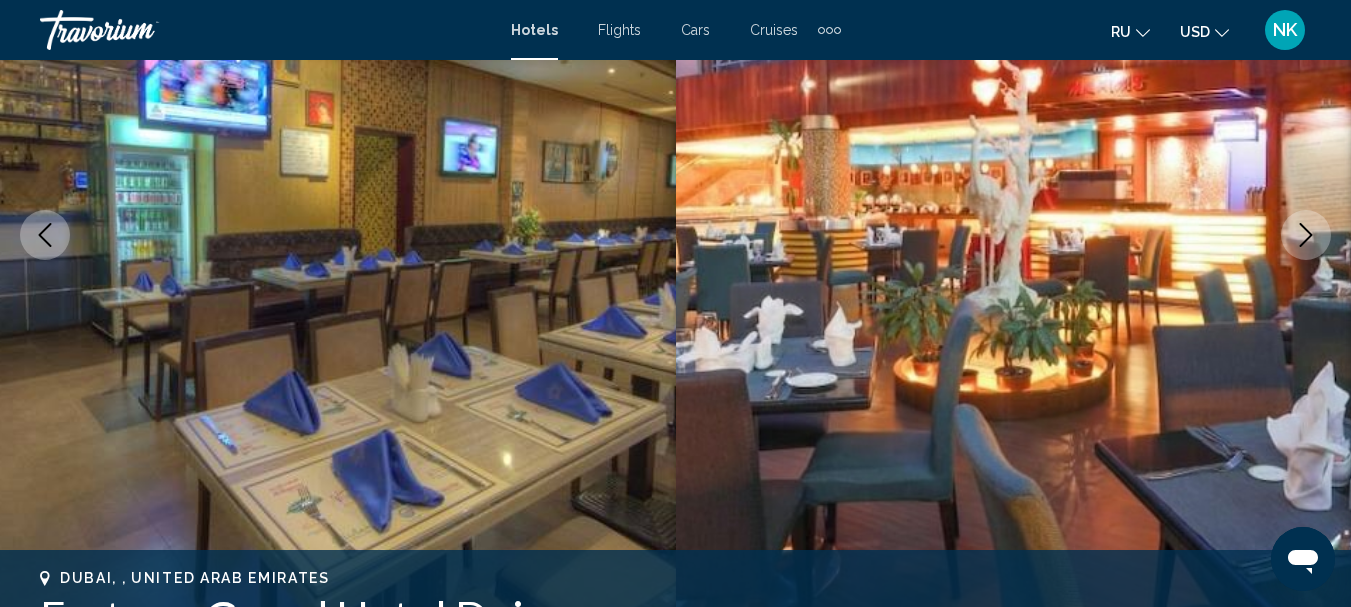 click at bounding box center (1306, 235) 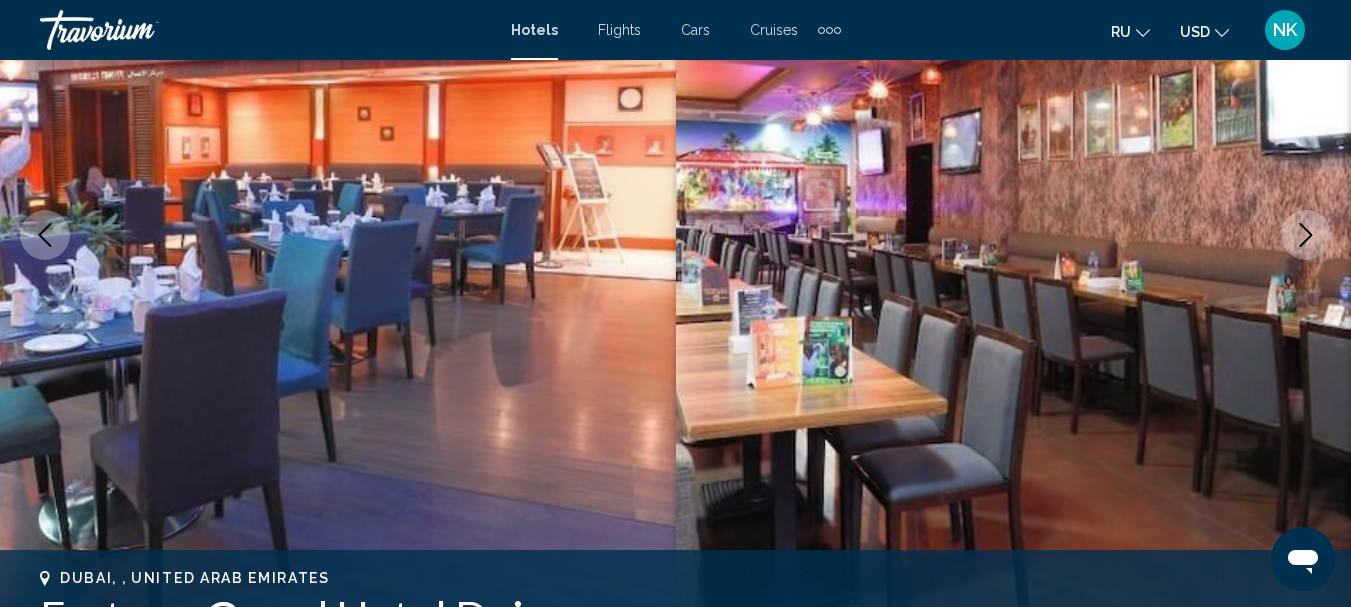 click at bounding box center (1306, 235) 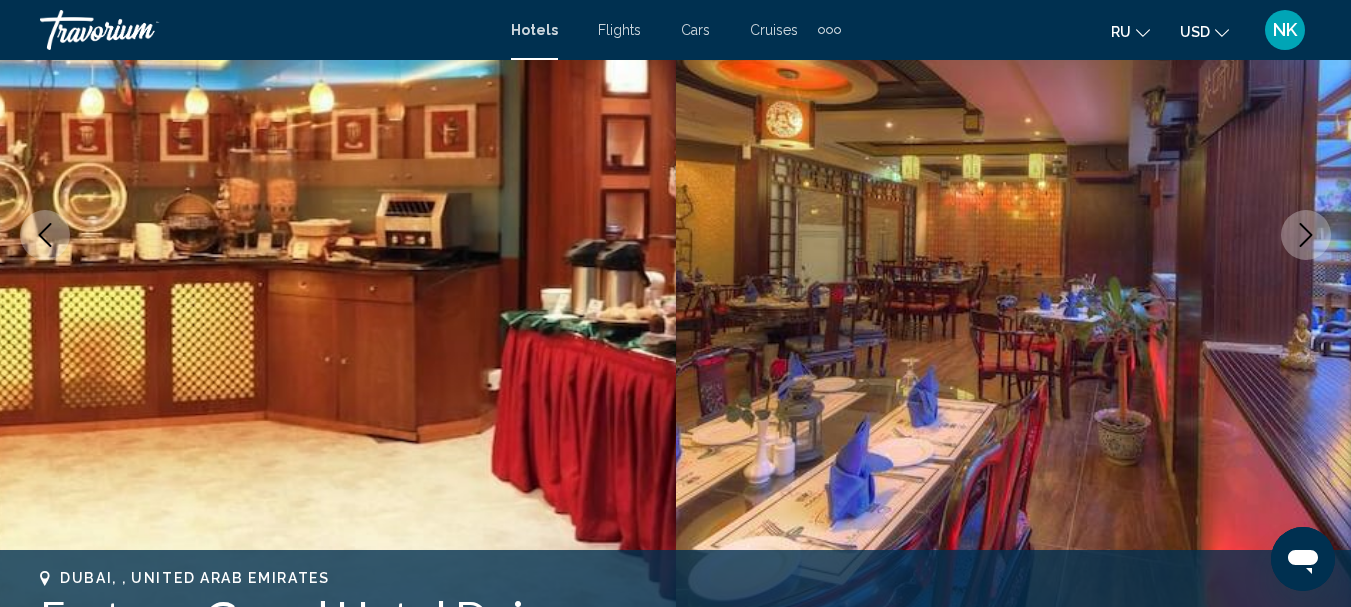 click at bounding box center (1306, 235) 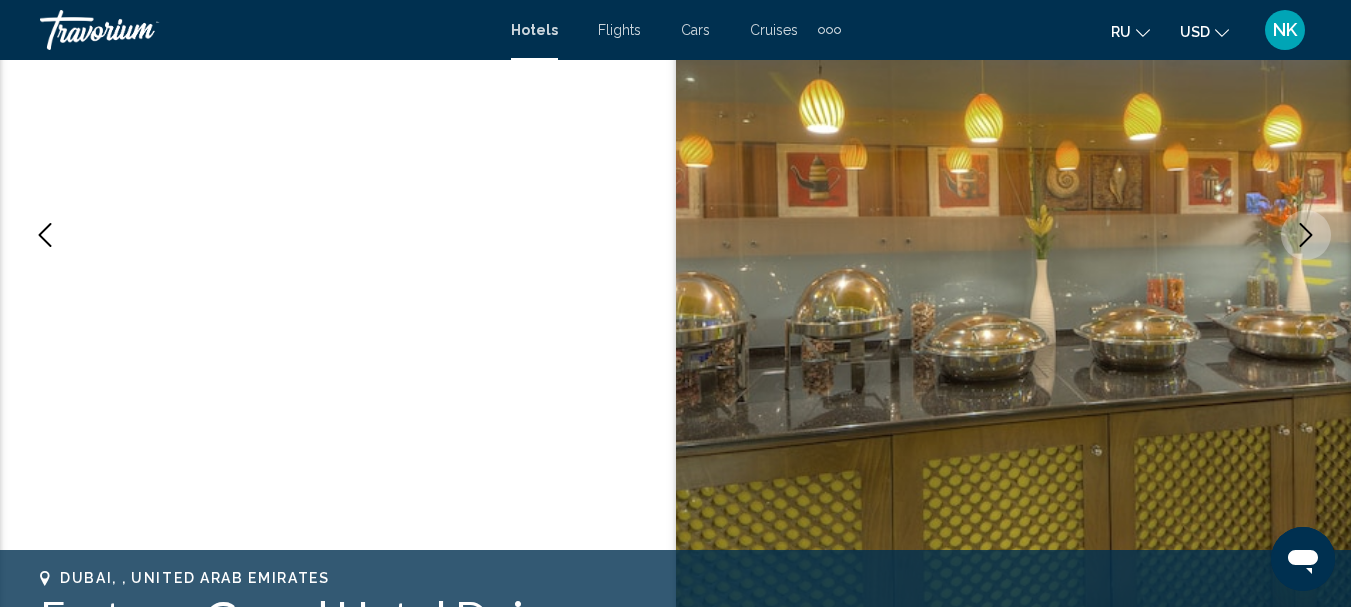 click at bounding box center (1306, 235) 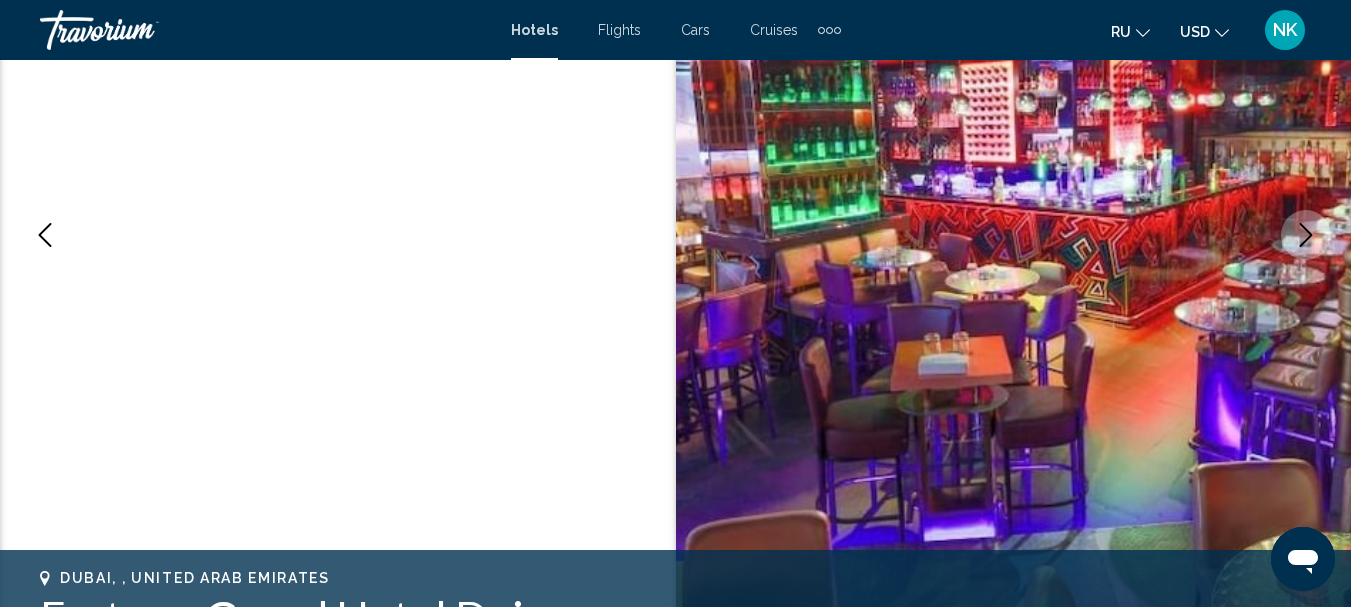 click at bounding box center (1306, 235) 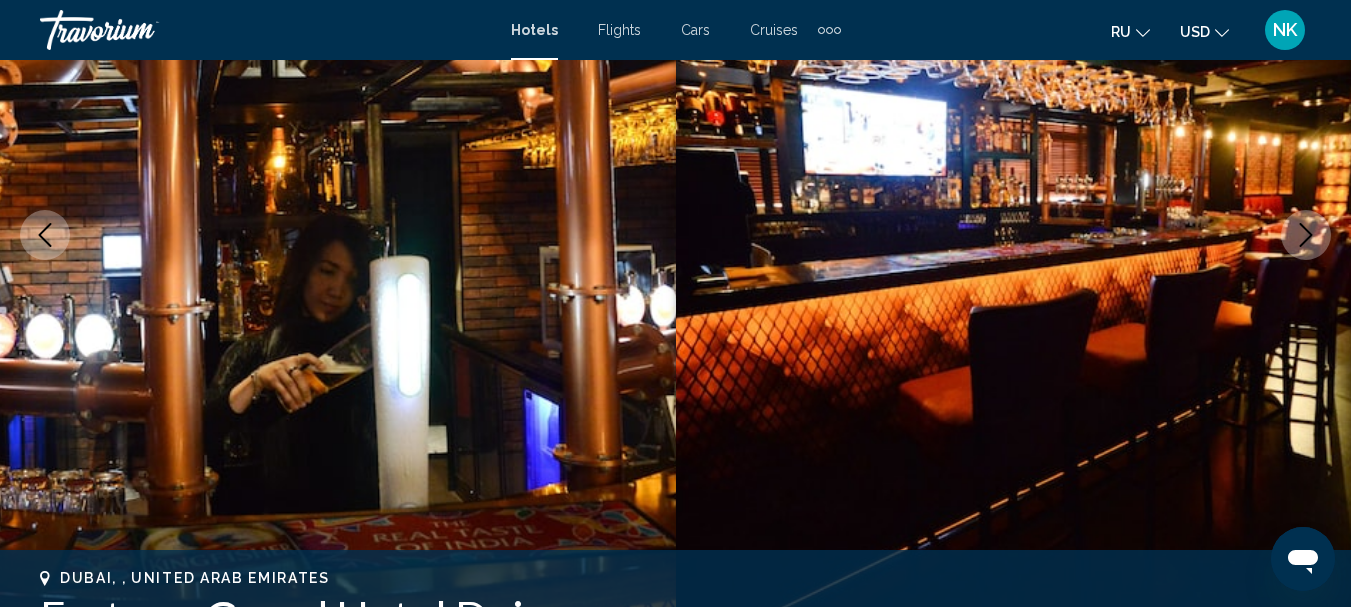 click at bounding box center [1306, 235] 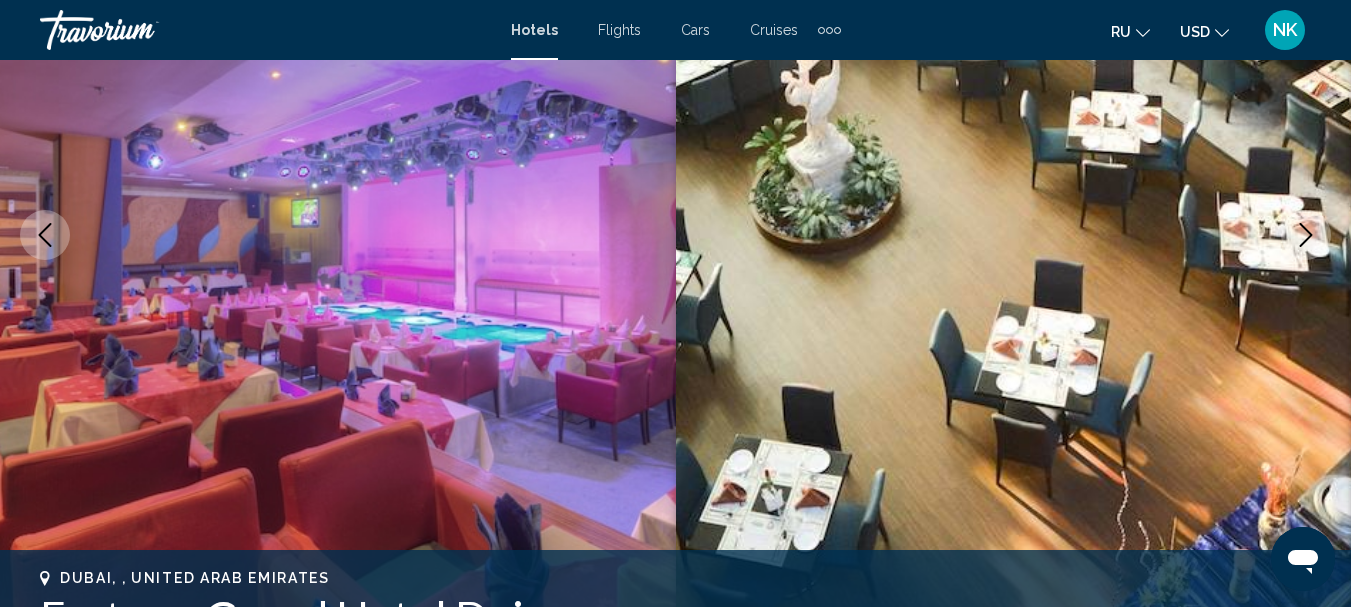 click at bounding box center (1306, 235) 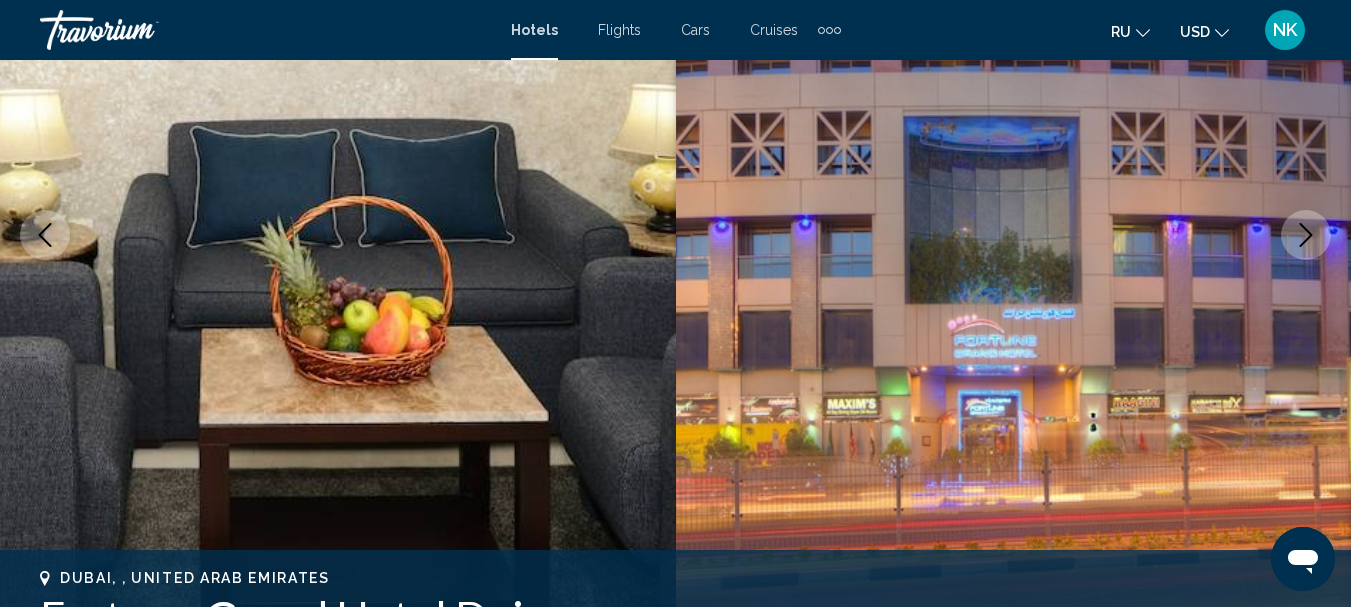 click at bounding box center [1306, 235] 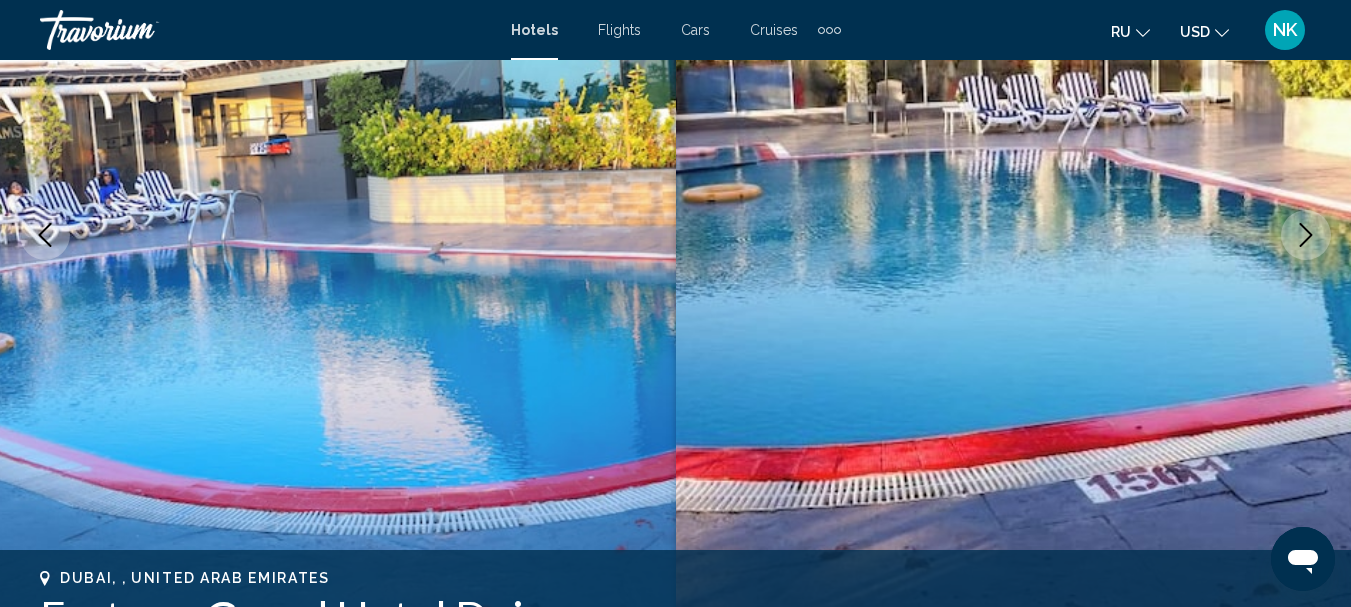 click at bounding box center (1306, 235) 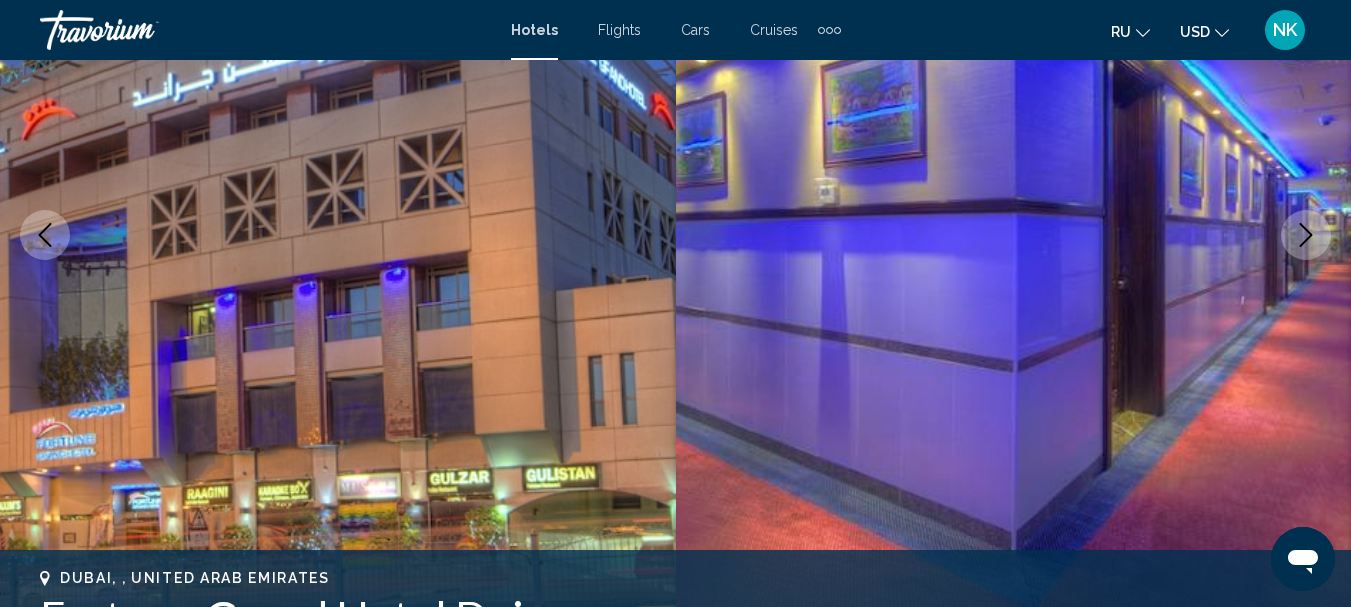 click at bounding box center [1306, 235] 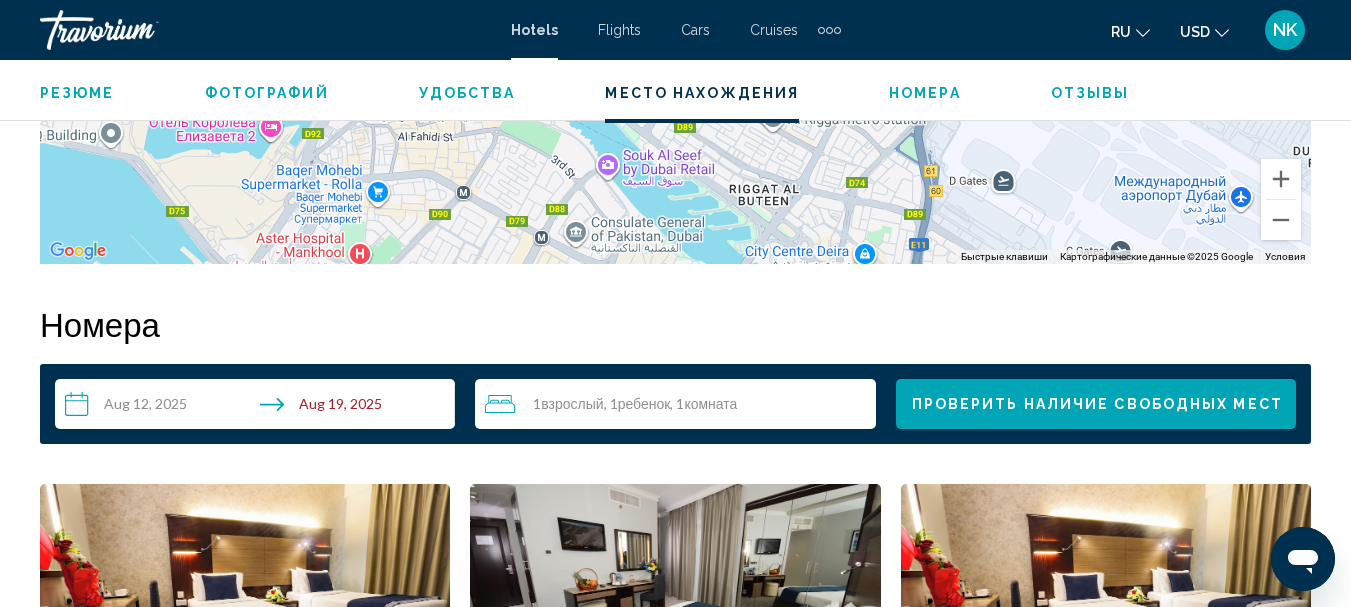 scroll, scrollTop: 2800, scrollLeft: 0, axis: vertical 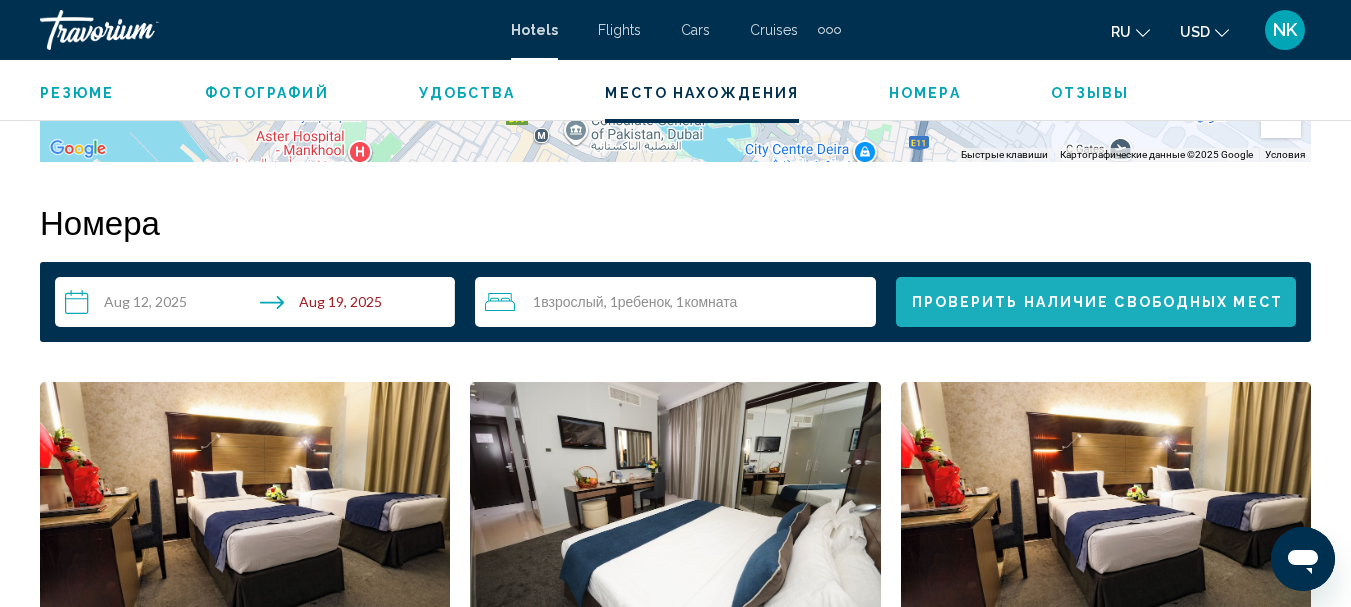 click on "Проверить наличие свободных мест" at bounding box center (1097, 303) 